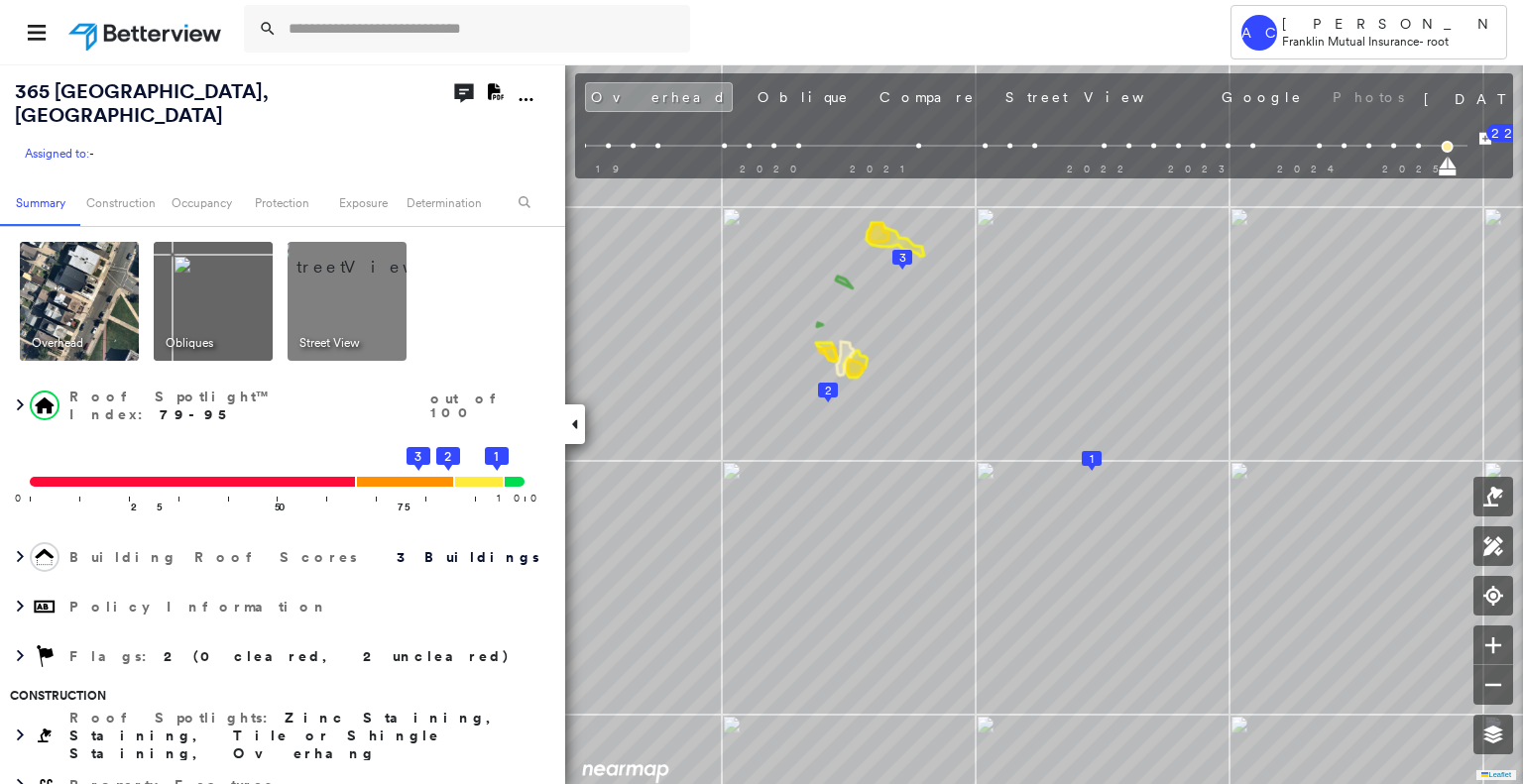 scroll, scrollTop: 0, scrollLeft: 0, axis: both 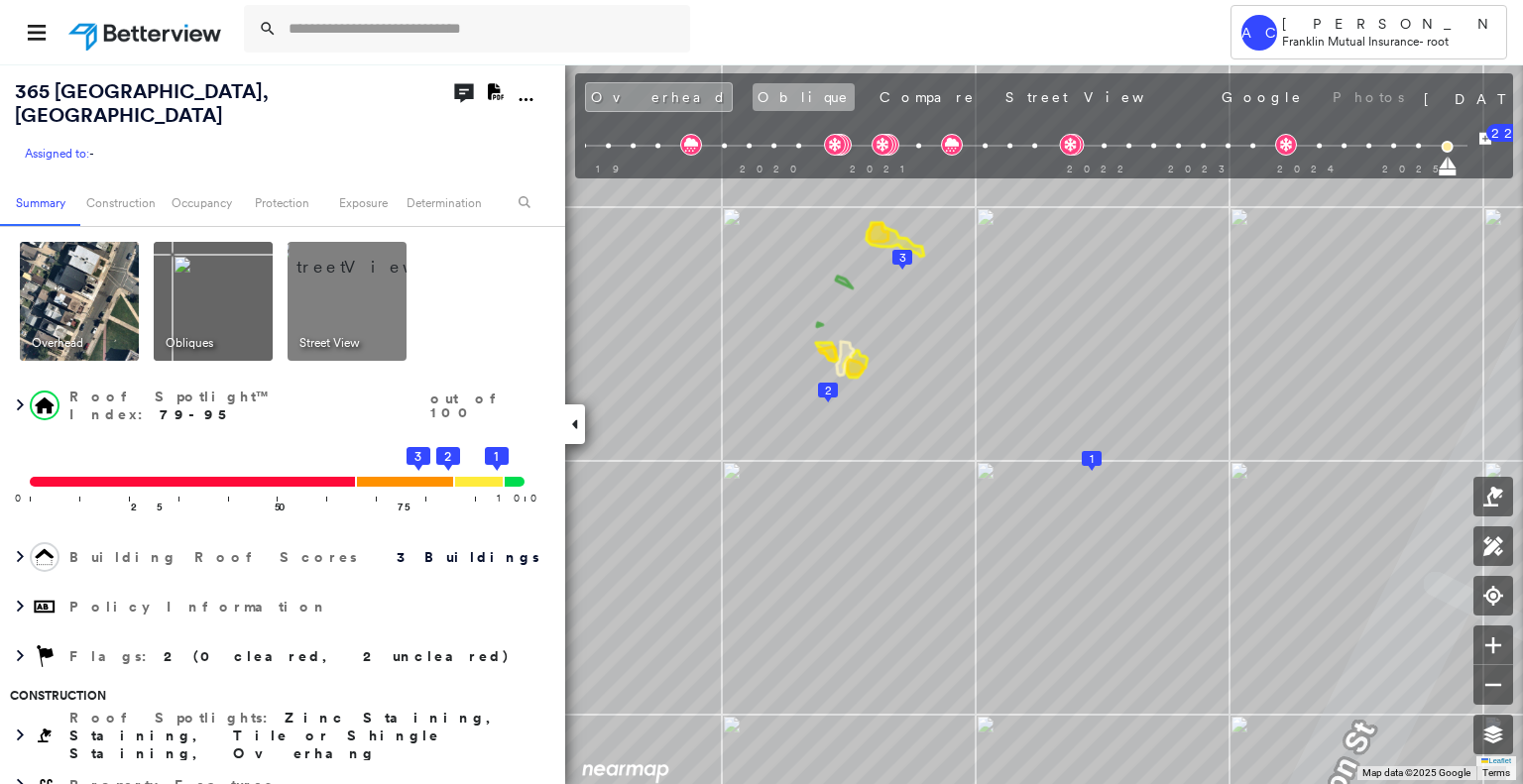 click on "Oblique" at bounding box center [803, 97] 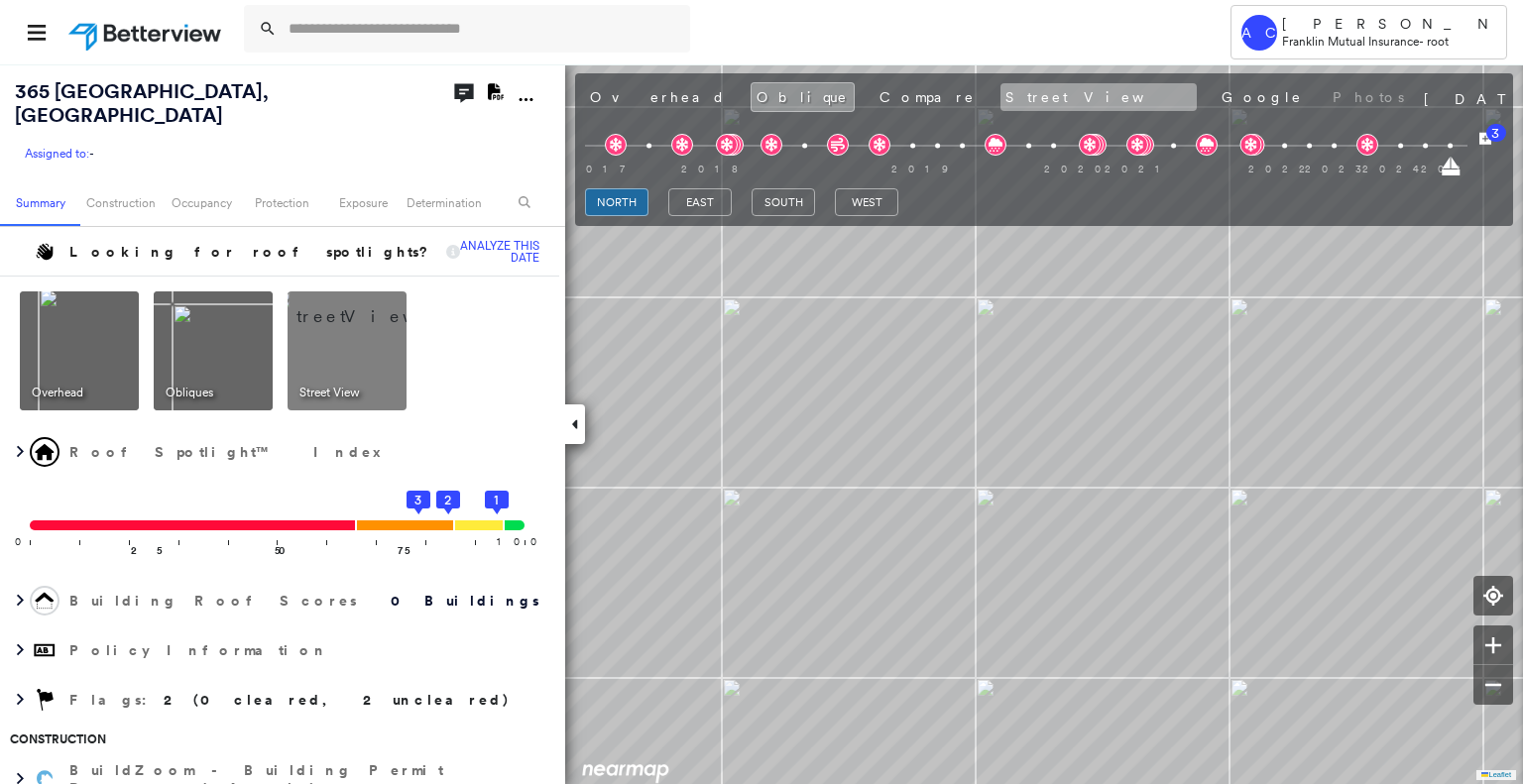 click on "Street View" at bounding box center (1099, 97) 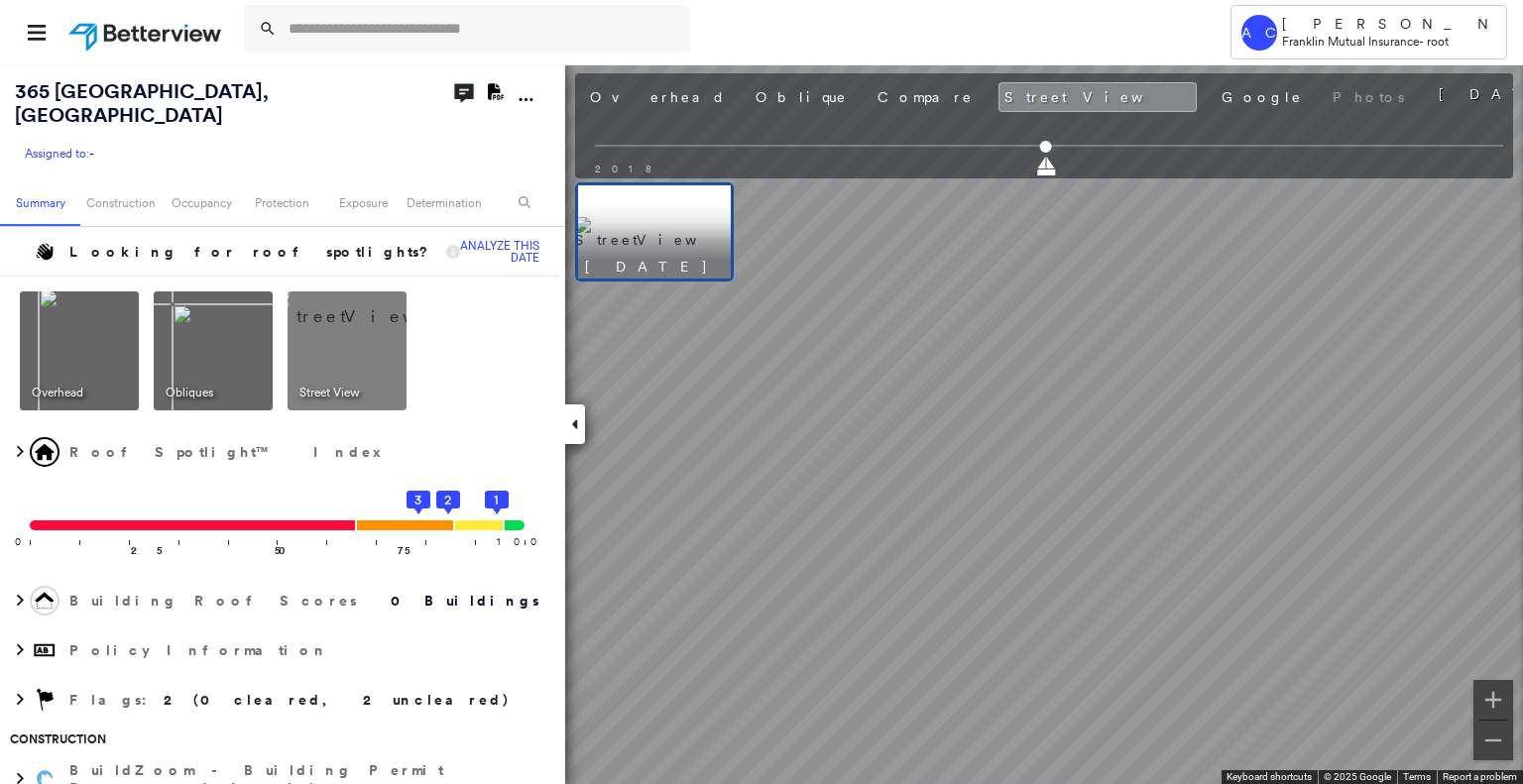 click on "Tower AC Anderson Cardona Franklin Mutual Insurance  -   root 365  Devon St ,  Kearny, NJ 07032 Assigned to:  - Assigned to:  - Assigned to:  - Open Comments Download PDF Report Summary Construction Occupancy Protection Exposure Determination Looking for roof spotlights? Analyze this date Overhead Obliques Street View Roof Spotlight™ Index 0 100 25 50 75 1 2 3 Building Roof Scores 0 Buildings Policy Information Flags :  2 (0 cleared, 2 uncleared) Construction BuildZoom - Building Permit Data and Analysis Occupancy Place Detail Protection Exposure FEMA Risk Index Additional Perils Determination Flags :  2 (0 cleared, 2 uncleared) Uncleared Flags (2) Cleared Flags  (0) LOW Low Priority Flagged 07/22/25 Clear MED Medium Priority Flagged 07/22/25 Clear Action Taken New Entry History Quote/New Business Terms & Conditions Added ACV Endorsement Added Cosmetic Endorsement Inspection/Loss Control Report Information Added to Inspection Survey Onsite Inspection Ordered Determined No Inspection Needed General Save Save" at bounding box center [762, 392] 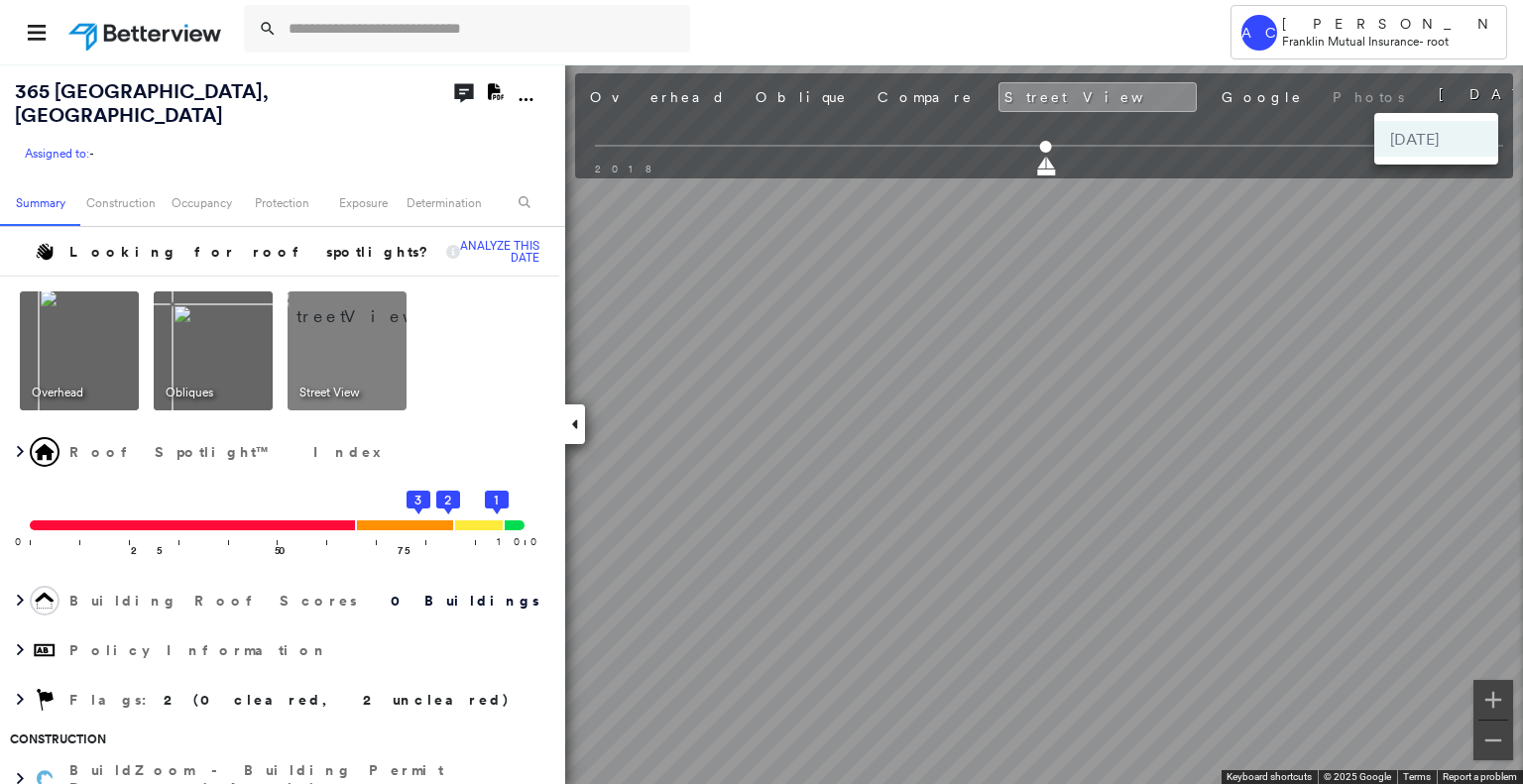 click at bounding box center [762, 392] 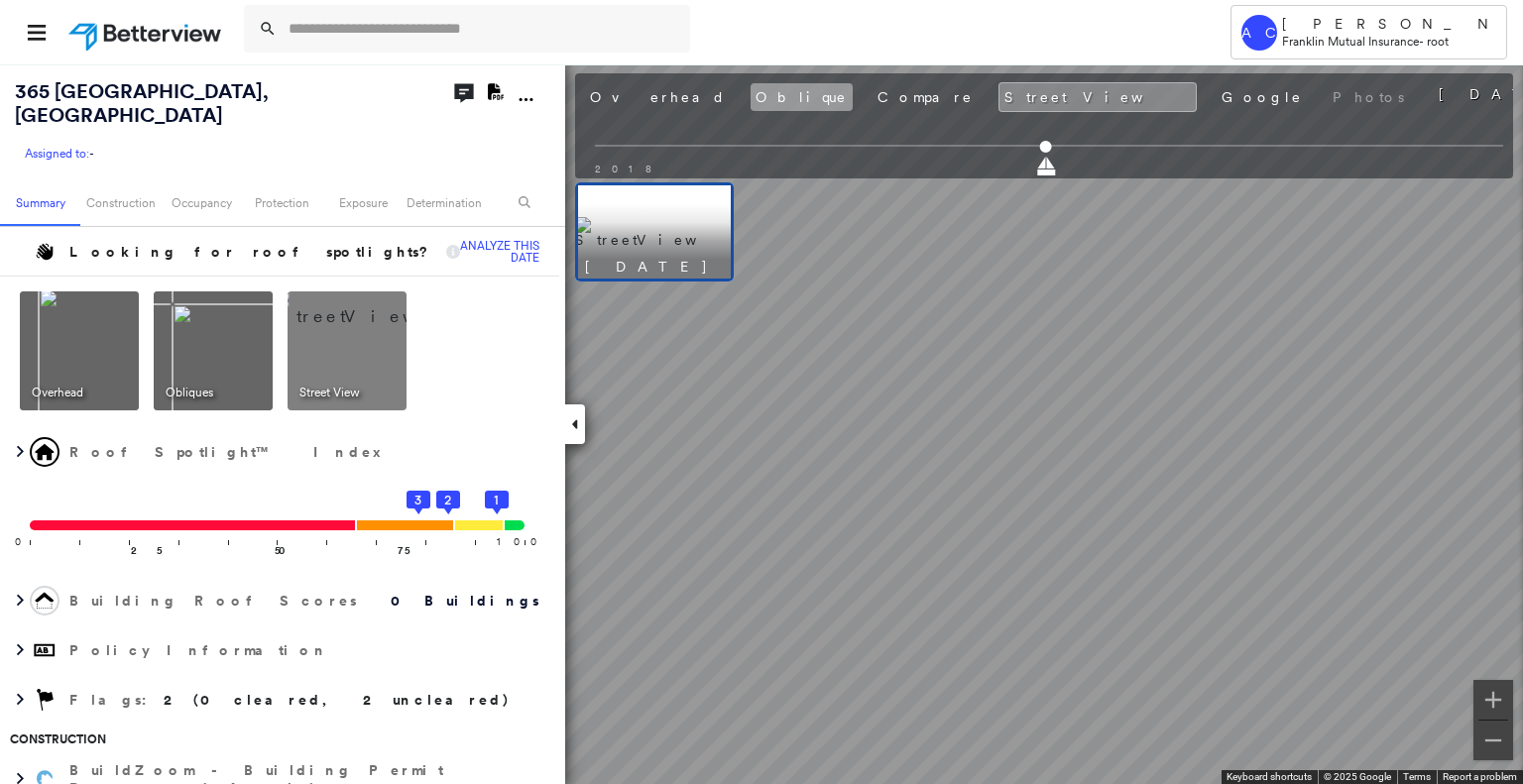 click on "Oblique" at bounding box center [801, 97] 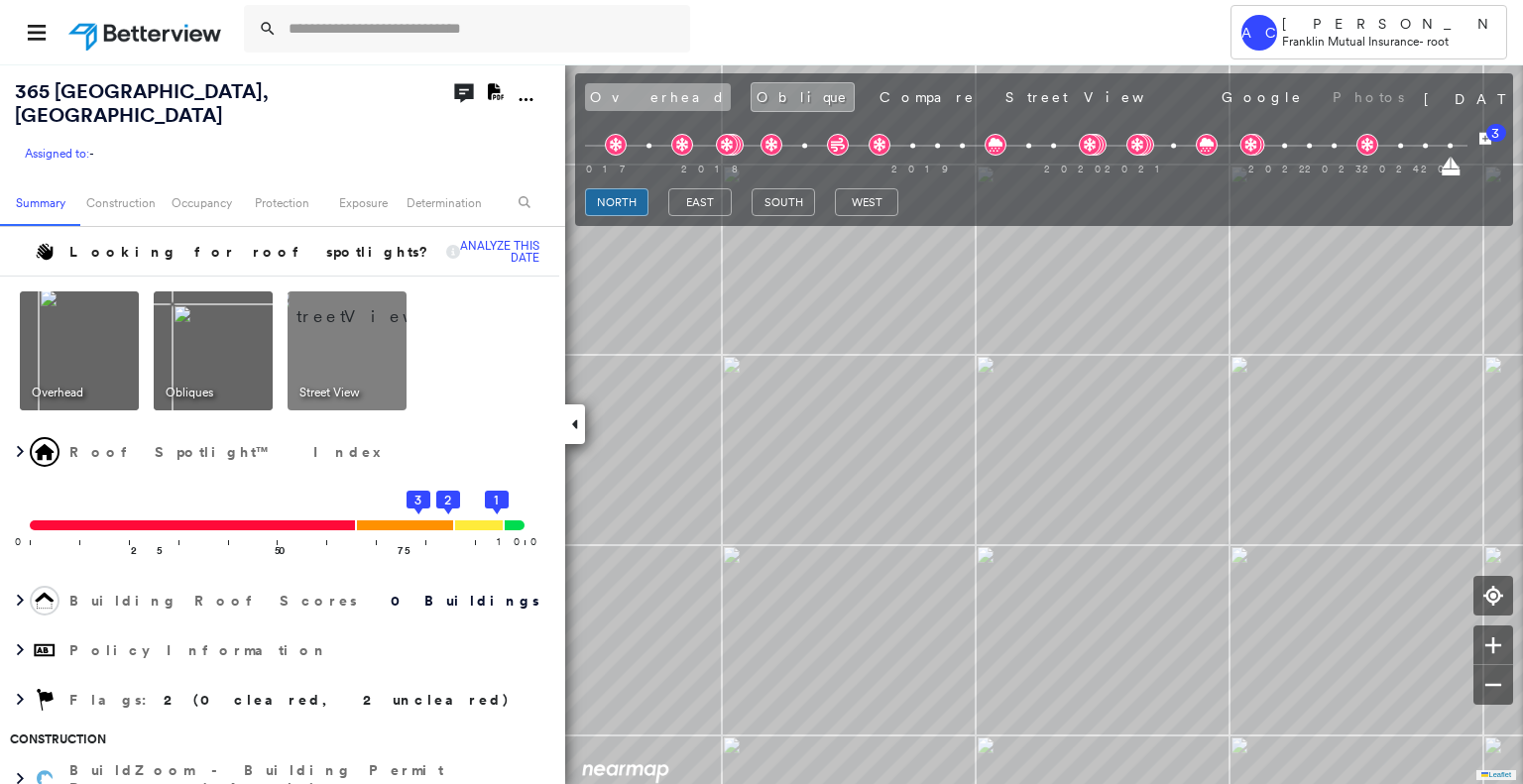 click on "Overhead" at bounding box center [657, 97] 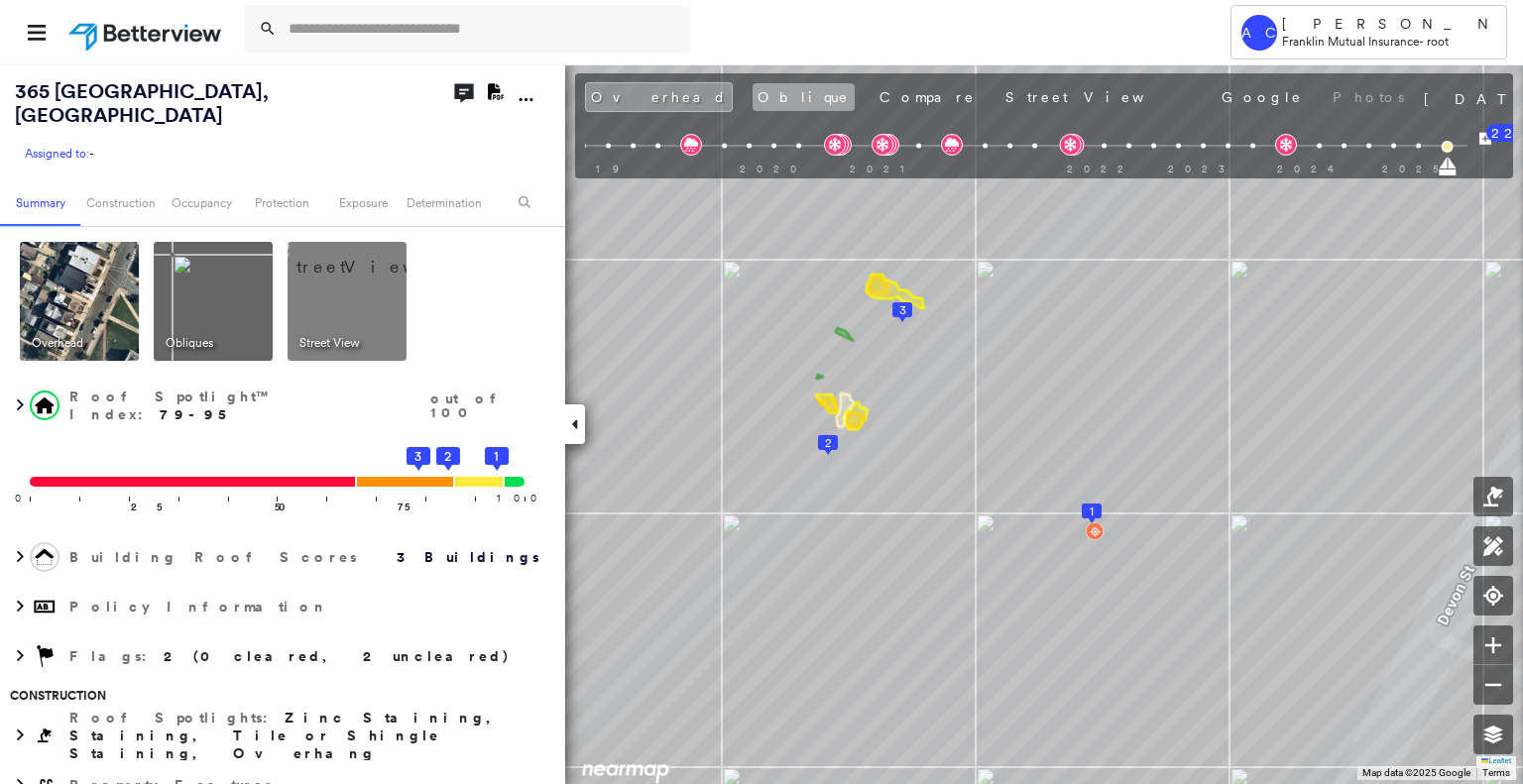 click on "Oblique" at bounding box center [803, 97] 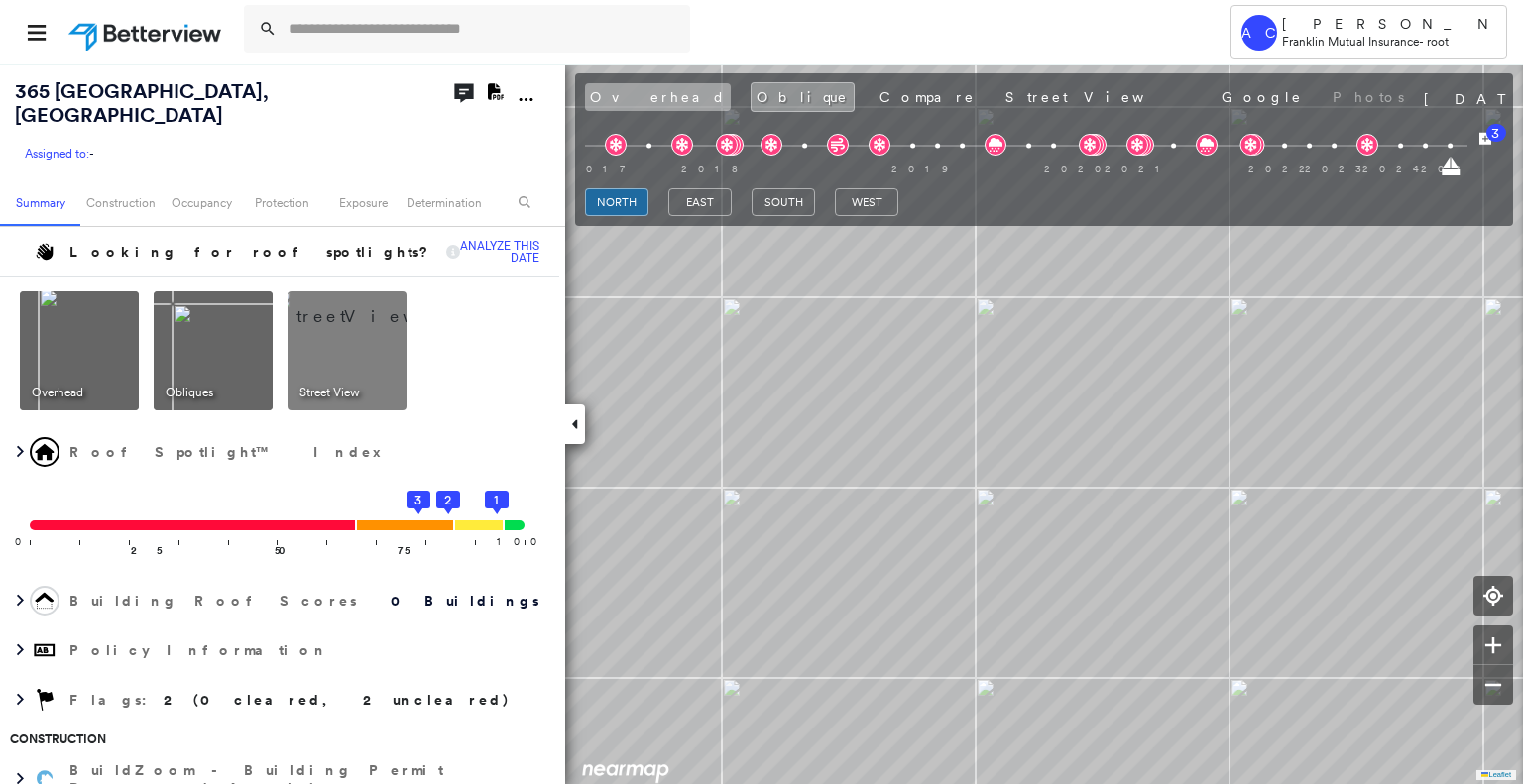 click on "Overhead" at bounding box center [657, 97] 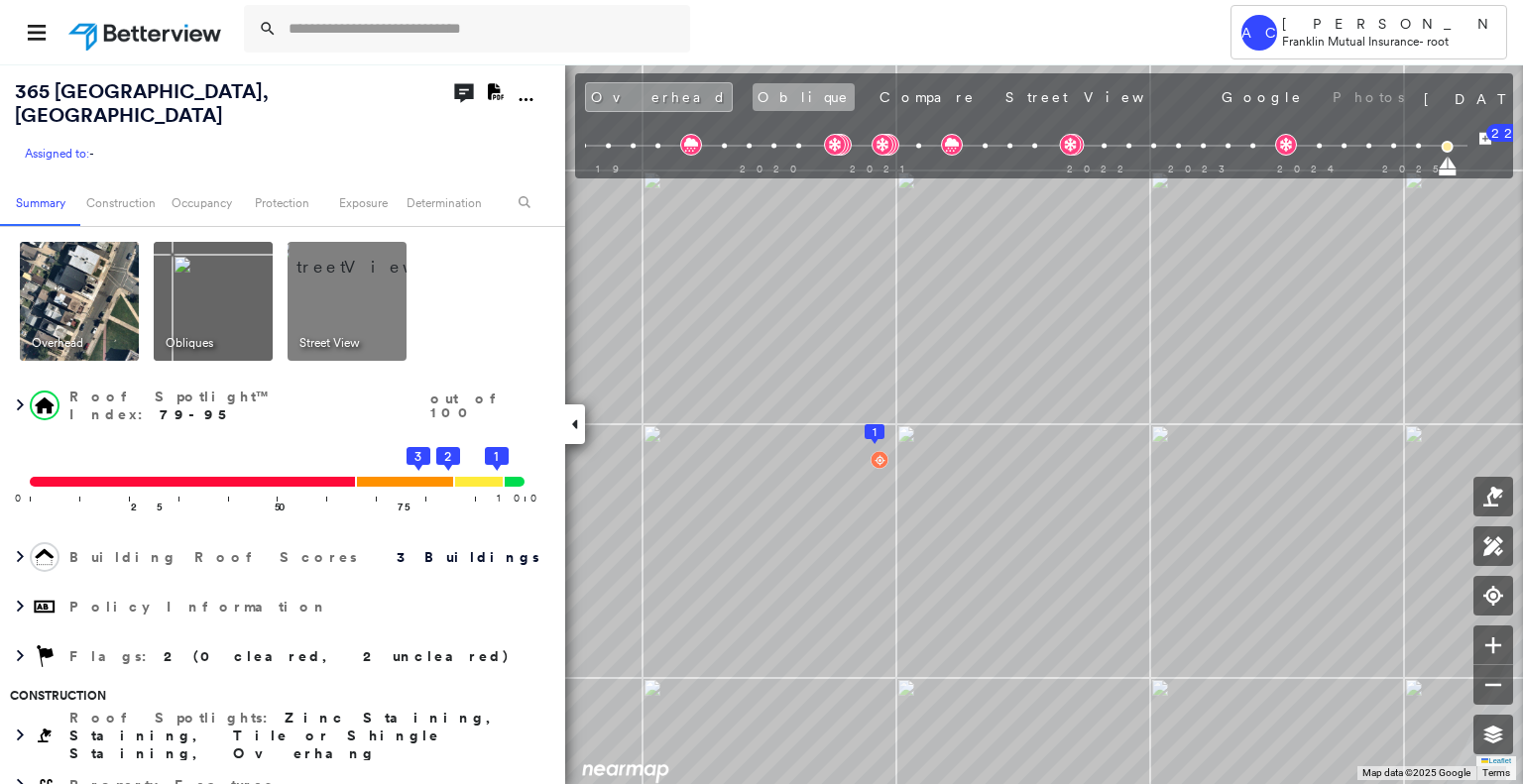 click on "Oblique" at bounding box center [803, 97] 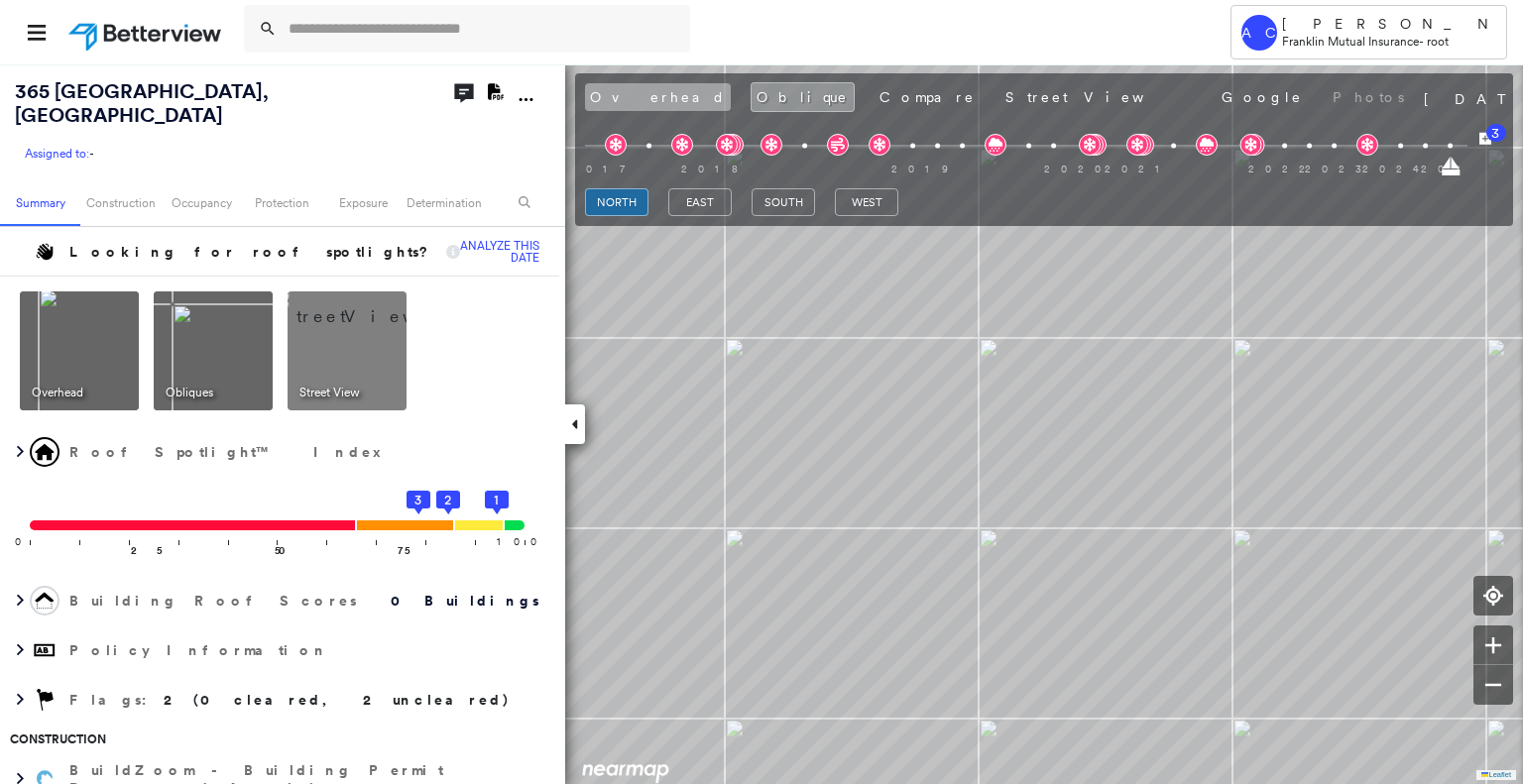 click on "Overhead" at bounding box center [657, 97] 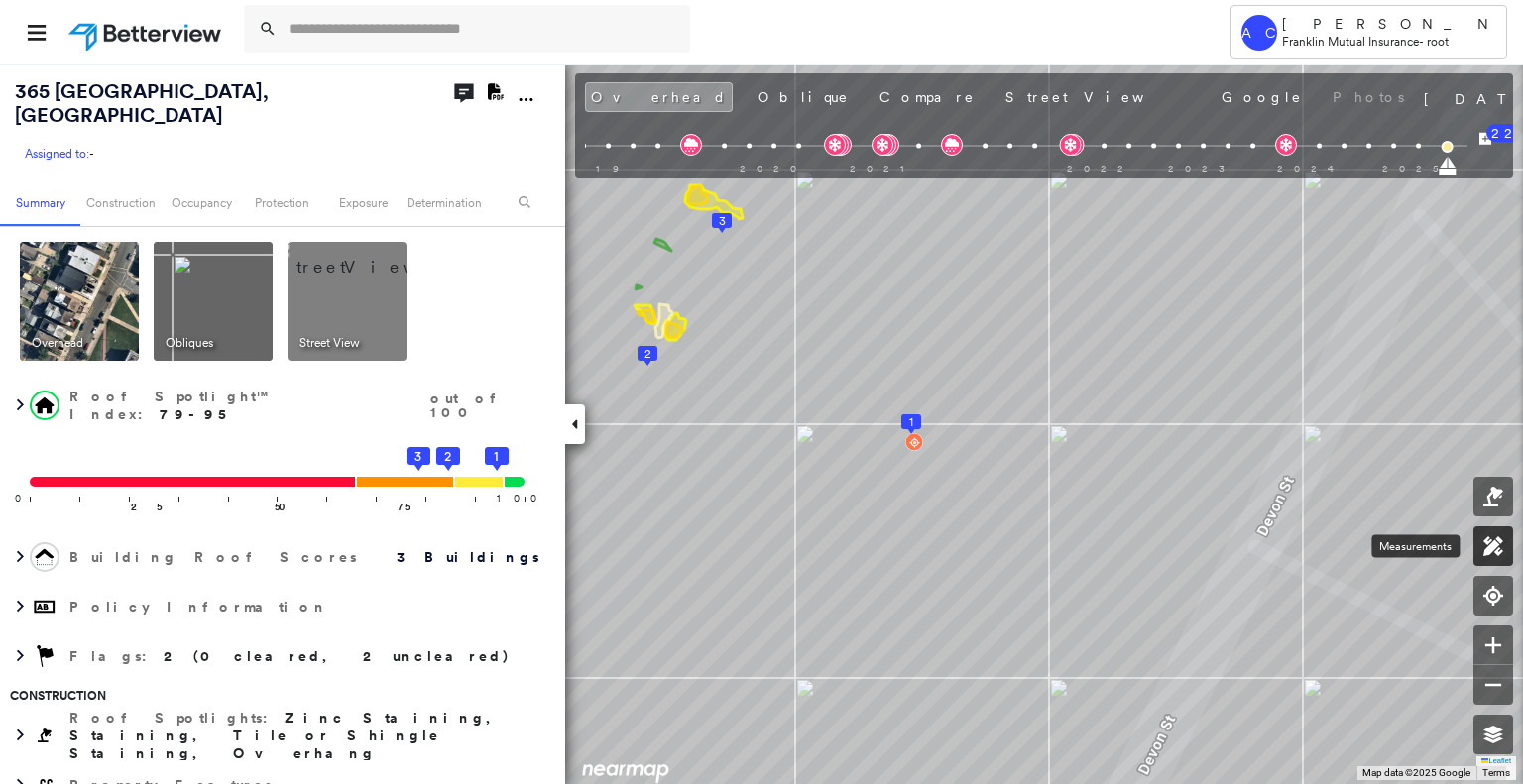 click 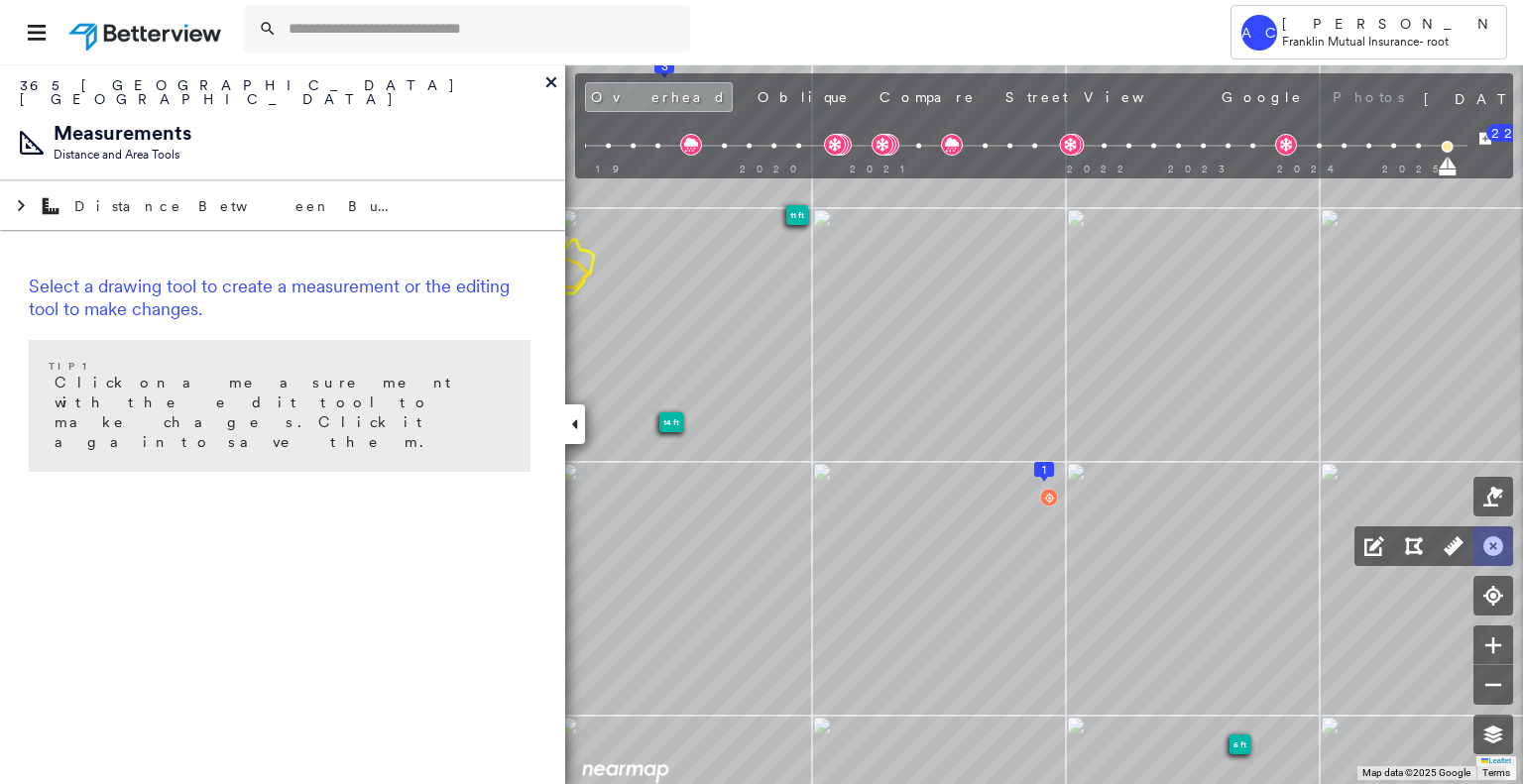 click 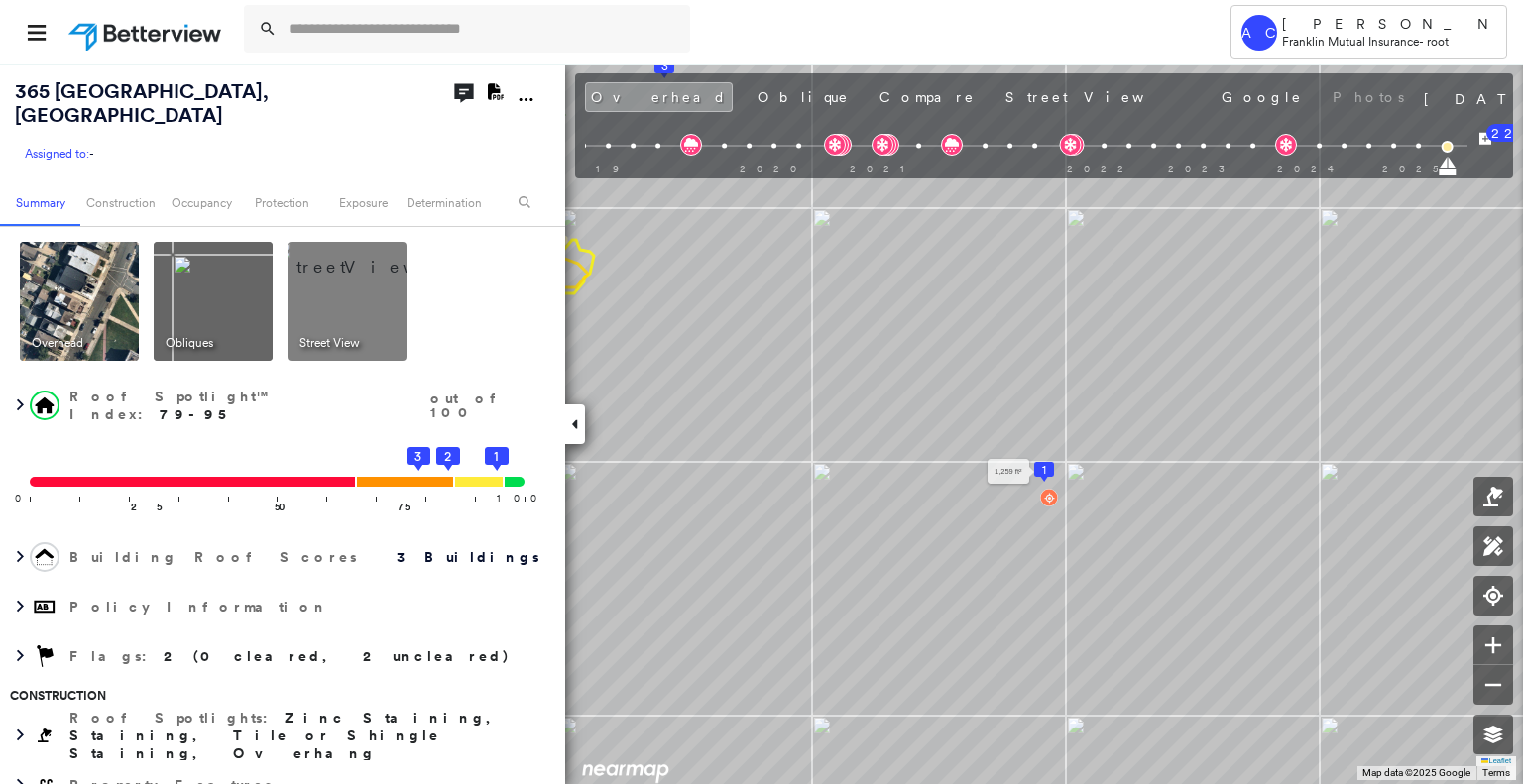 click on "1" at bounding box center (1044, 470) 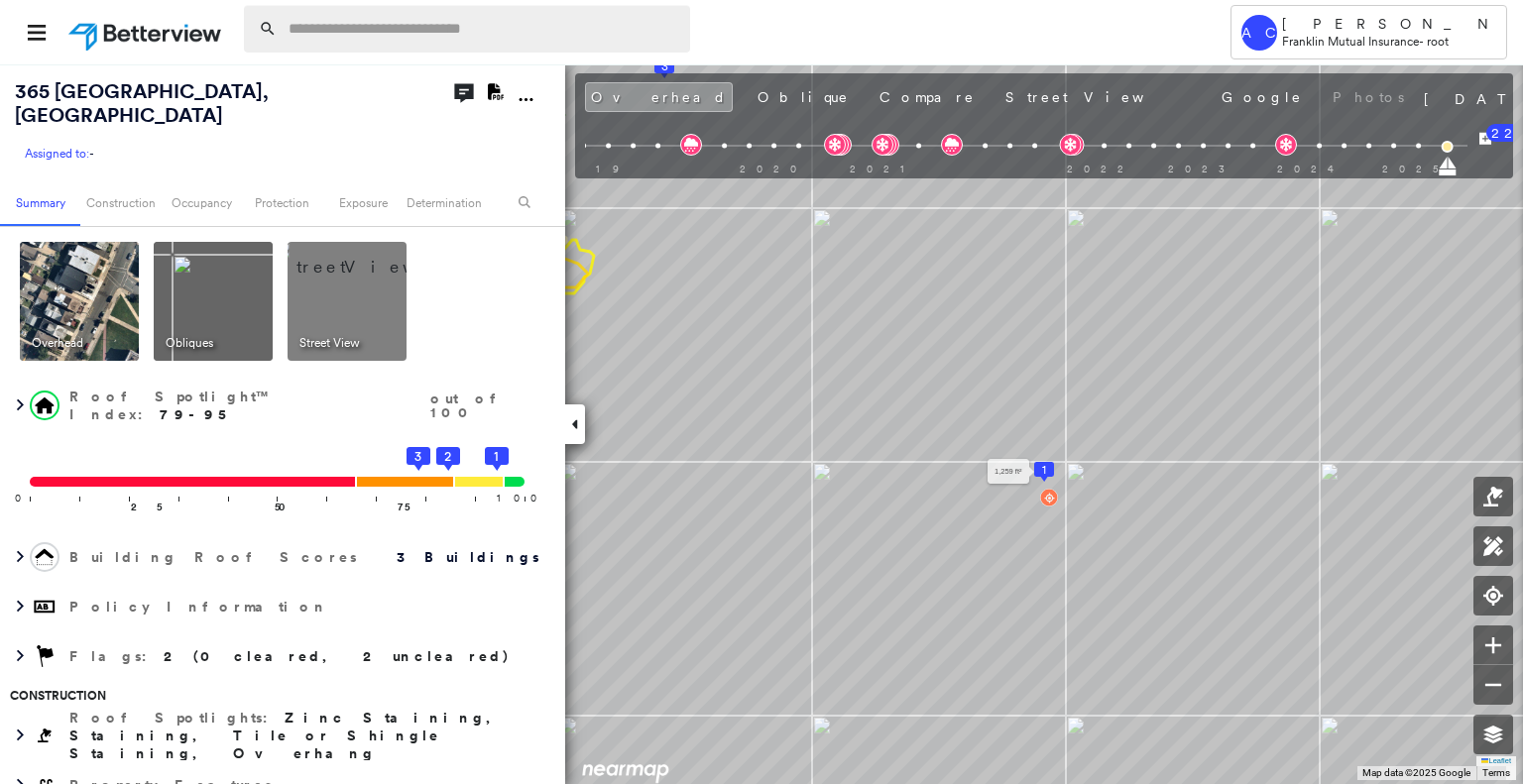 click at bounding box center (483, 29) 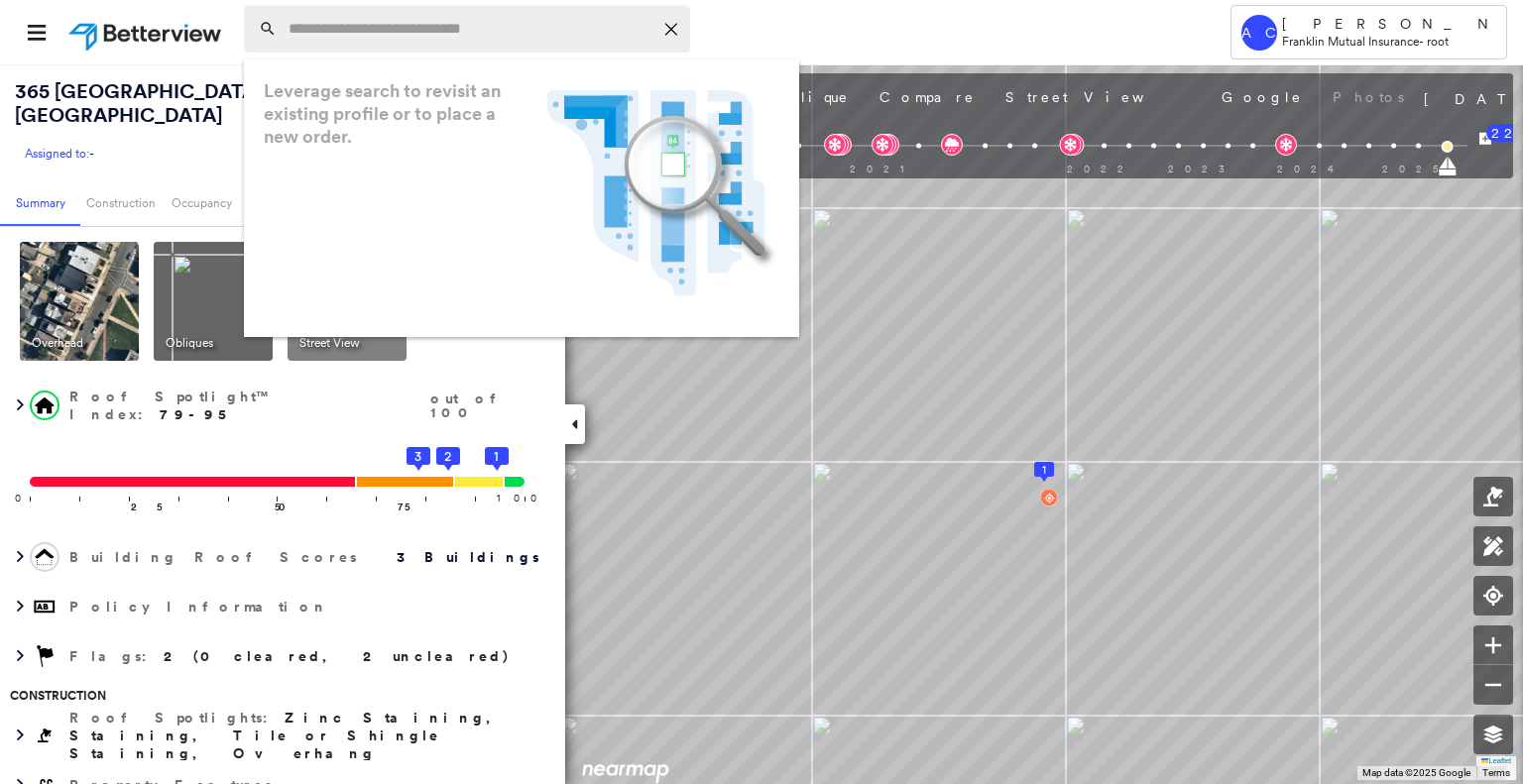 paste on "**********" 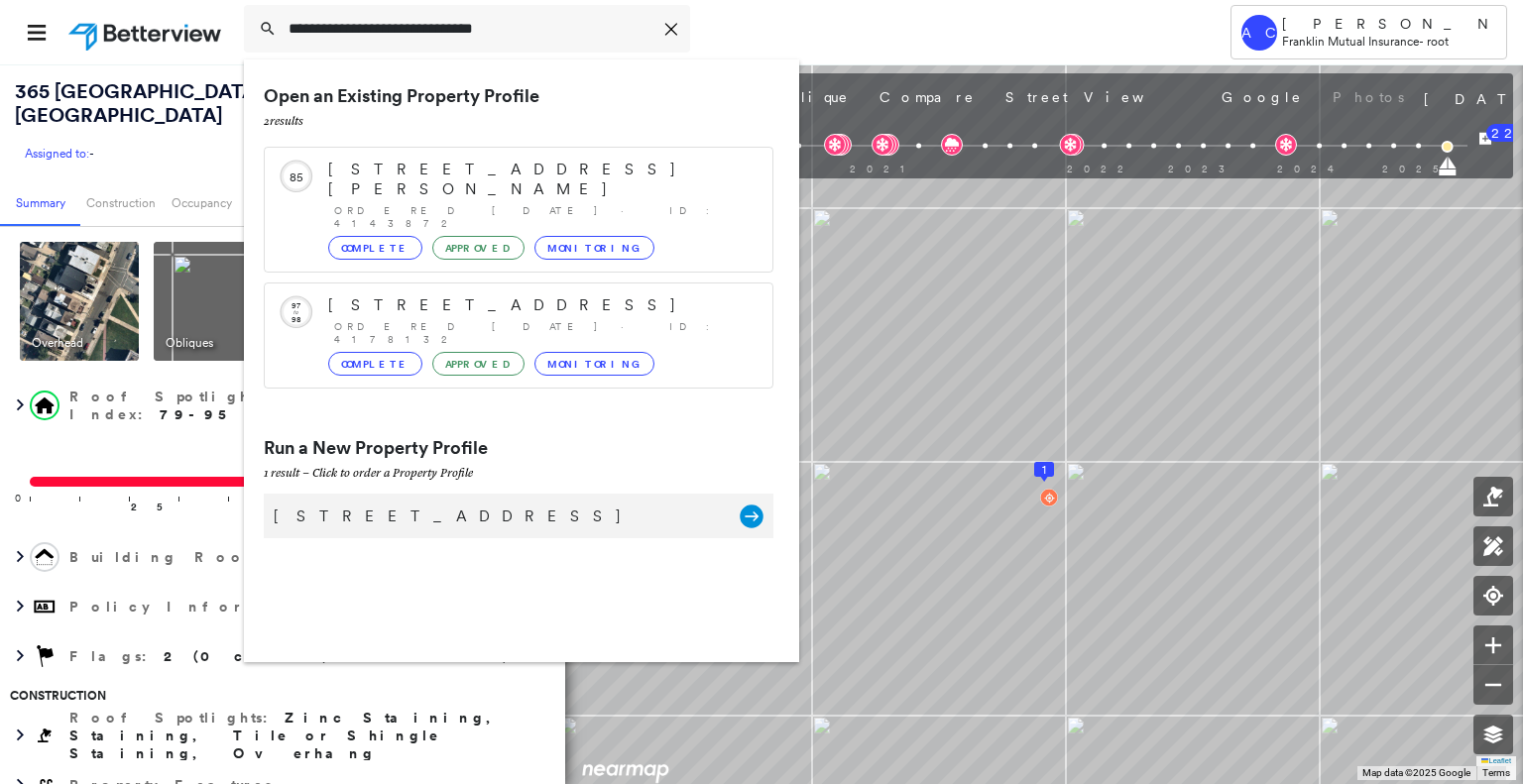 type on "**********" 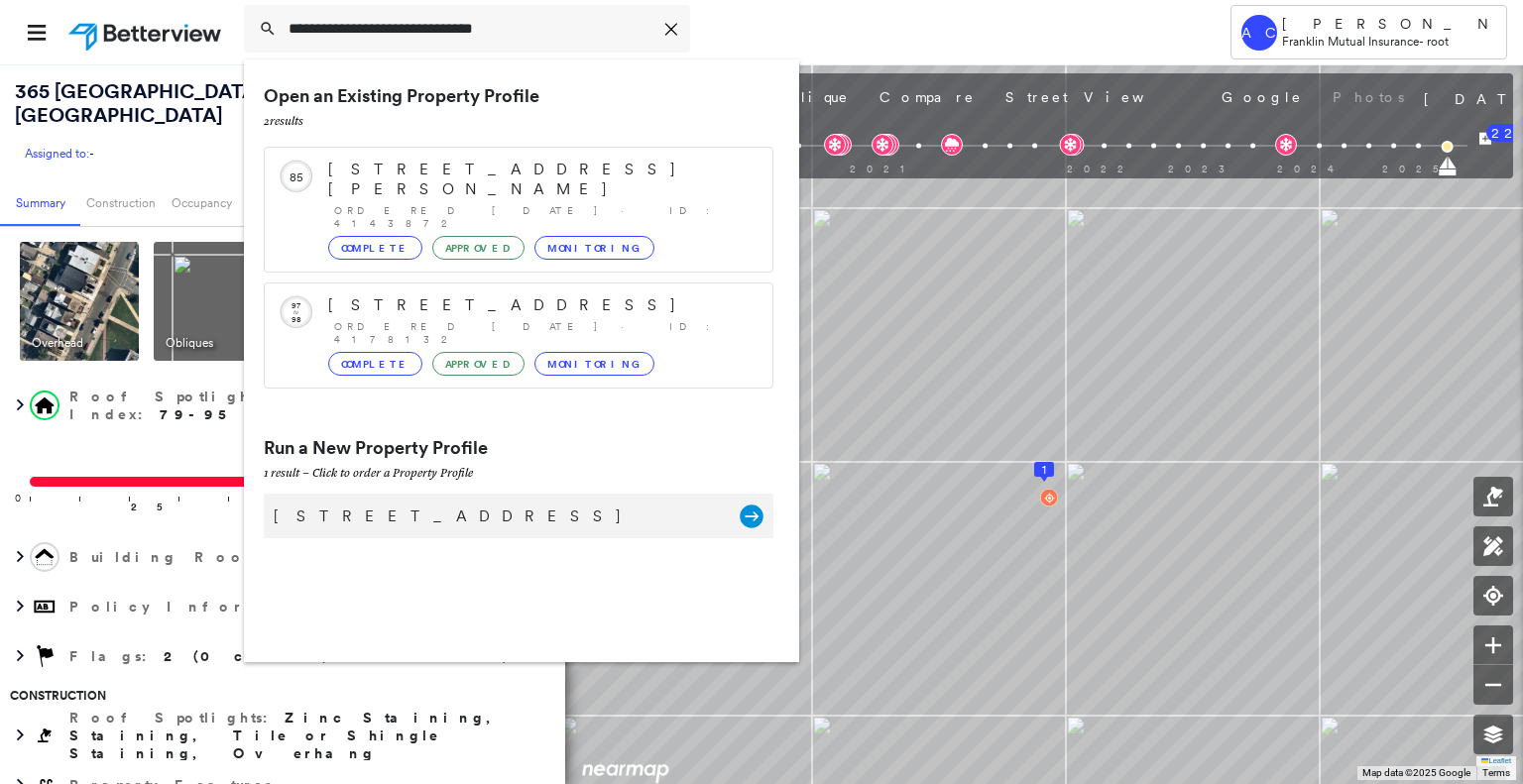 click on "462 Mountain Ave, Westfield, NJ 07090" at bounding box center [497, 516] 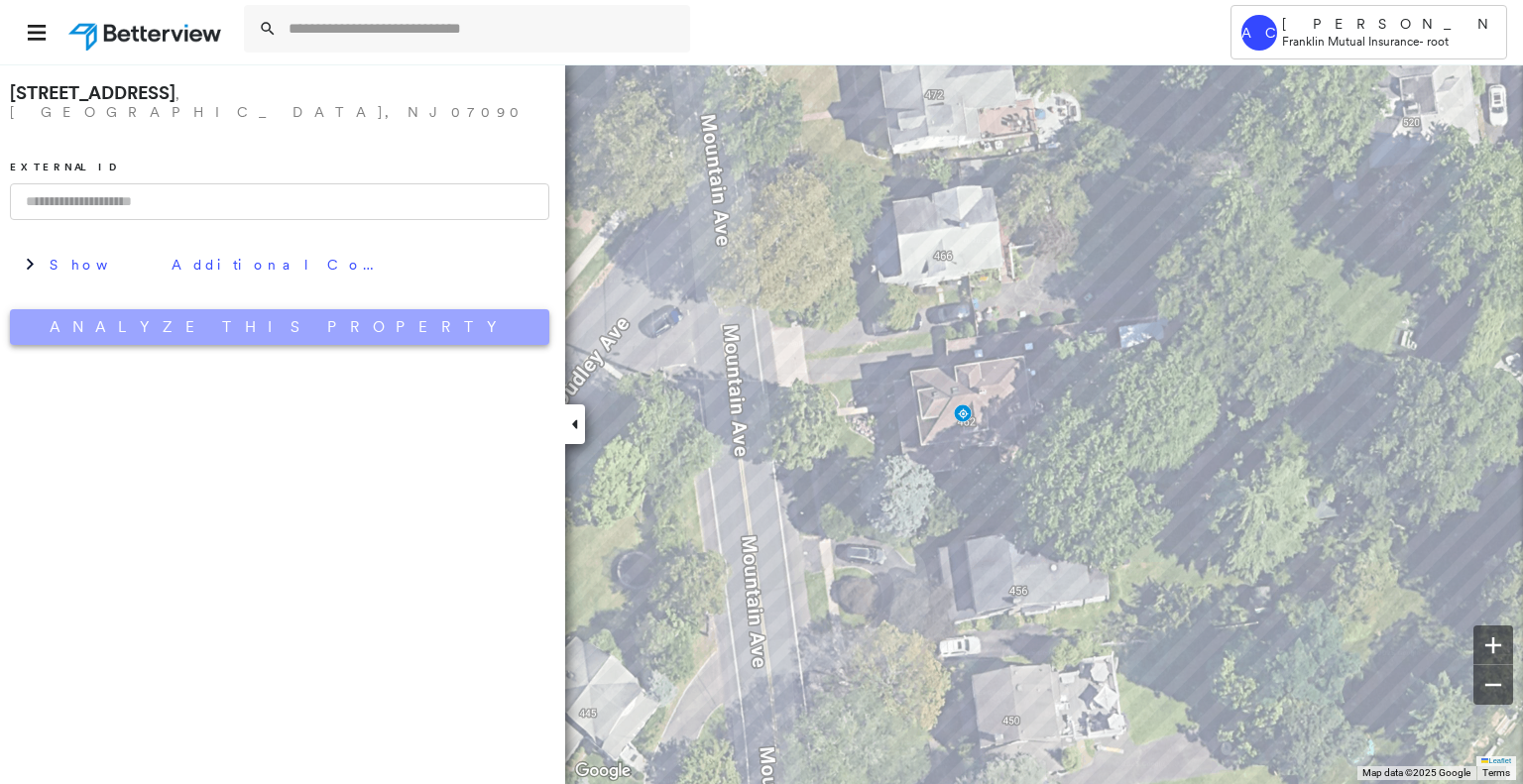 click on "Analyze This Property" at bounding box center [280, 327] 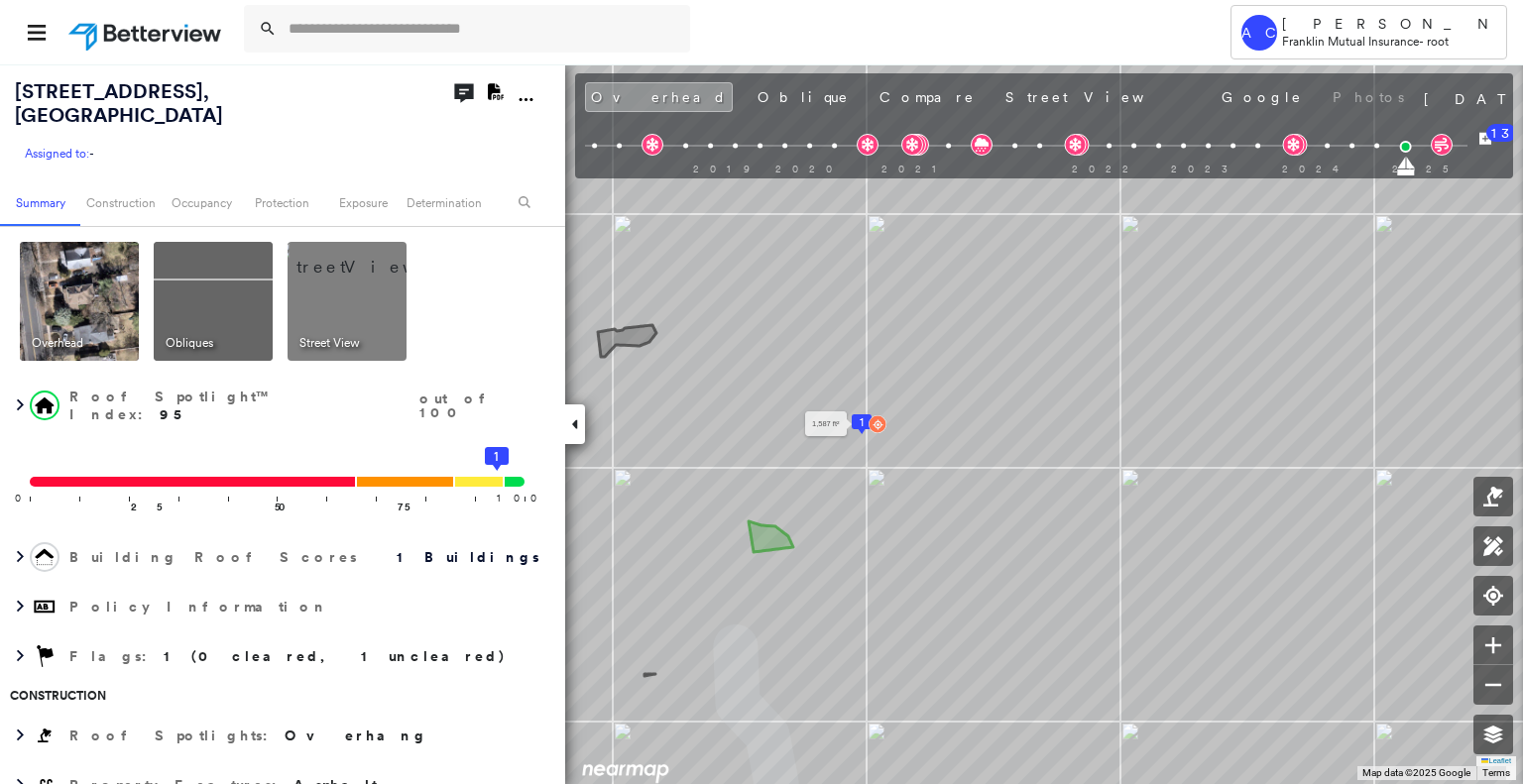 click on "1" at bounding box center [862, 422] 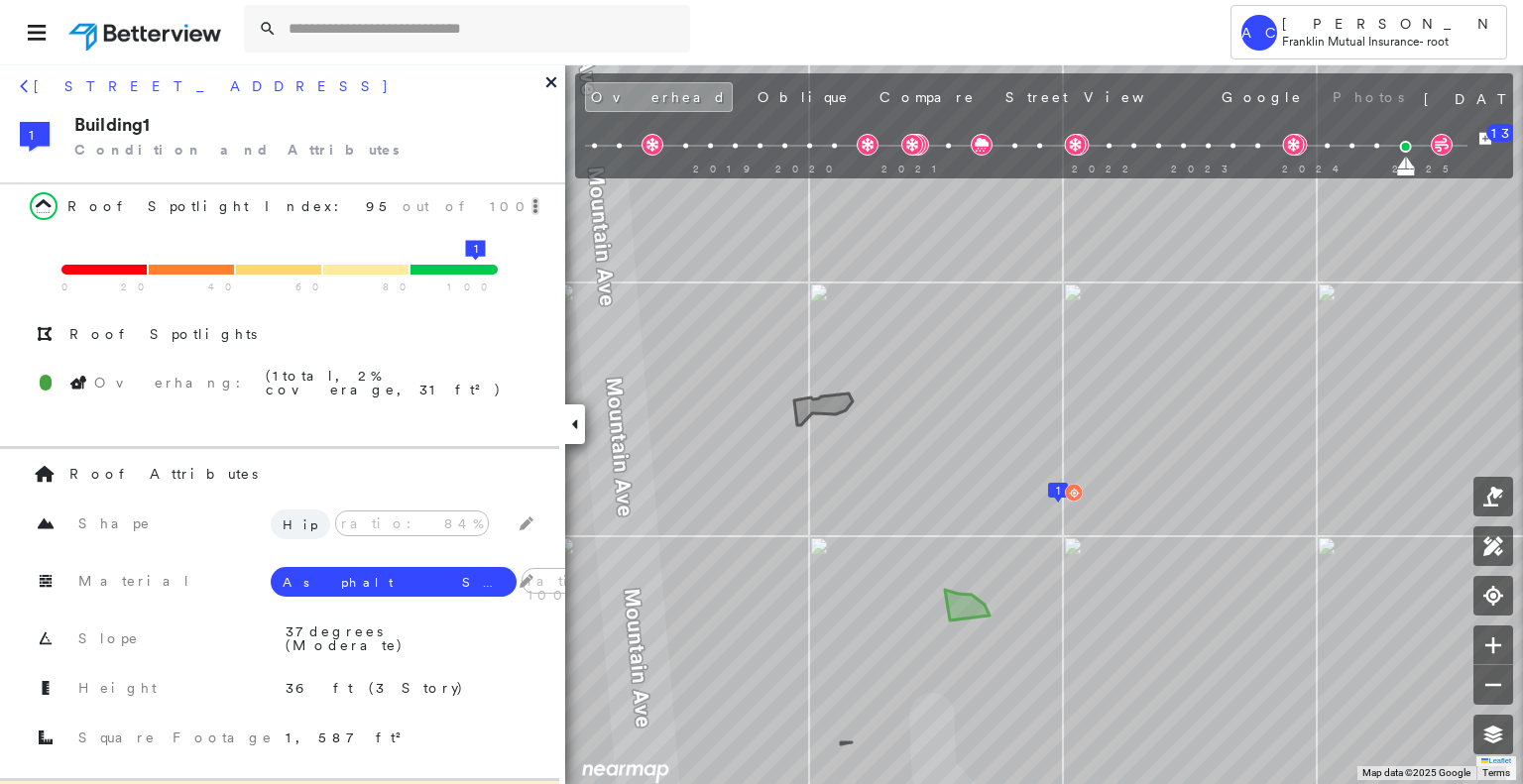 click 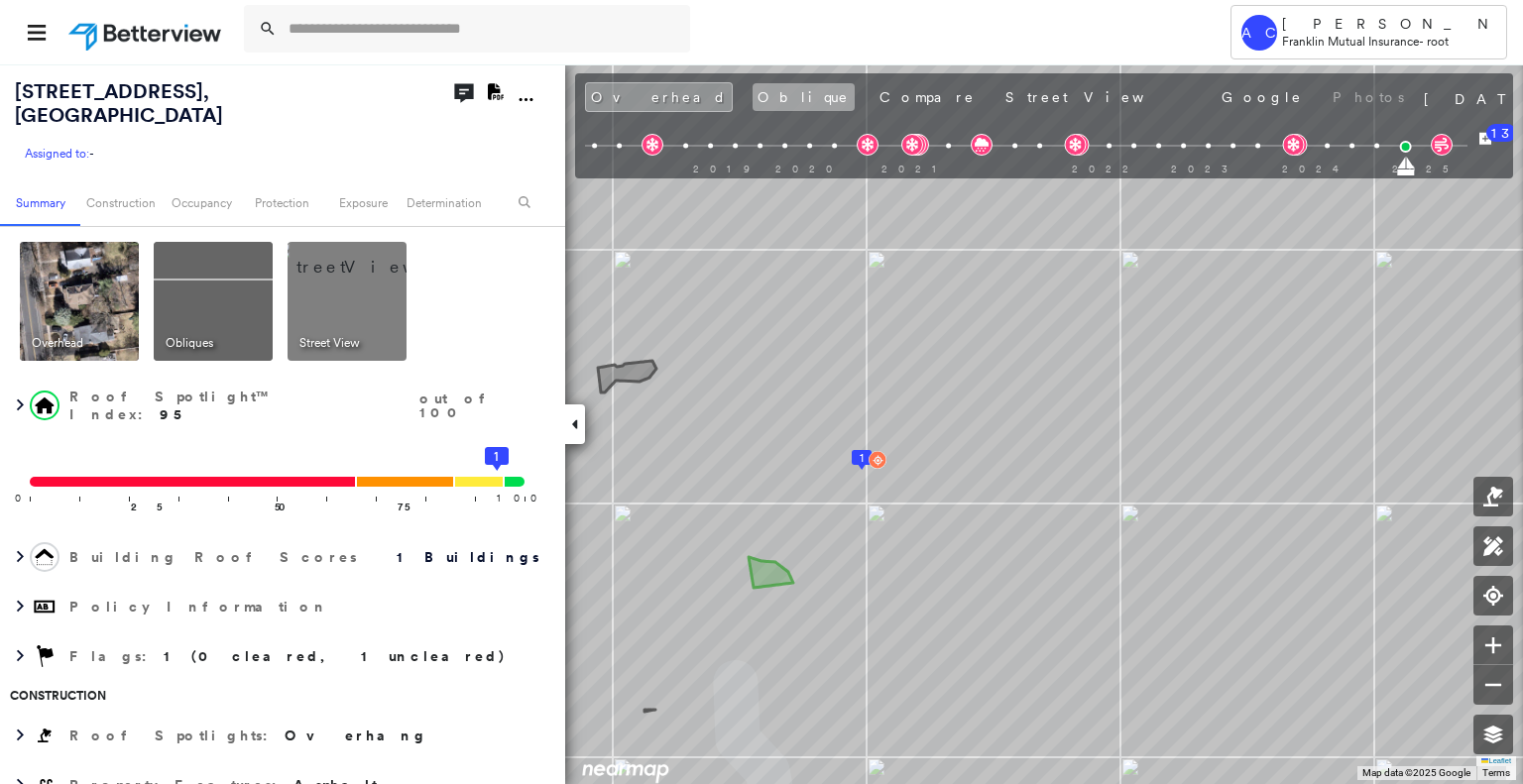 click on "Oblique" at bounding box center [803, 97] 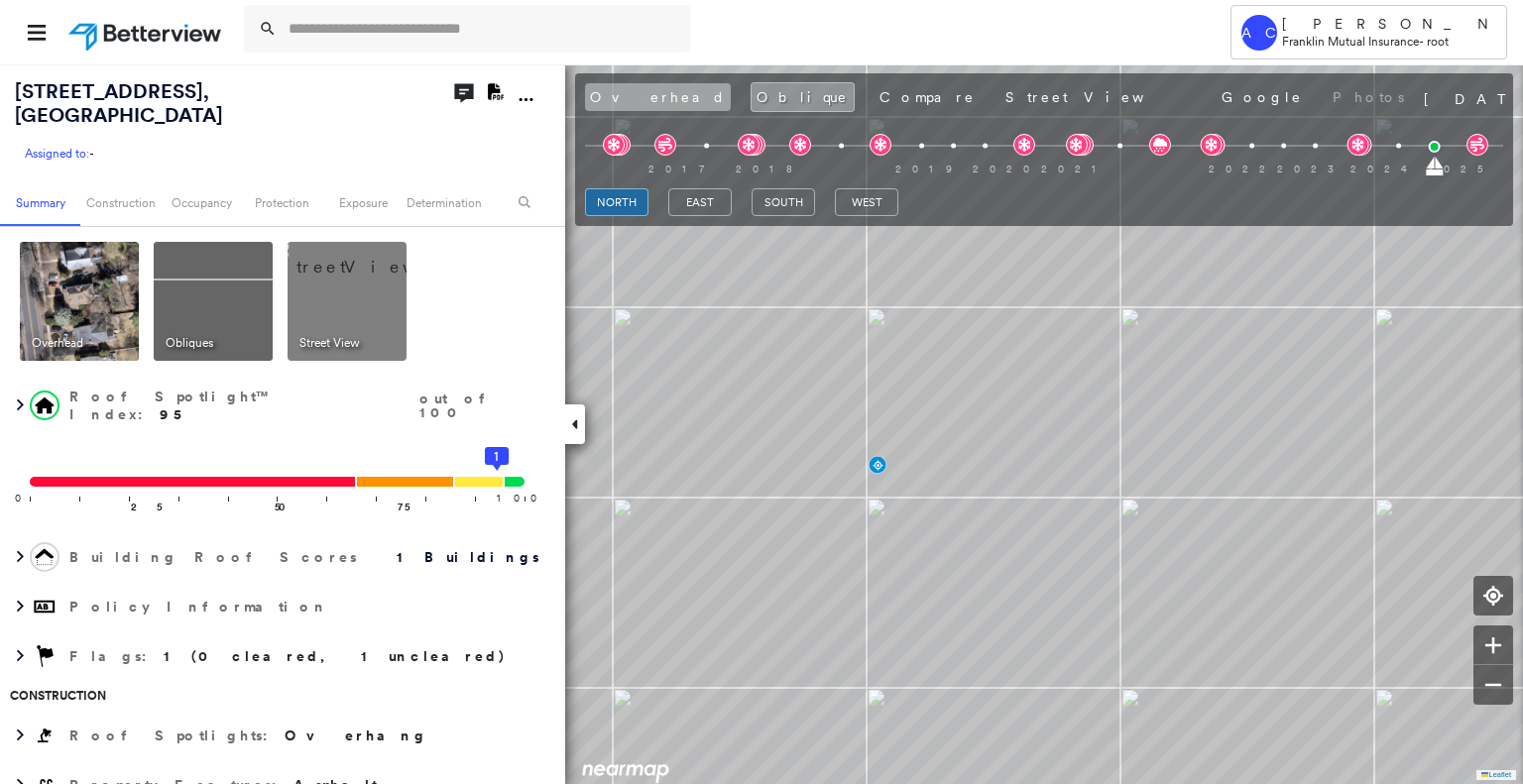 click on "Overhead" at bounding box center (657, 97) 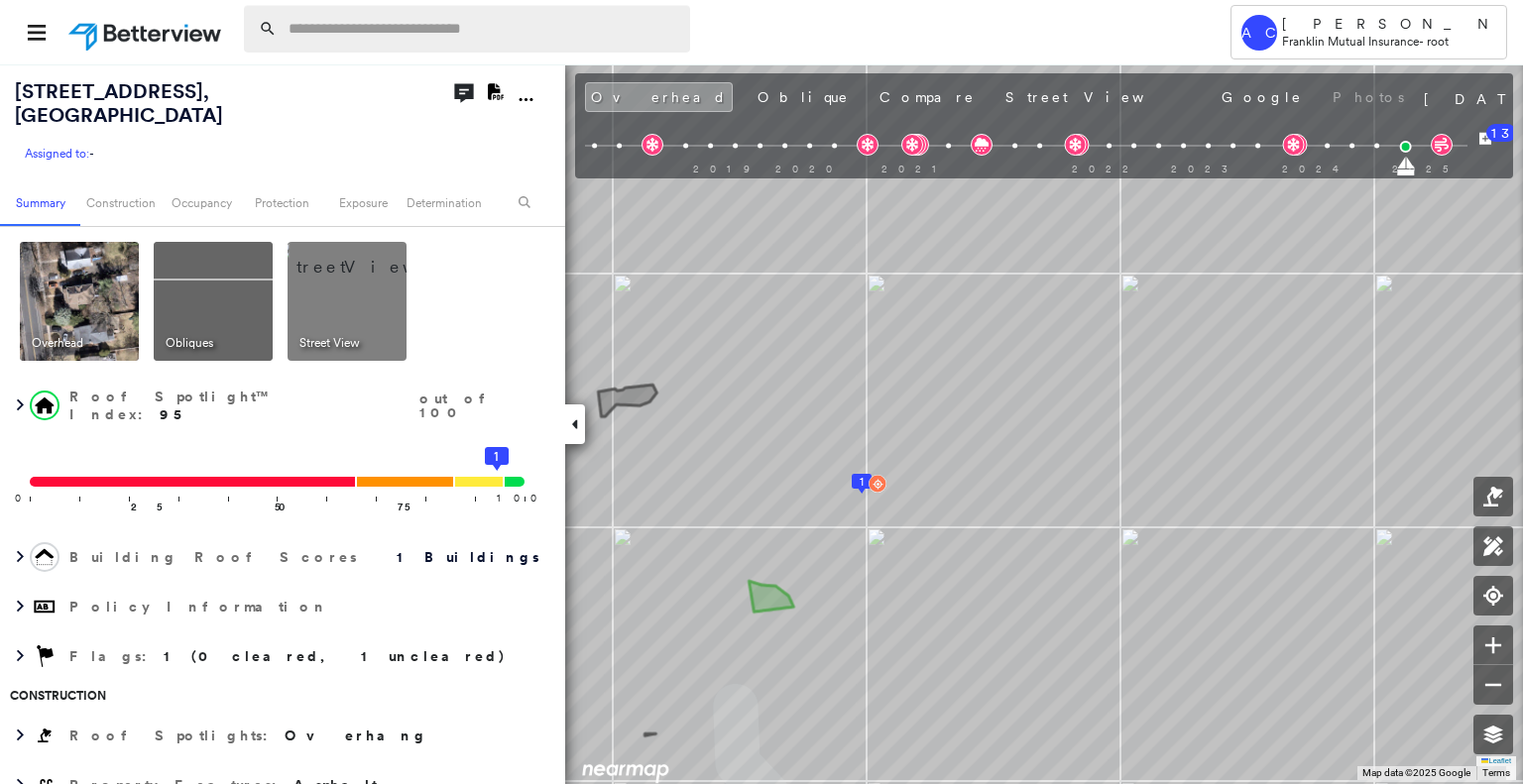 click at bounding box center (483, 29) 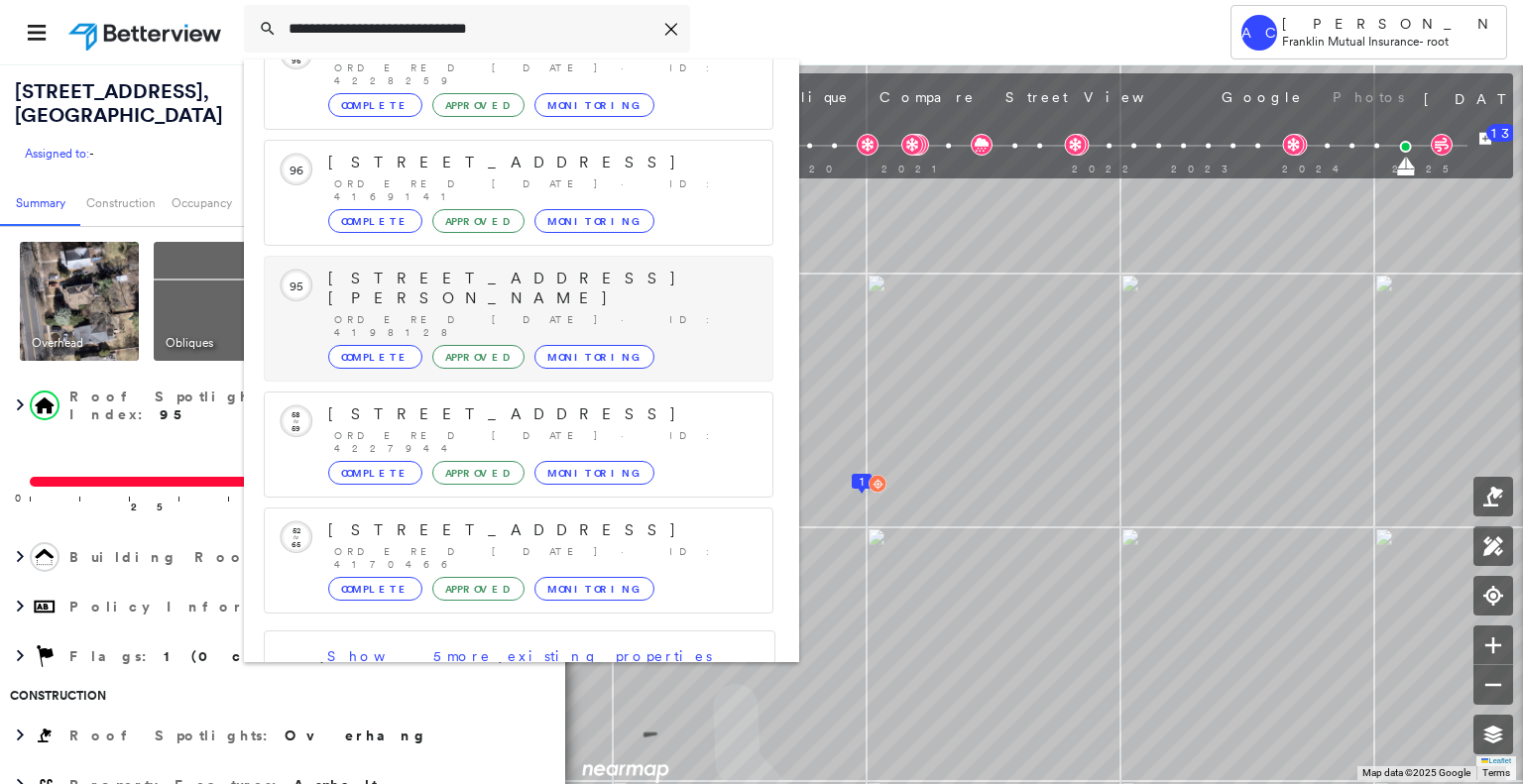scroll, scrollTop: 206, scrollLeft: 0, axis: vertical 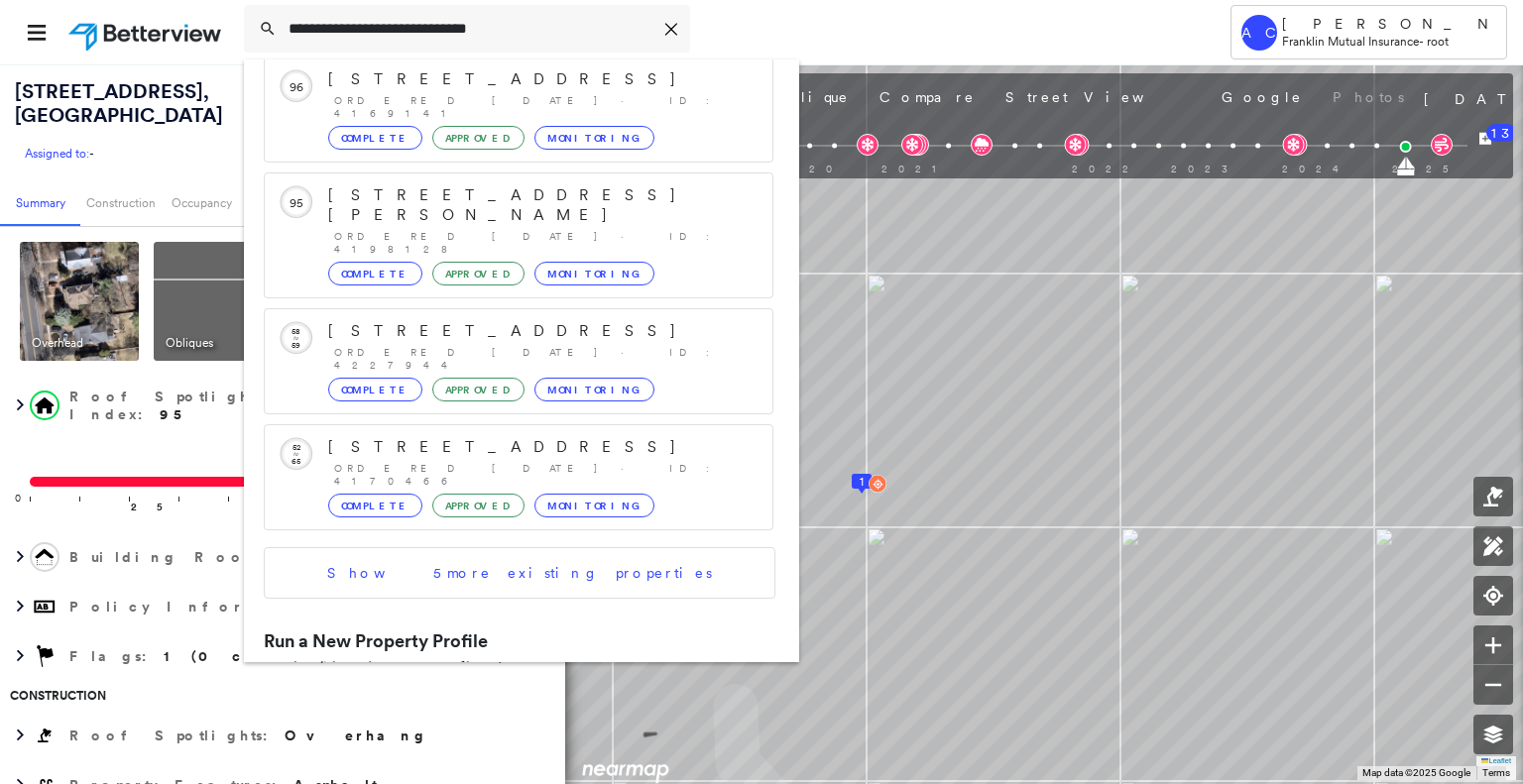 type on "**********" 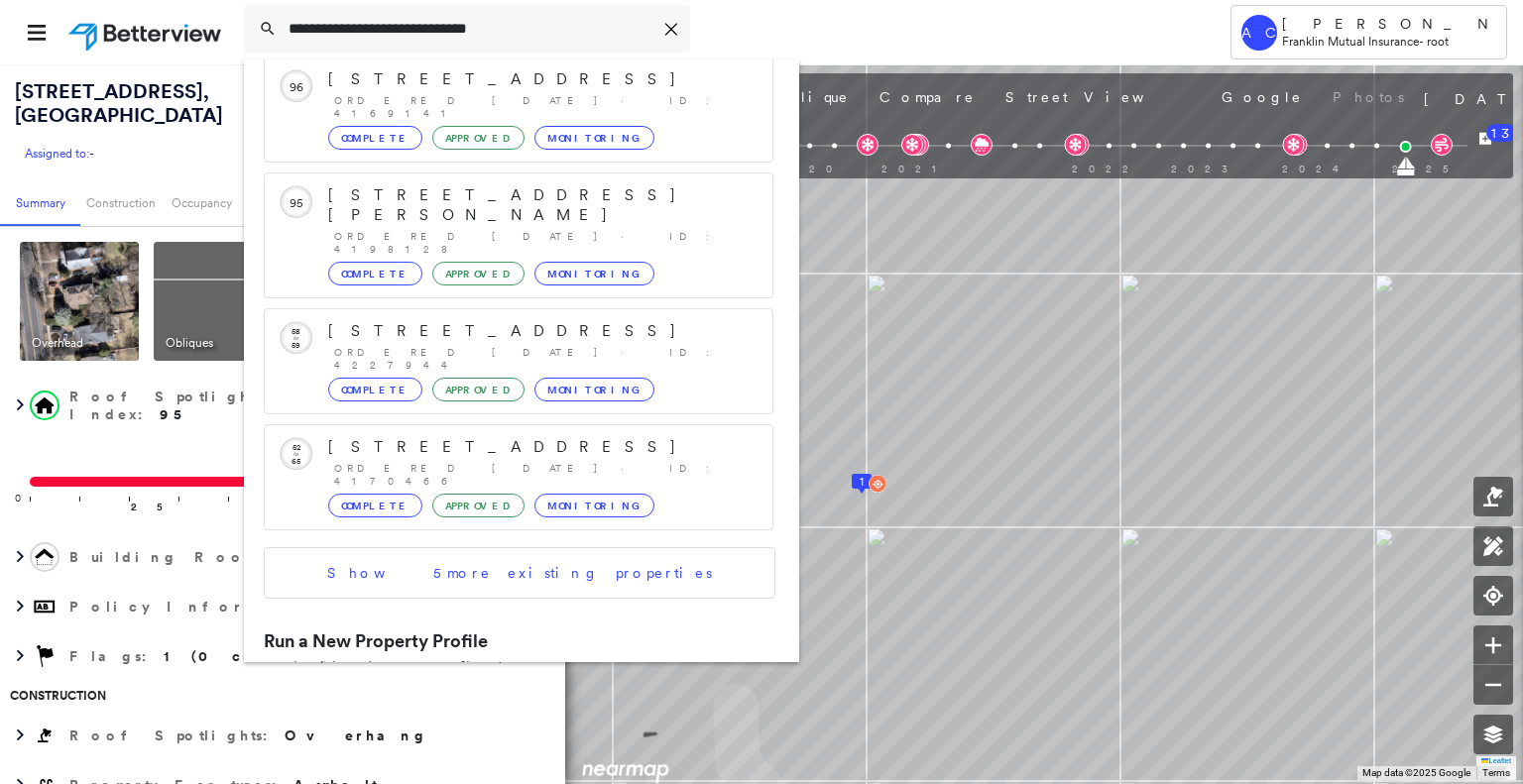 click on "491 Windsor Rd, Wood Ridge, NJ 07075" at bounding box center [497, 710] 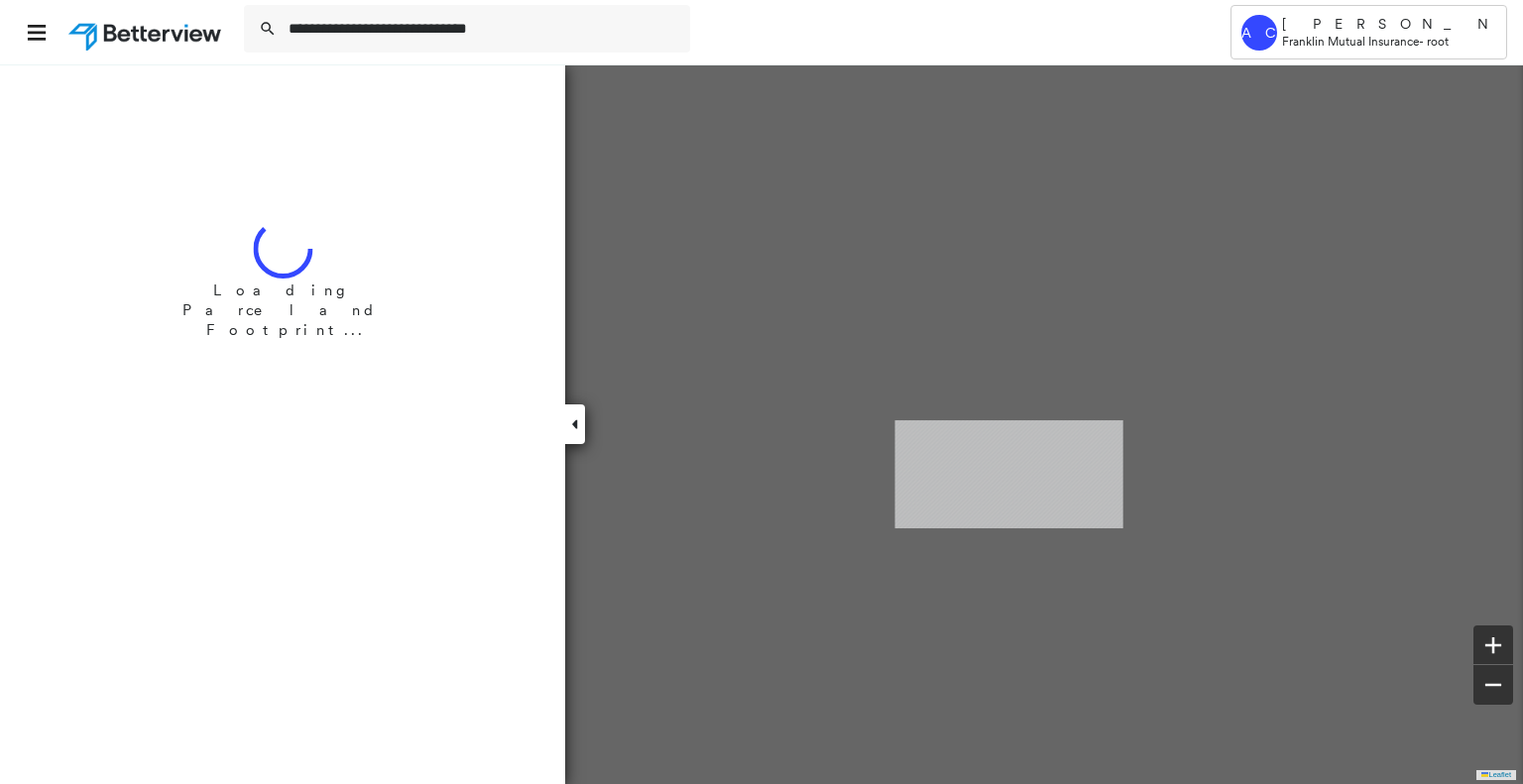 type 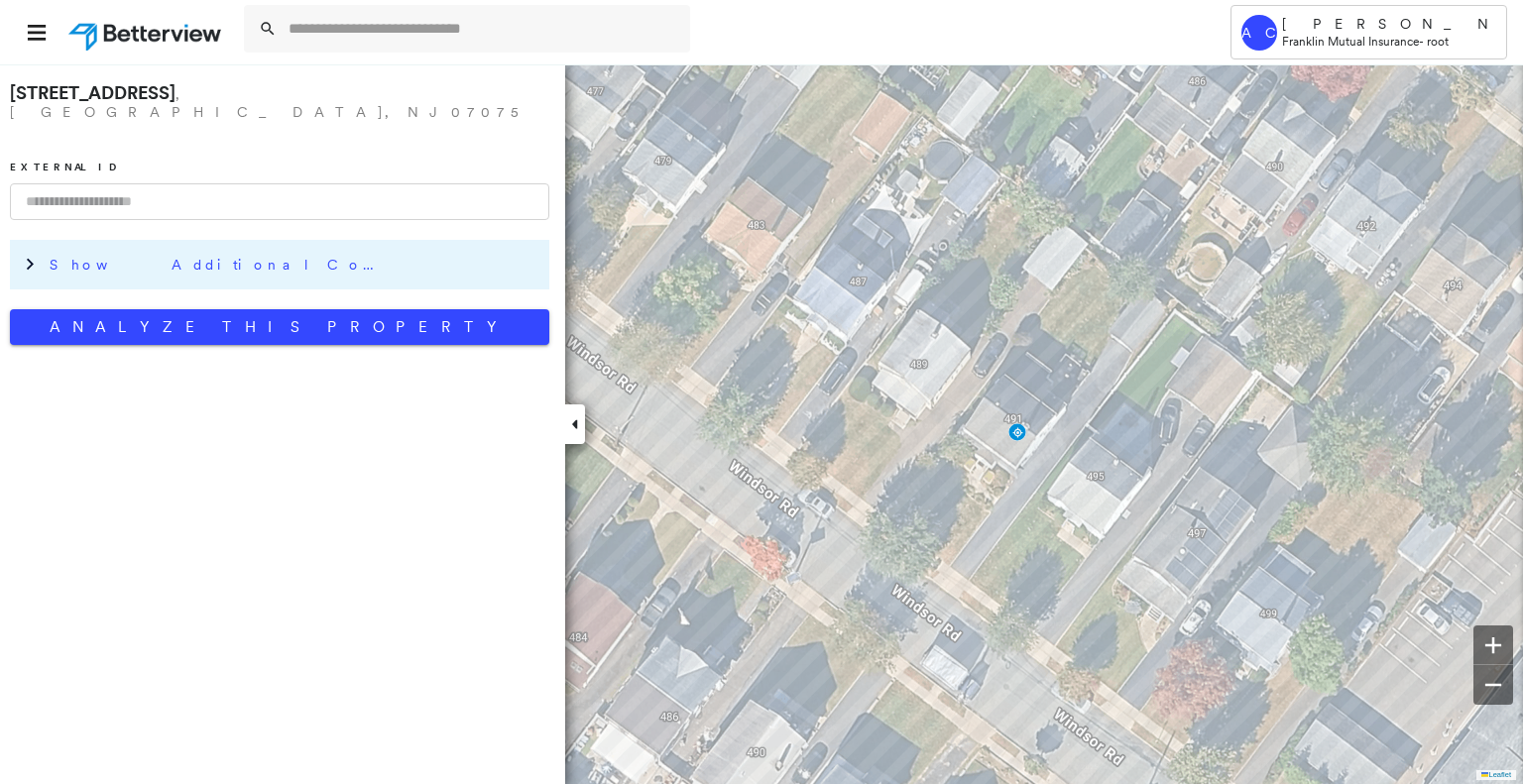 click on "Show Additional Company Data" at bounding box center [294, 265] 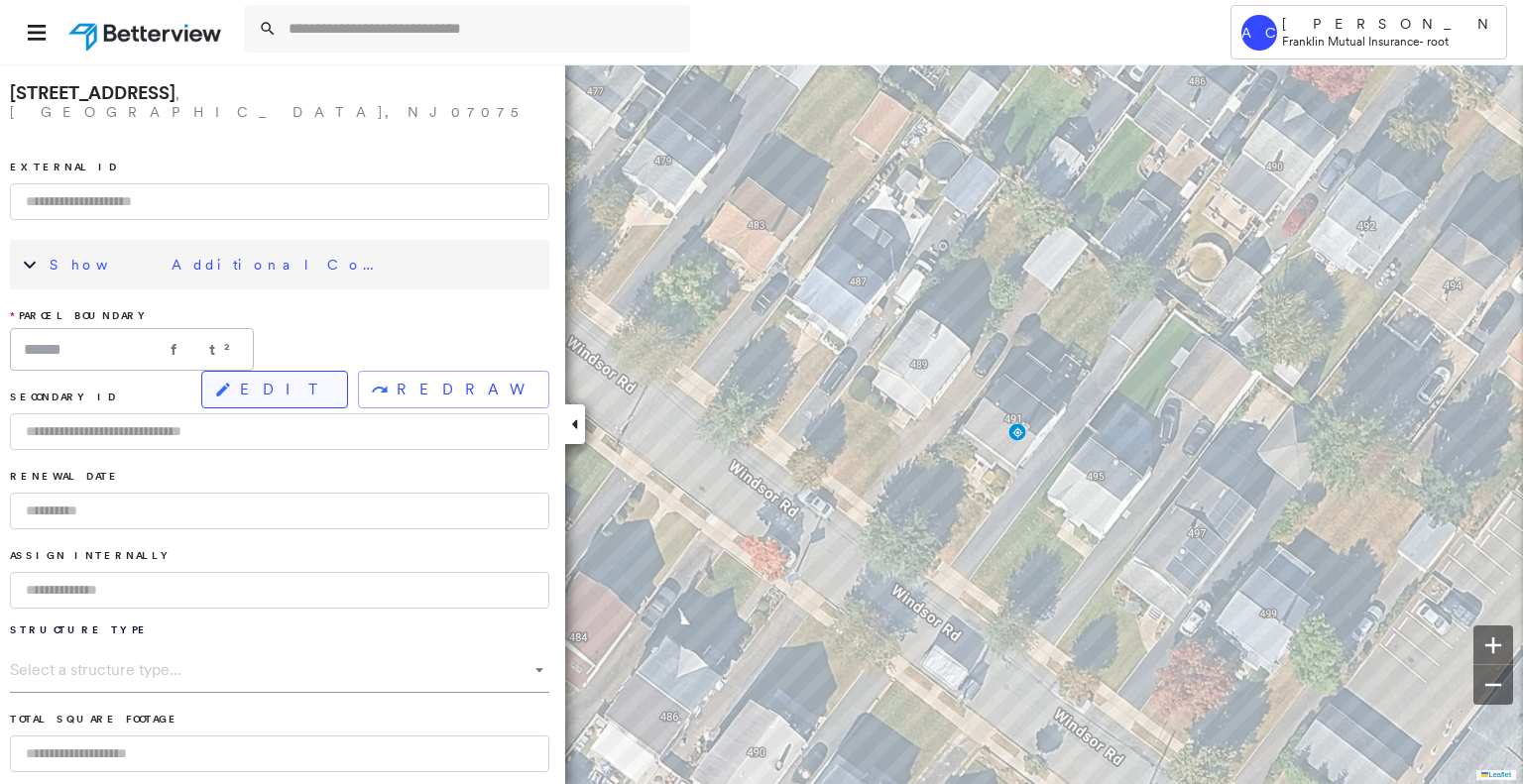 click on "EDIT" at bounding box center [286, 390] 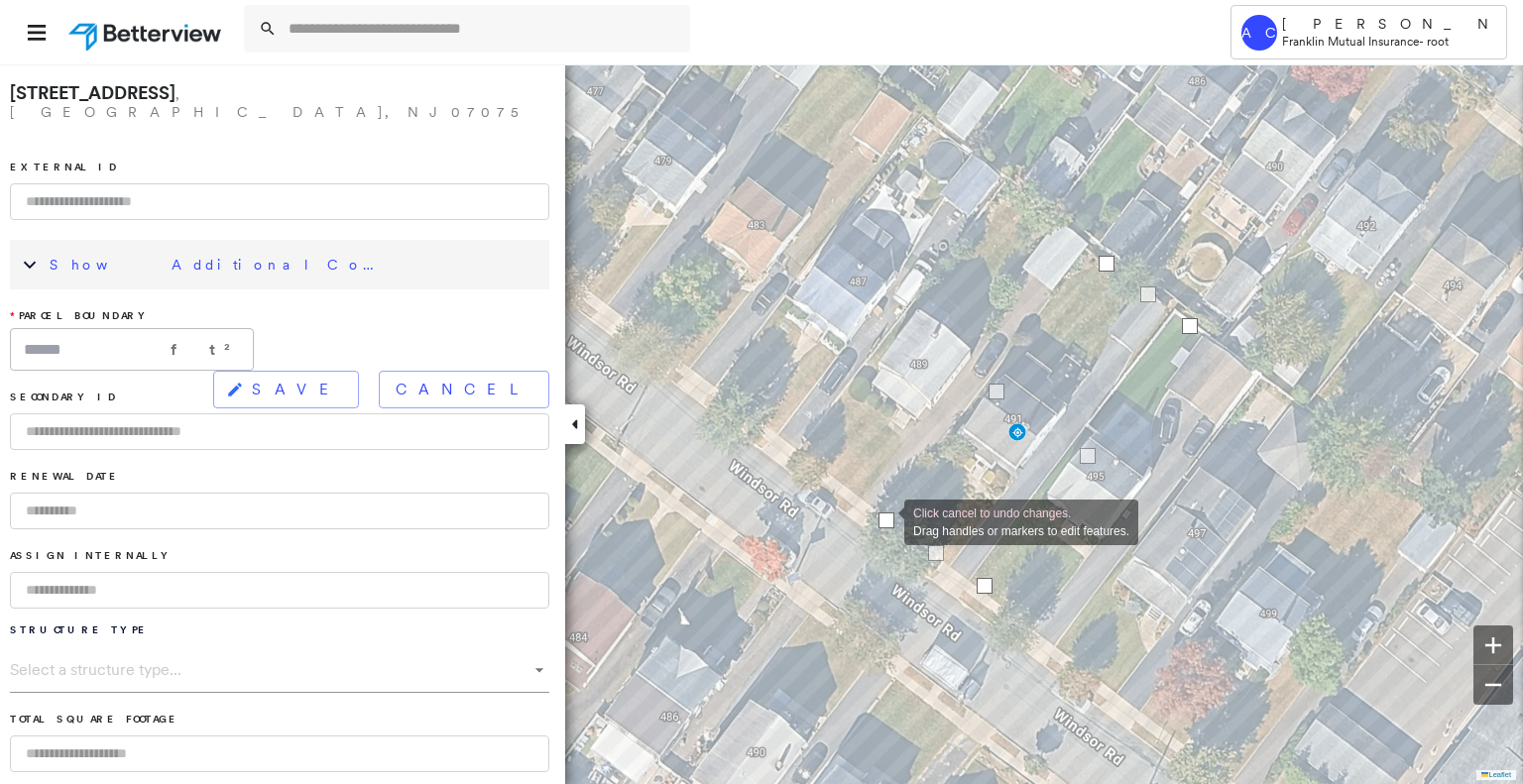 drag, startPoint x: 899, startPoint y: 522, endPoint x: 883, endPoint y: 520, distance: 16.124515 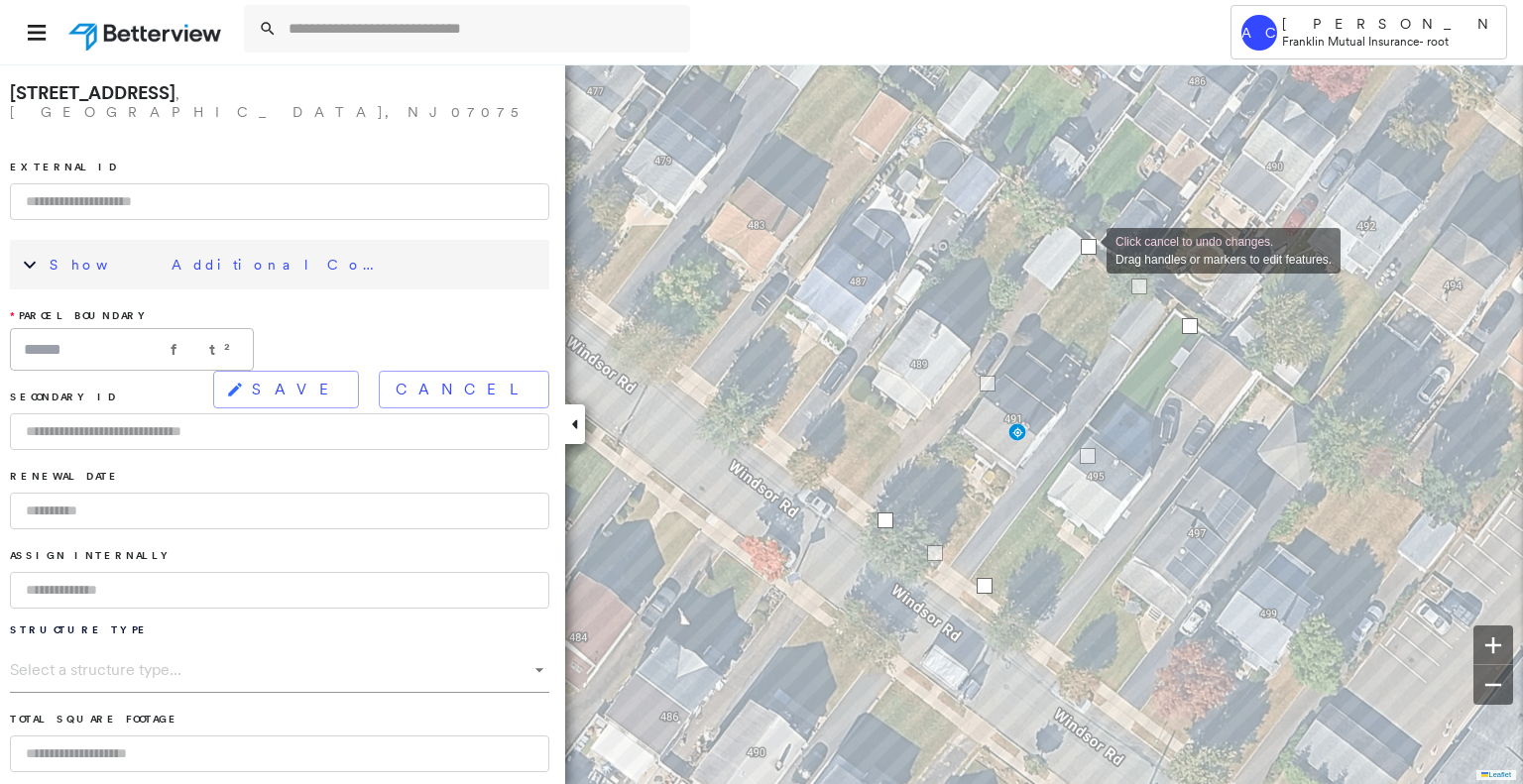 drag, startPoint x: 1105, startPoint y: 266, endPoint x: 1087, endPoint y: 249, distance: 24.758837 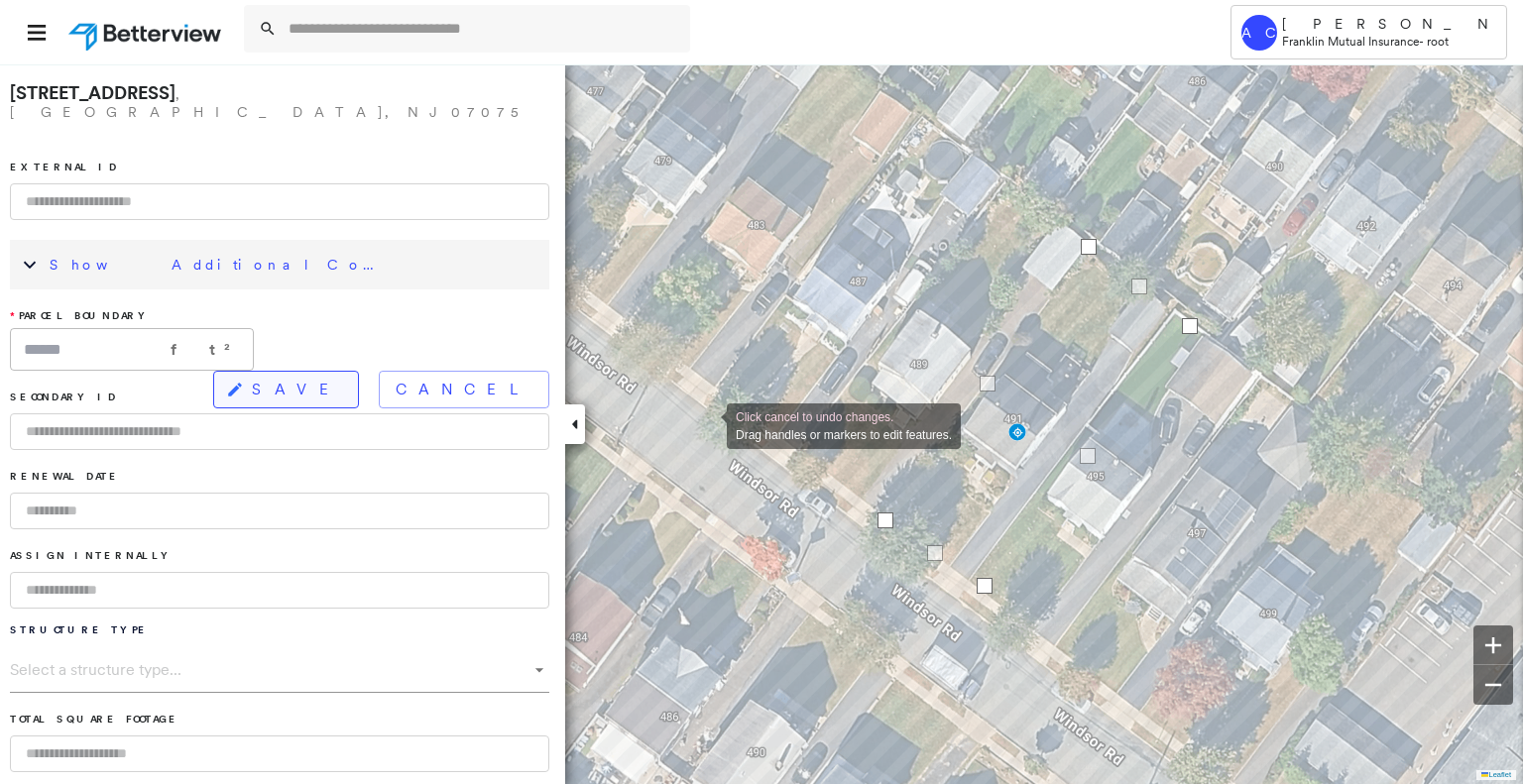 click on "SAVE" at bounding box center (286, 390) 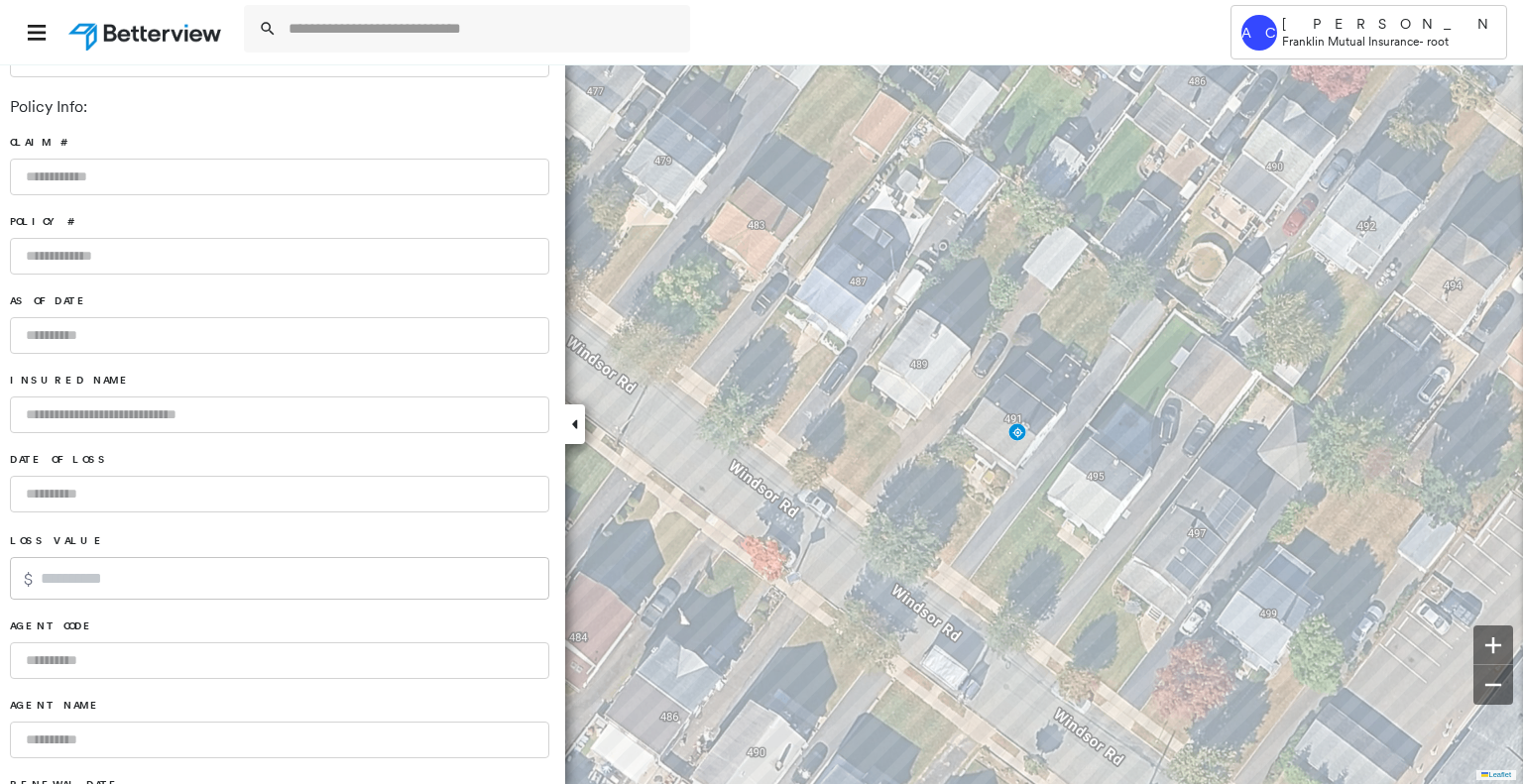scroll, scrollTop: 1158, scrollLeft: 0, axis: vertical 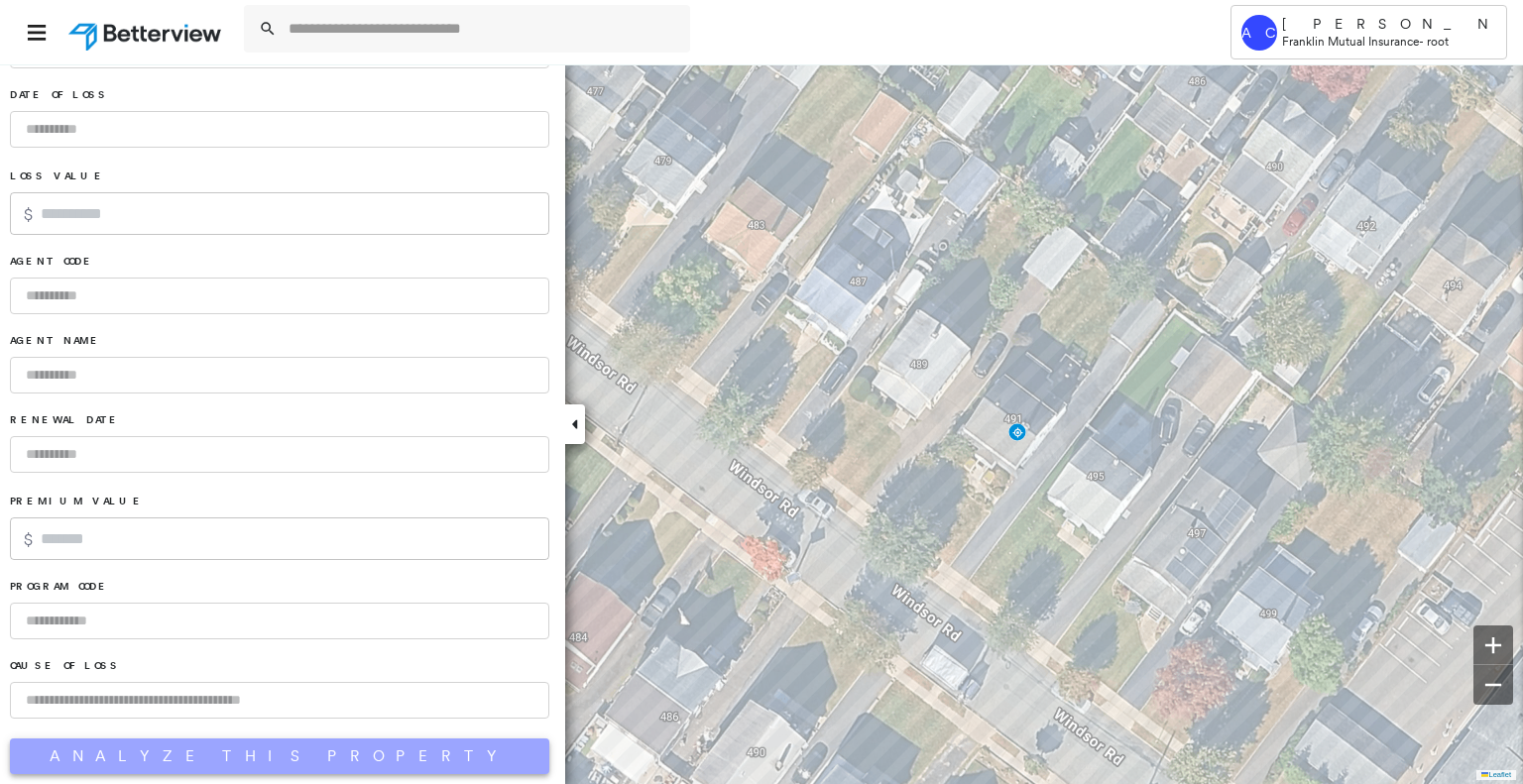 click on "Analyze This Property" at bounding box center (280, 756) 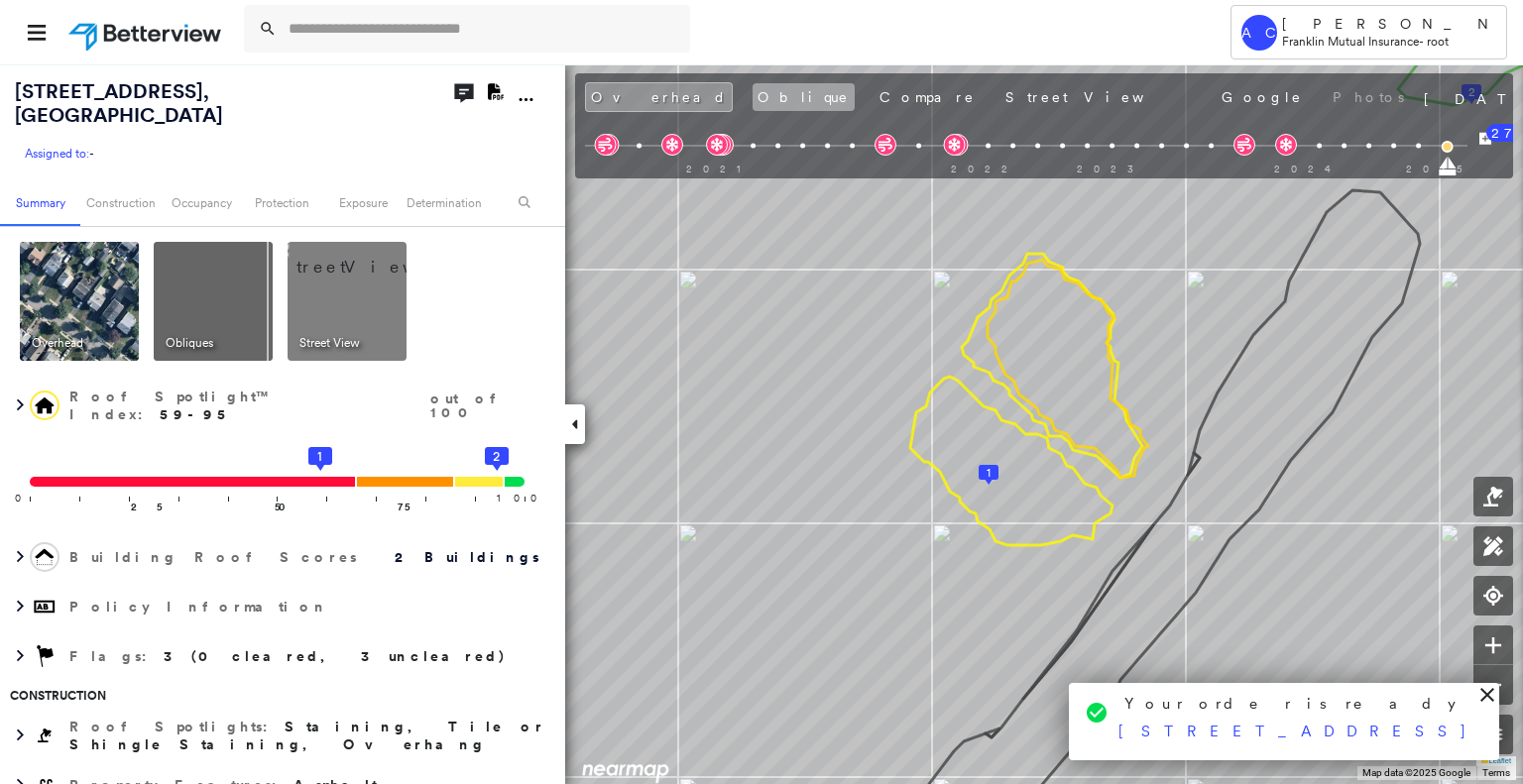 click on "Oblique" at bounding box center [803, 97] 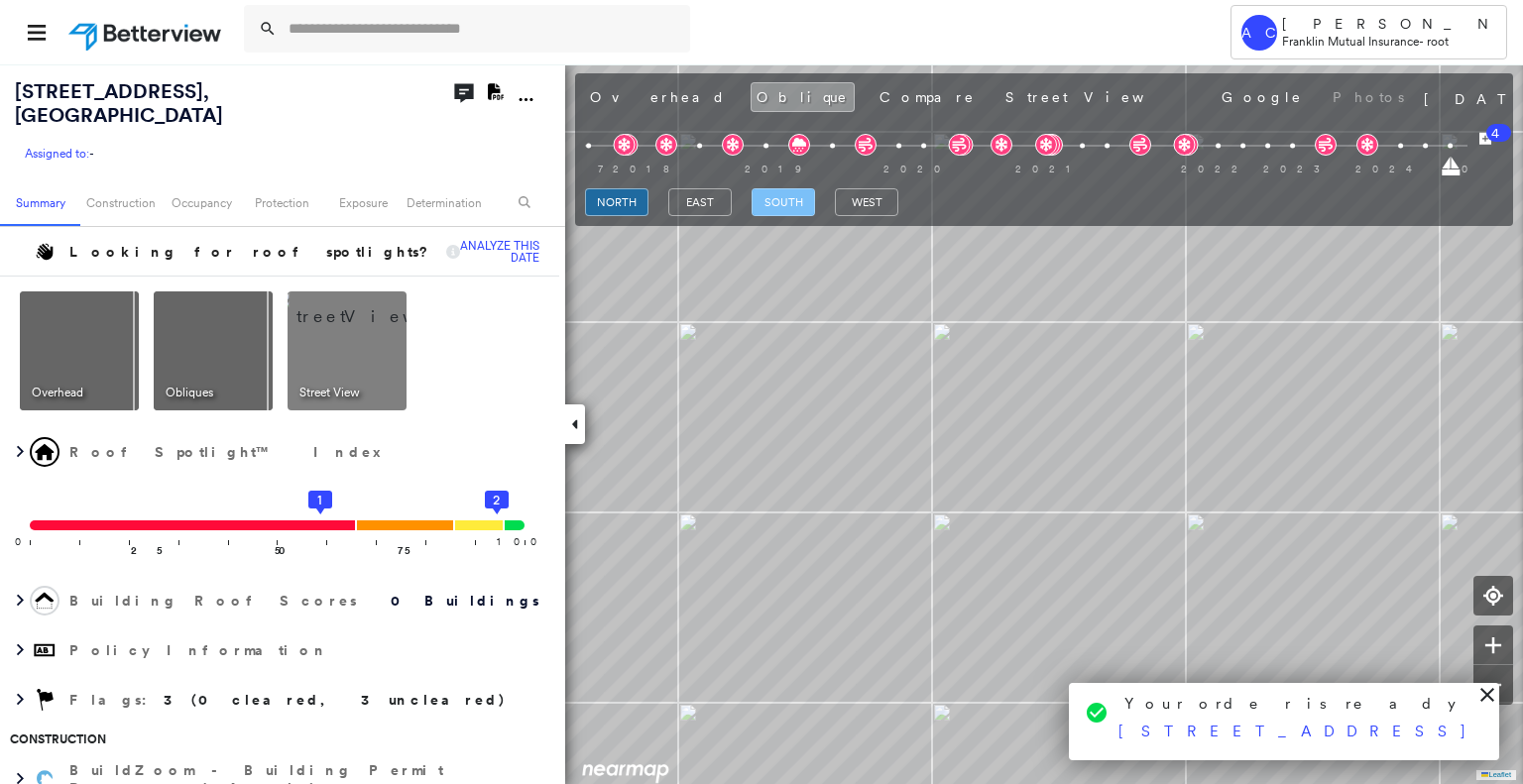 click on "south" at bounding box center (783, 202) 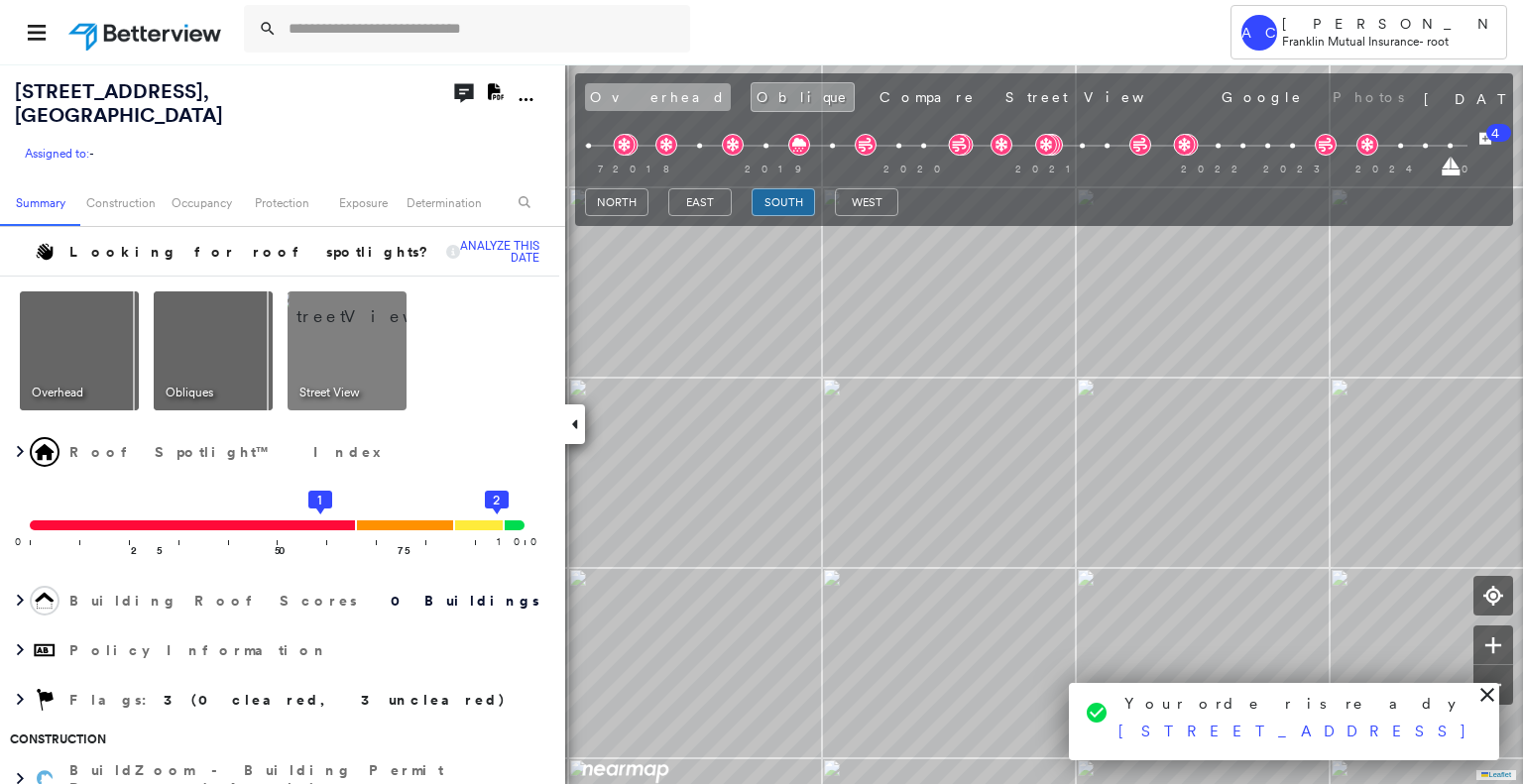 click on "Overhead" at bounding box center (657, 97) 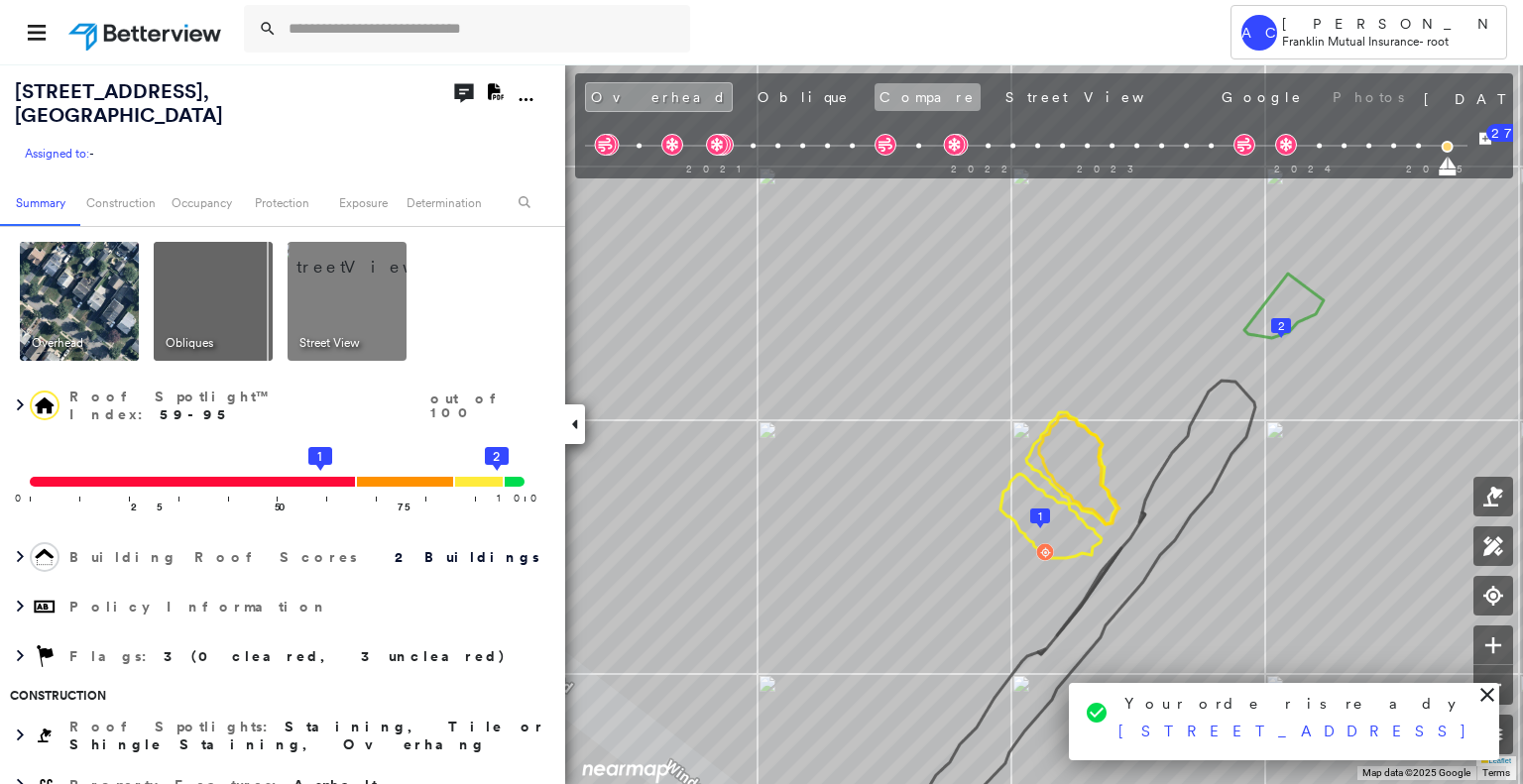 click on "Compare" at bounding box center (927, 97) 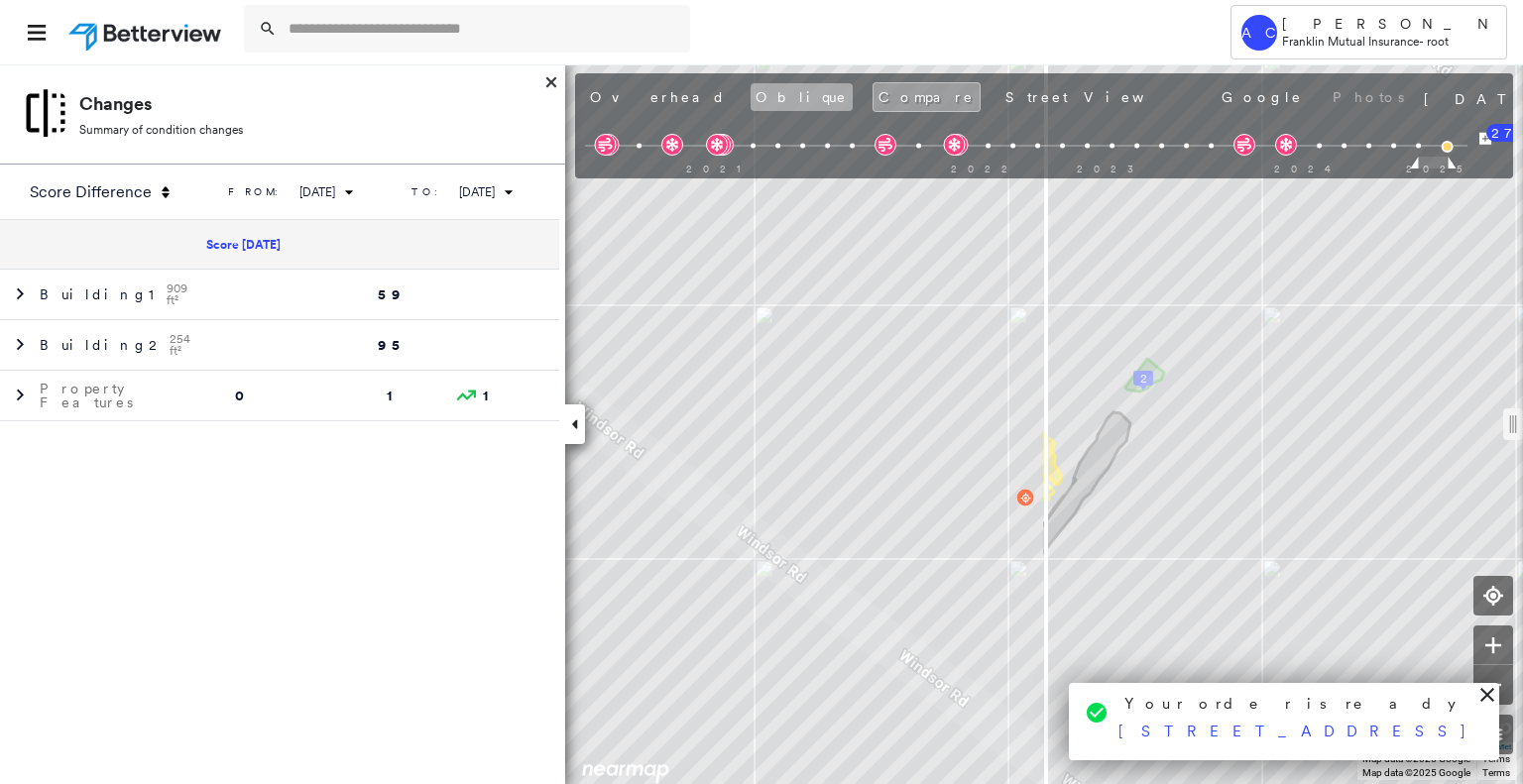 click on "Oblique" at bounding box center (801, 97) 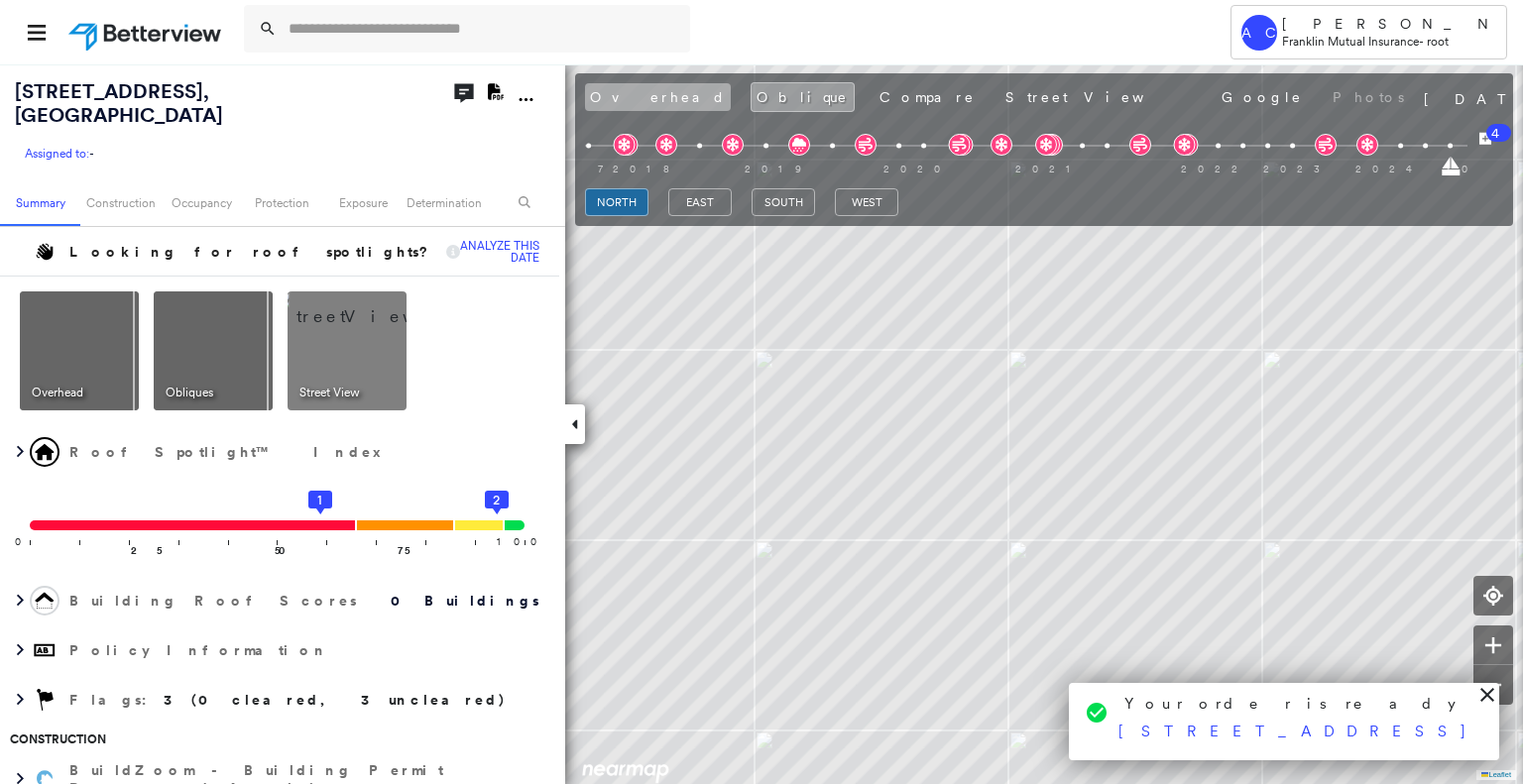 click on "Overhead" at bounding box center [657, 97] 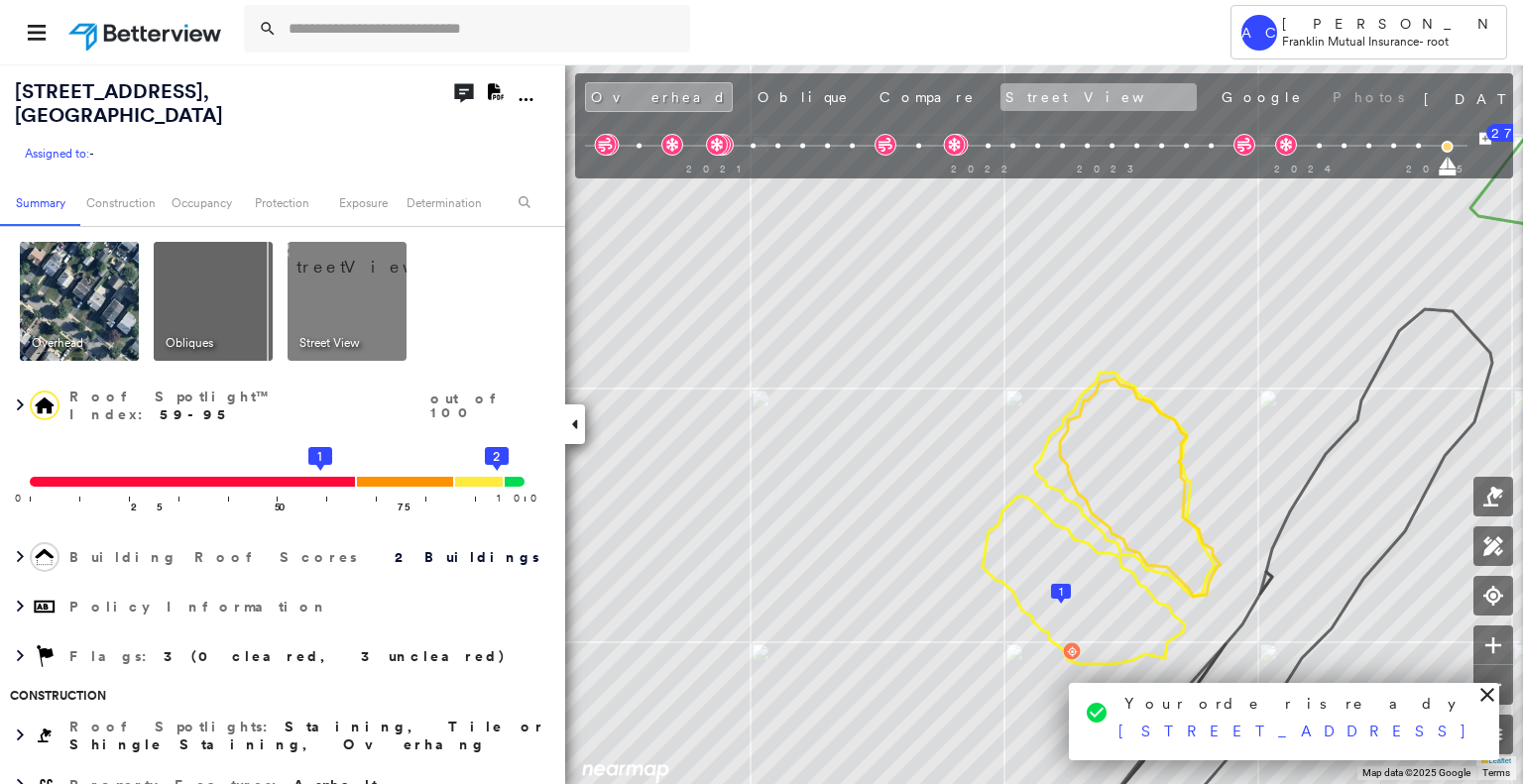 click on "Street View" at bounding box center (1099, 97) 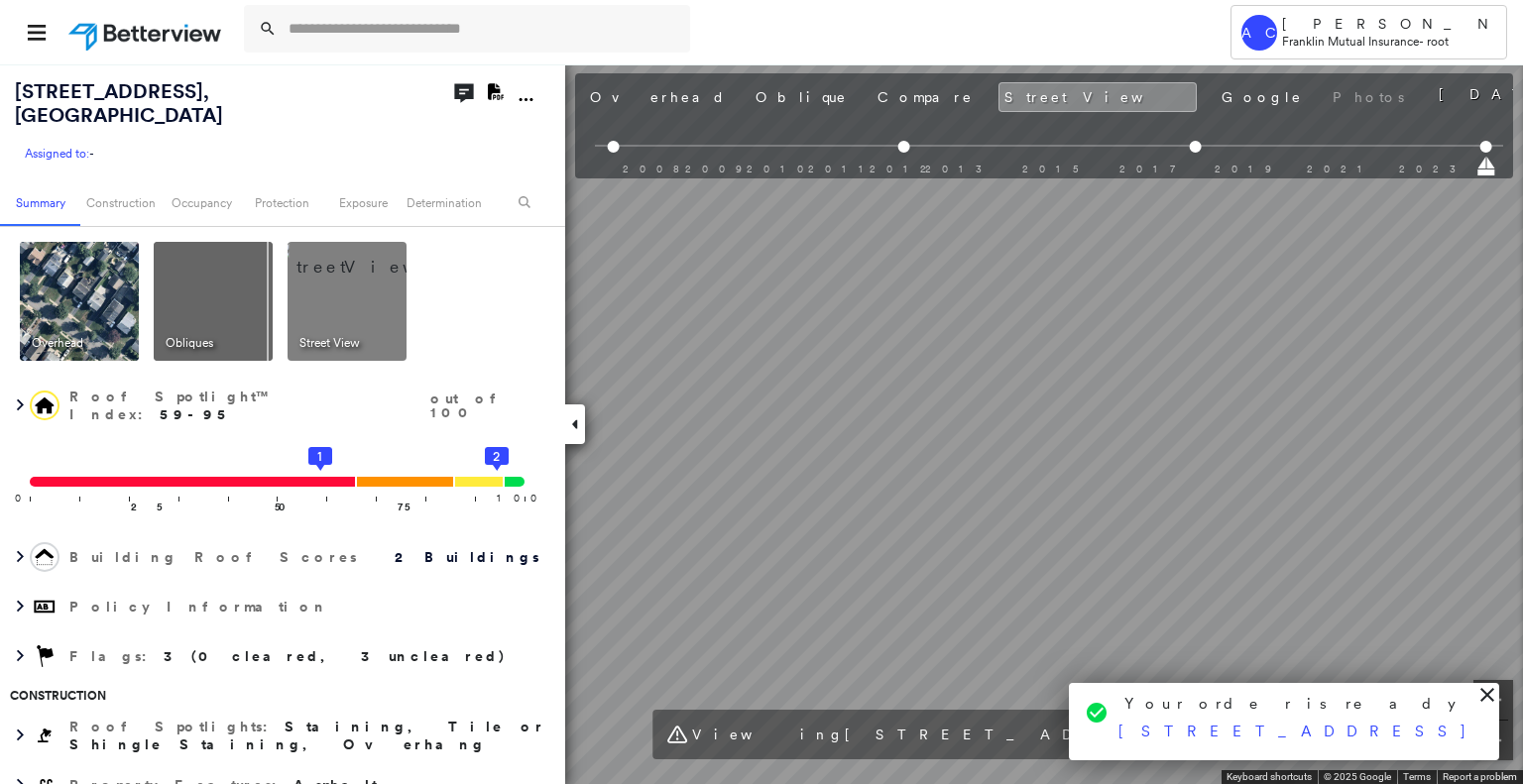 click on "AC Anderson Cardona Franklin Mutual Insurance  -   root 491  Windsor Rd ,  Wood Ridge, NJ 07075 Assigned to:  - Assigned to:  - Assigned to:  - Open Comments Download PDF Report Summary Construction Occupancy Protection Exposure Determination Overhead Obliques Street View Roof Spotlight™ Index :  59-95 out of 100 0 100 25 50 75 1 2 Building Roof Scores 2 Buildings Policy Information Flags :  3 (0 cleared, 3 uncleared) Construction Roof Spotlights :  Staining, Tile or Shingle Staining, Overhang Property Features :  Asphalt Roof Size & Shape :  2 buildings  BuildZoom - Building Permit Data and Analysis Occupancy Place Detail Protection Exposure FEMA Risk Index Wind Flood Regional Hazard: 3   out of  5 Additional Perils Determination Flags :  3 (0 cleared, 3 uncleared) Uncleared Flags (3) Cleared Flags  (0) LOW Low Priority Flagged 07/23/25 Clear HIGH High Priority Flagged 07/23/25 Clear Tree Overhang Flagged 07/23/25 Clear Action Taken New Entry History Quote/New Business Terms & Conditions General Save Save" at bounding box center [762, 392] 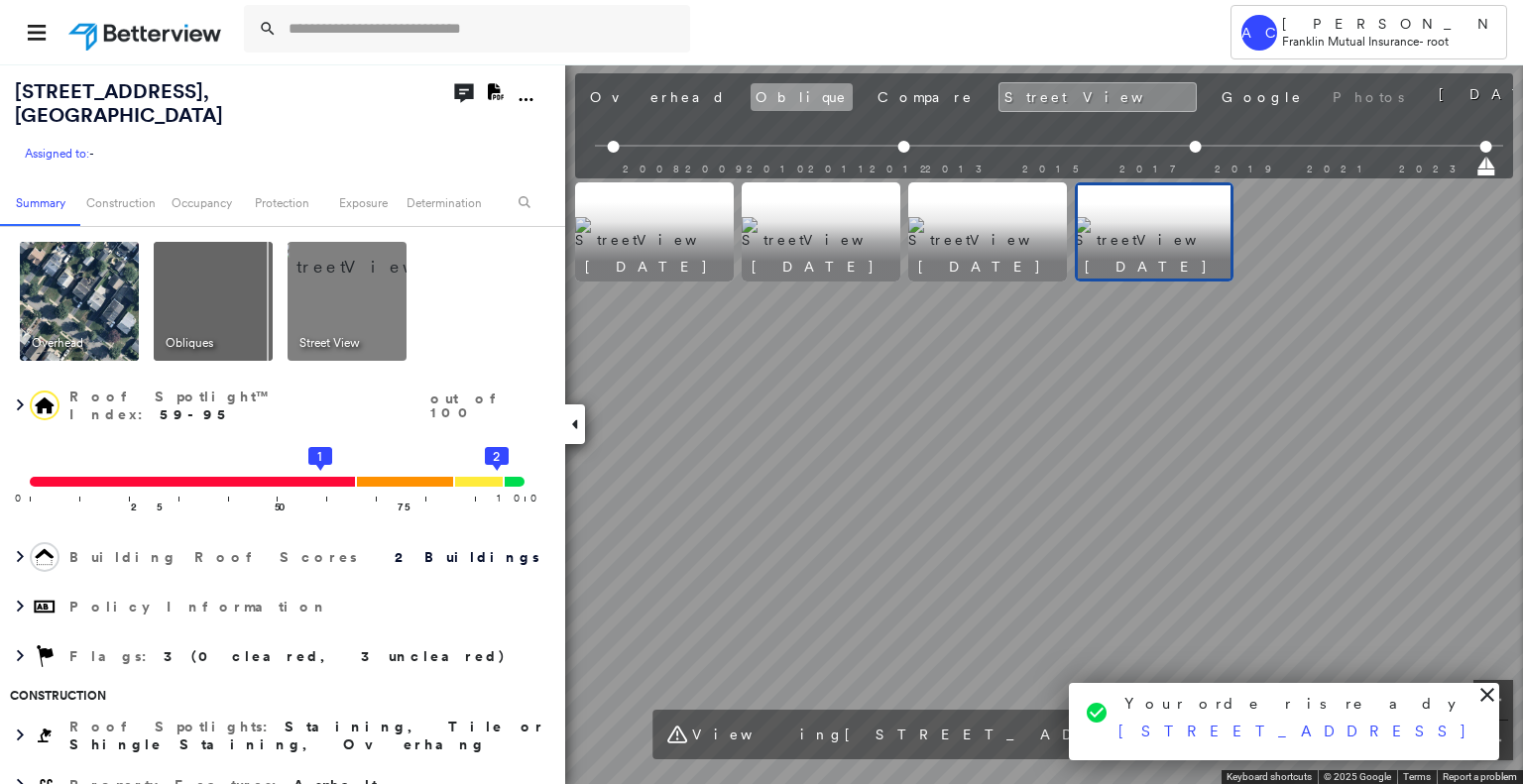 click on "Oblique" at bounding box center [801, 97] 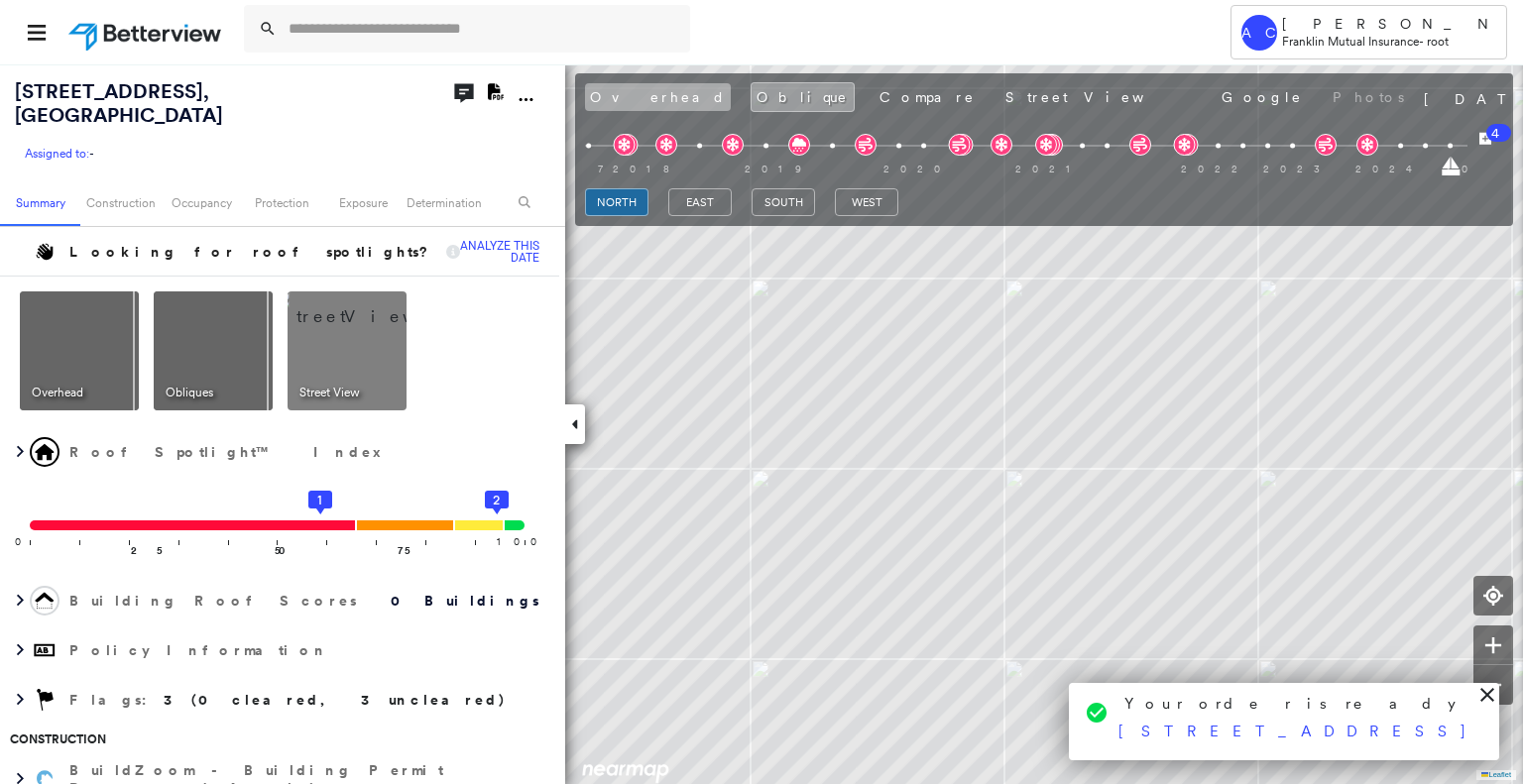 click on "Overhead" at bounding box center [657, 97] 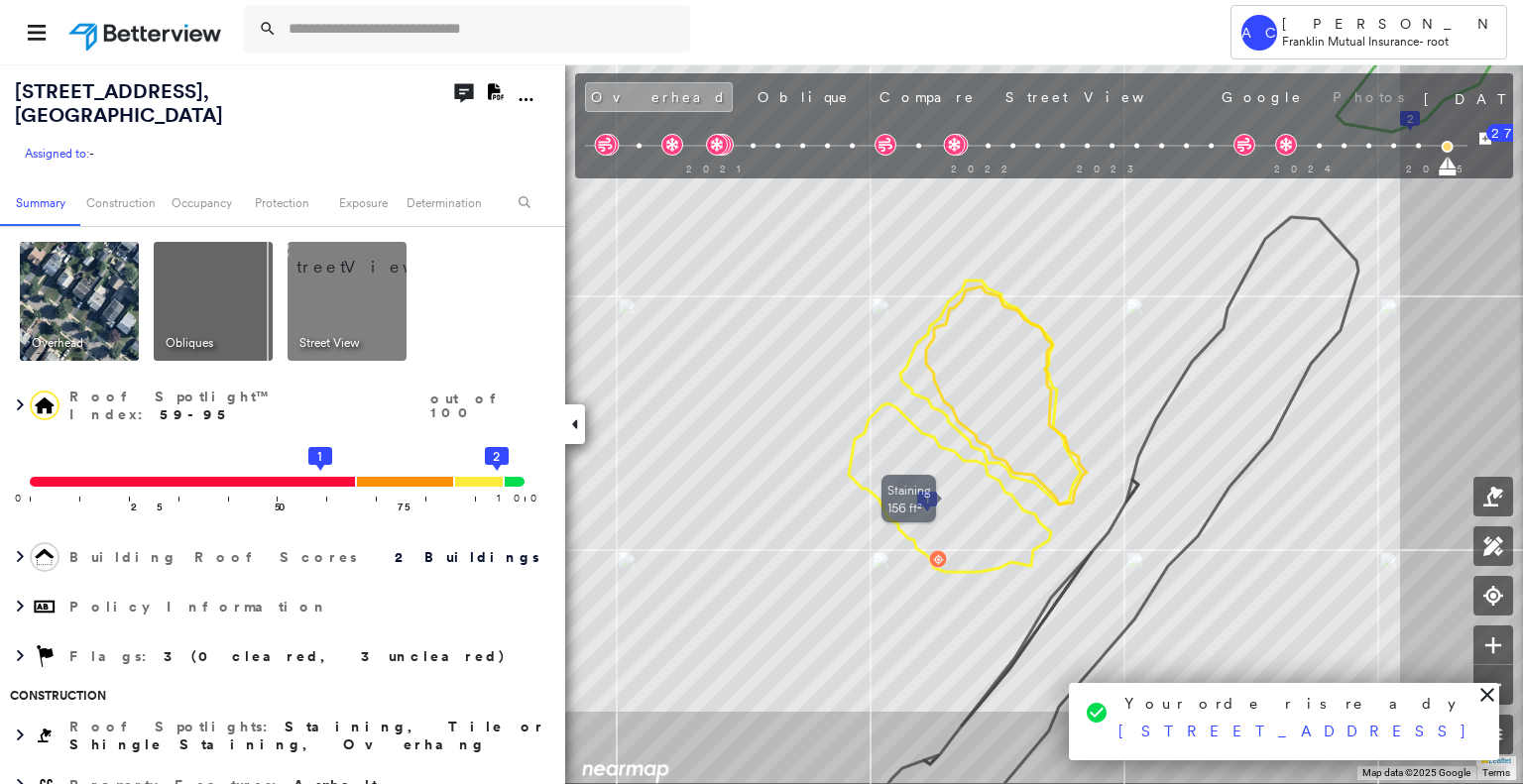 drag, startPoint x: 1009, startPoint y: 543, endPoint x: 886, endPoint y: 471, distance: 142.52368 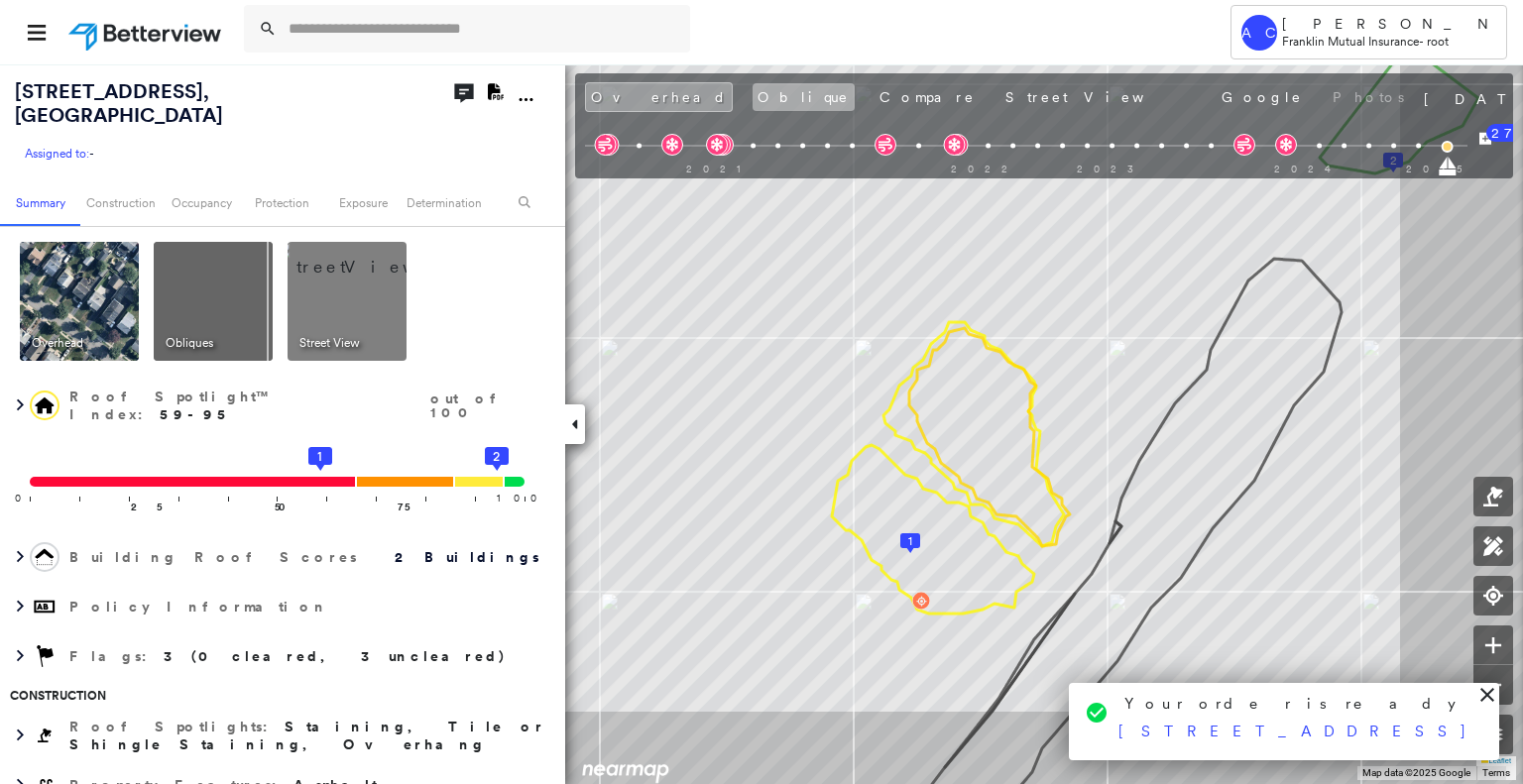 click on "Oblique" at bounding box center (803, 97) 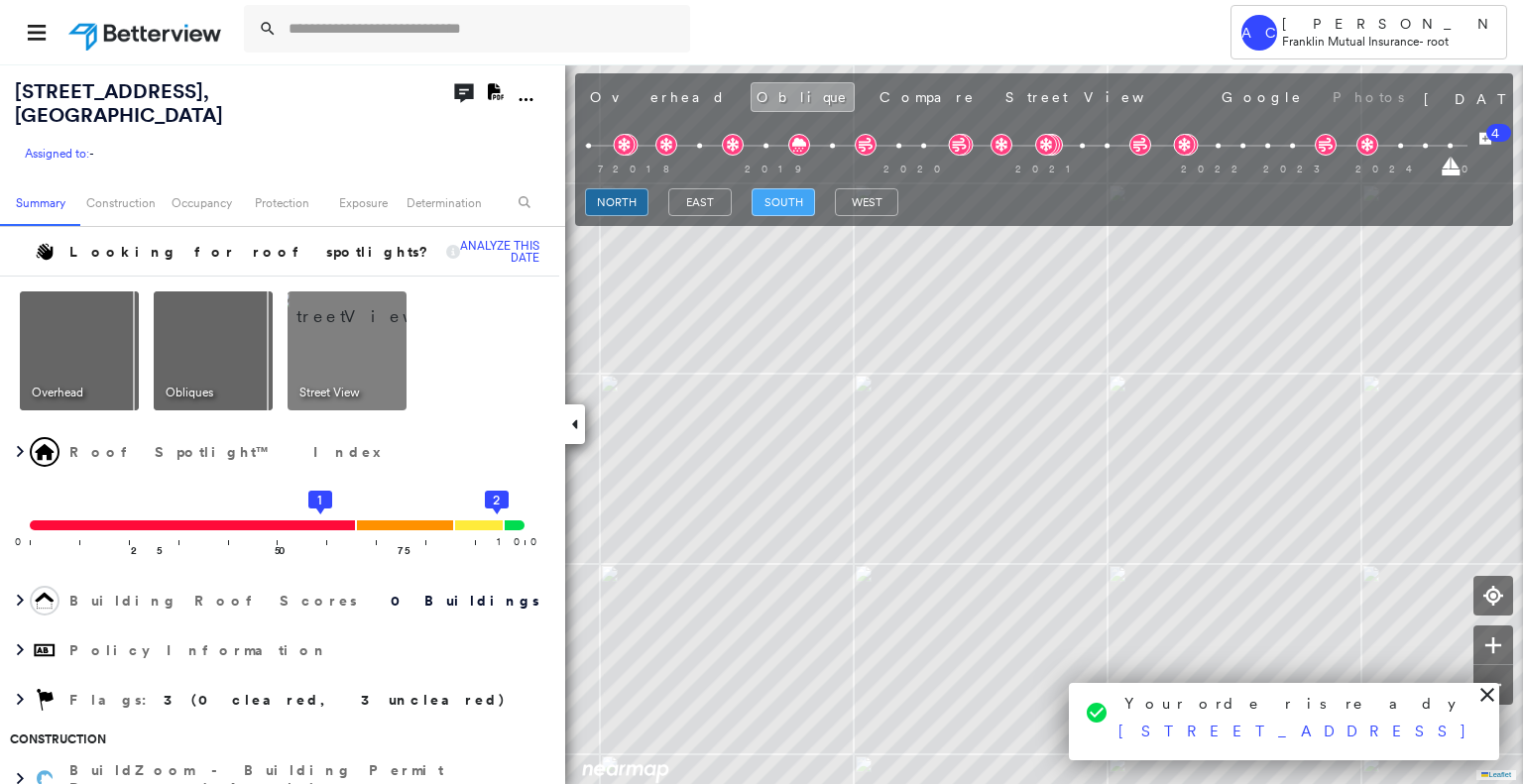 click on "south" at bounding box center [783, 202] 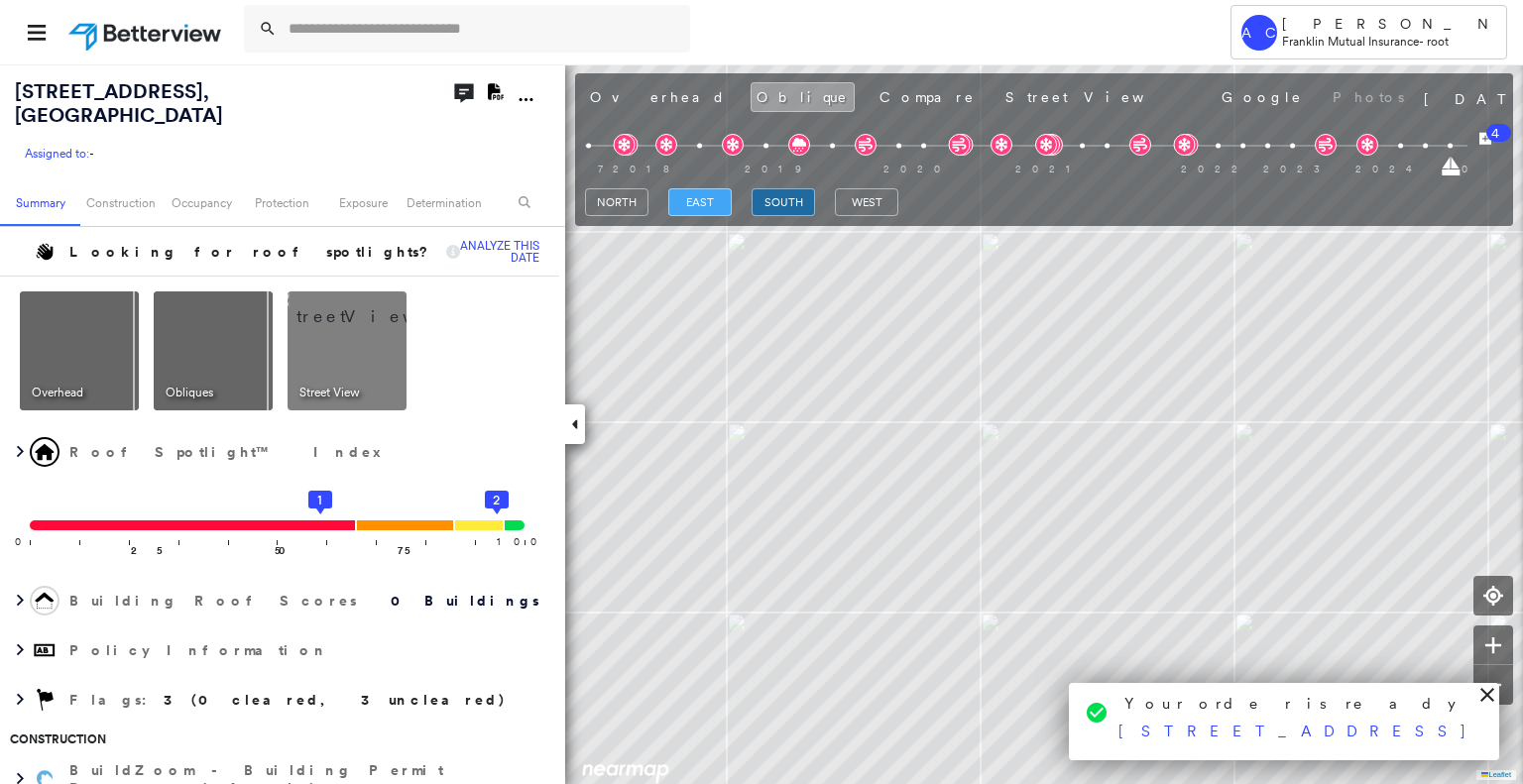 click on "east" at bounding box center [700, 202] 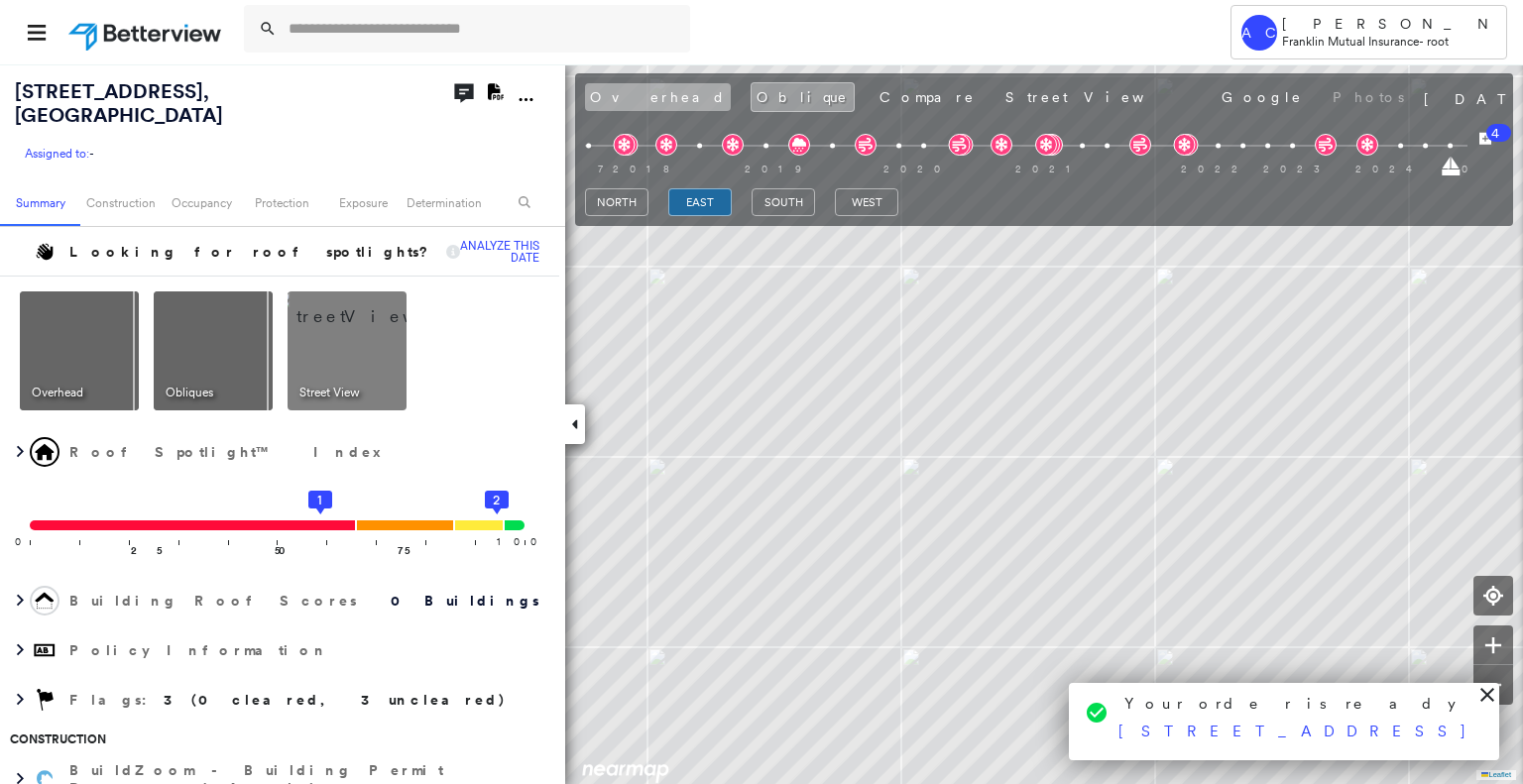 click on "Overhead" at bounding box center (657, 97) 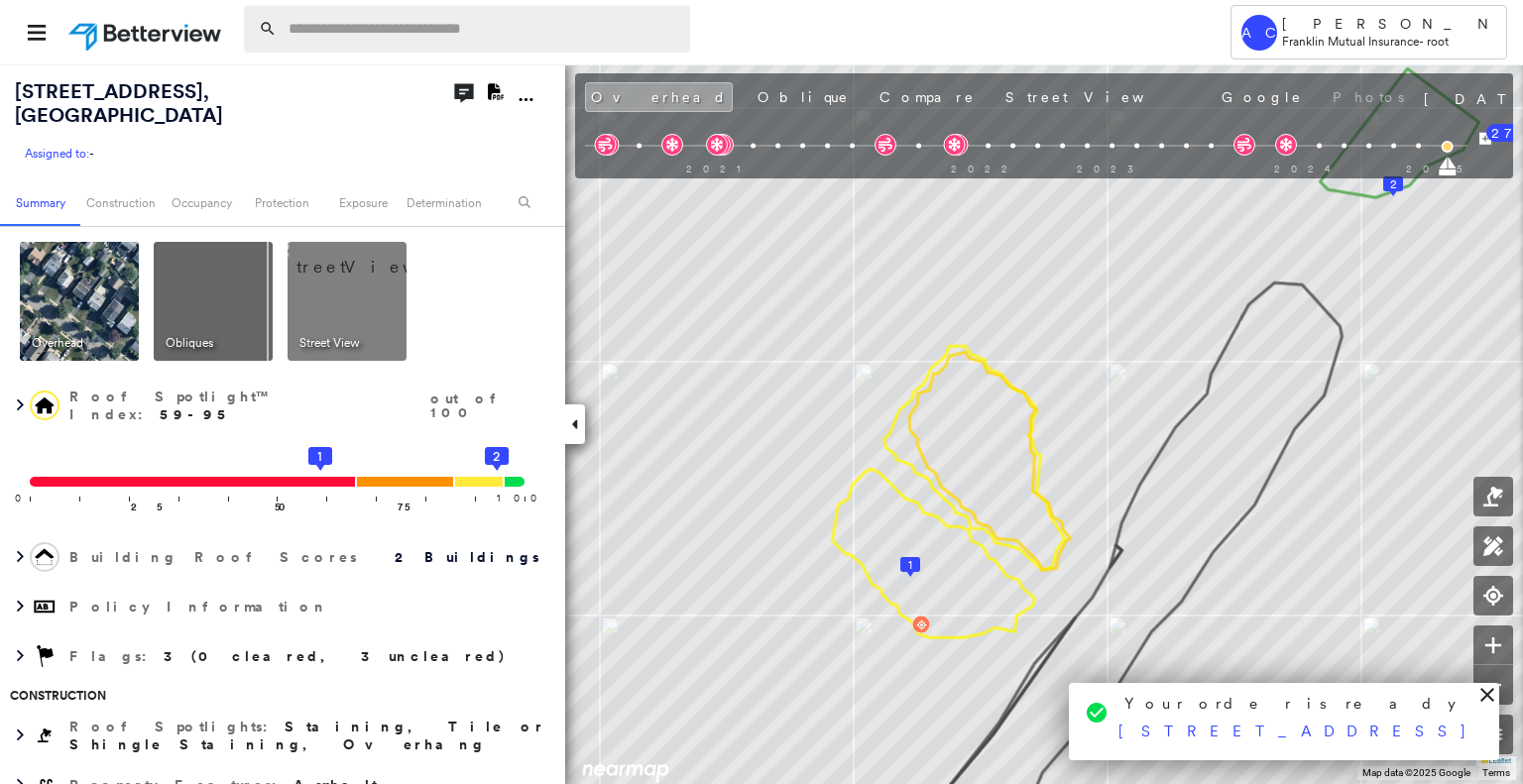 click at bounding box center [483, 29] 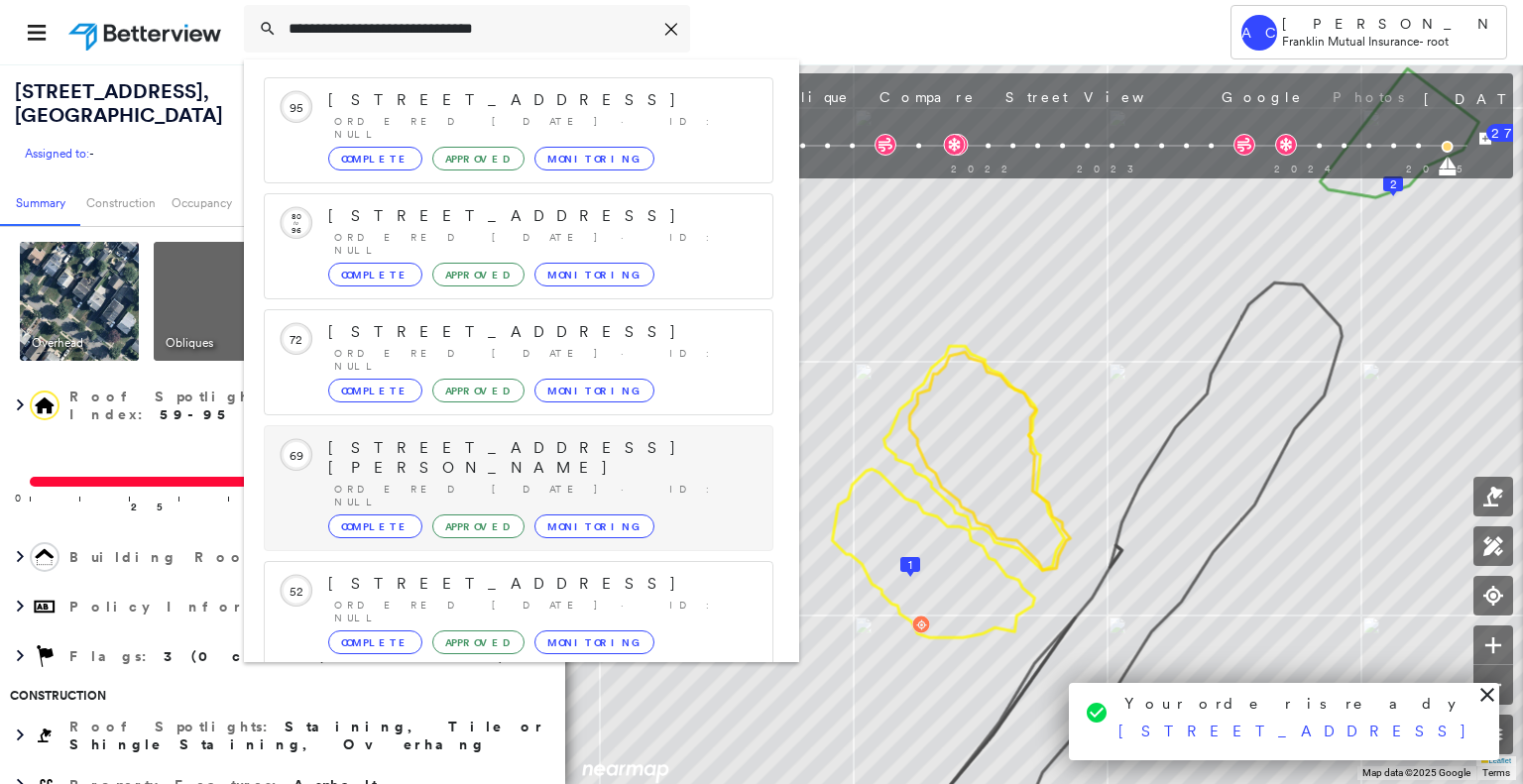 scroll, scrollTop: 206, scrollLeft: 0, axis: vertical 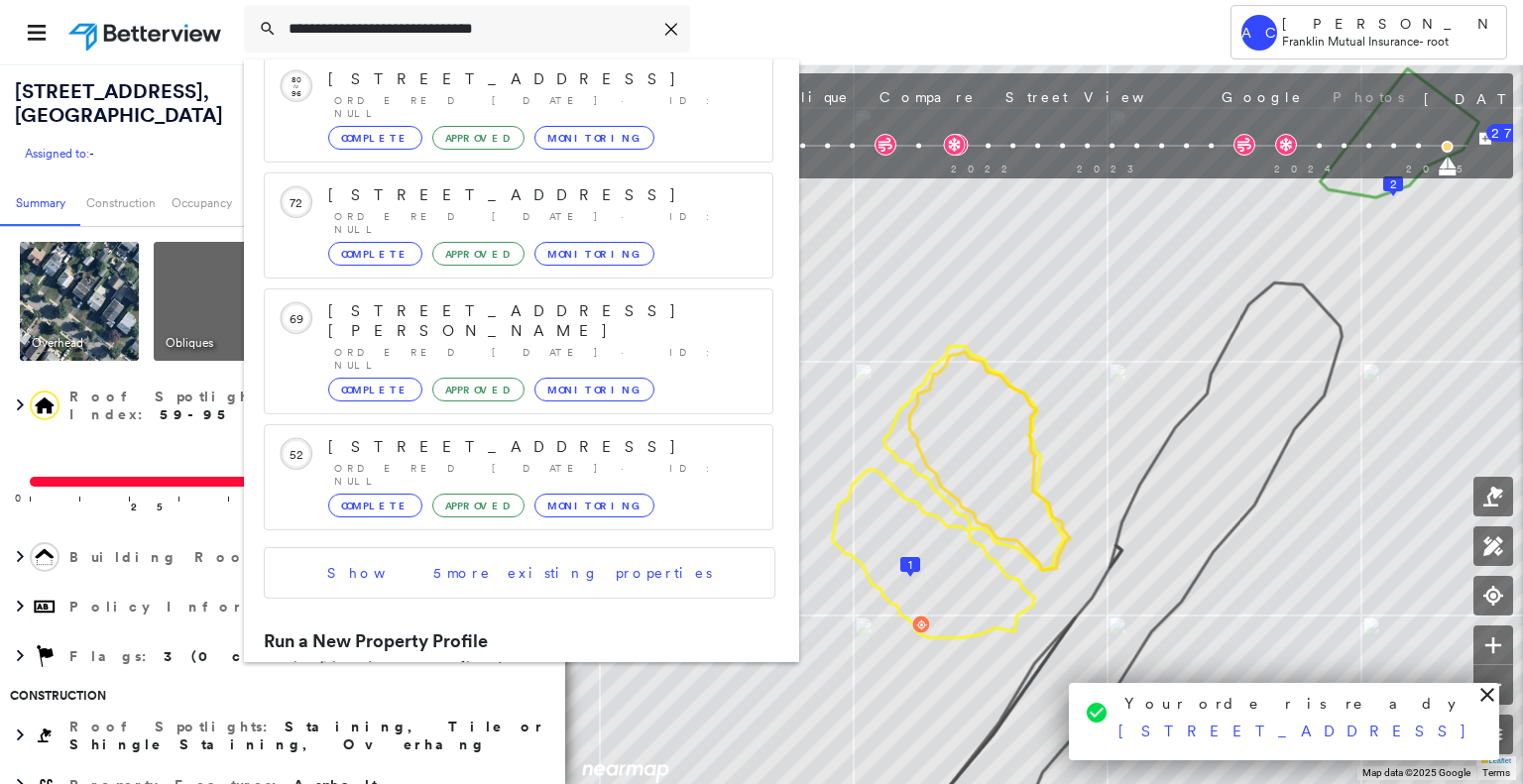 type on "**********" 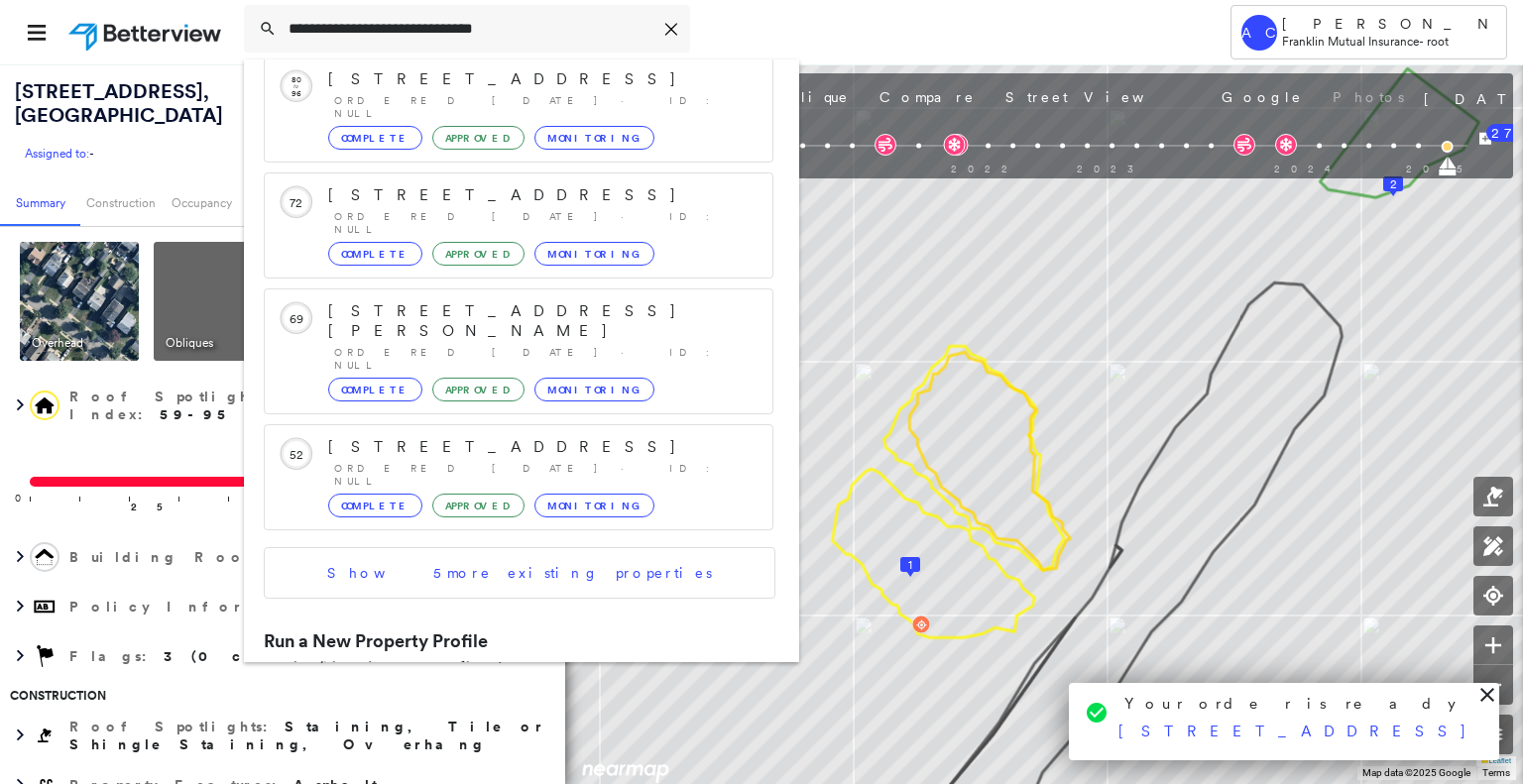 click on "90 Biddle Way, Mount Laurel, NJ 08054 Group Created with Sketch." at bounding box center [519, 709] 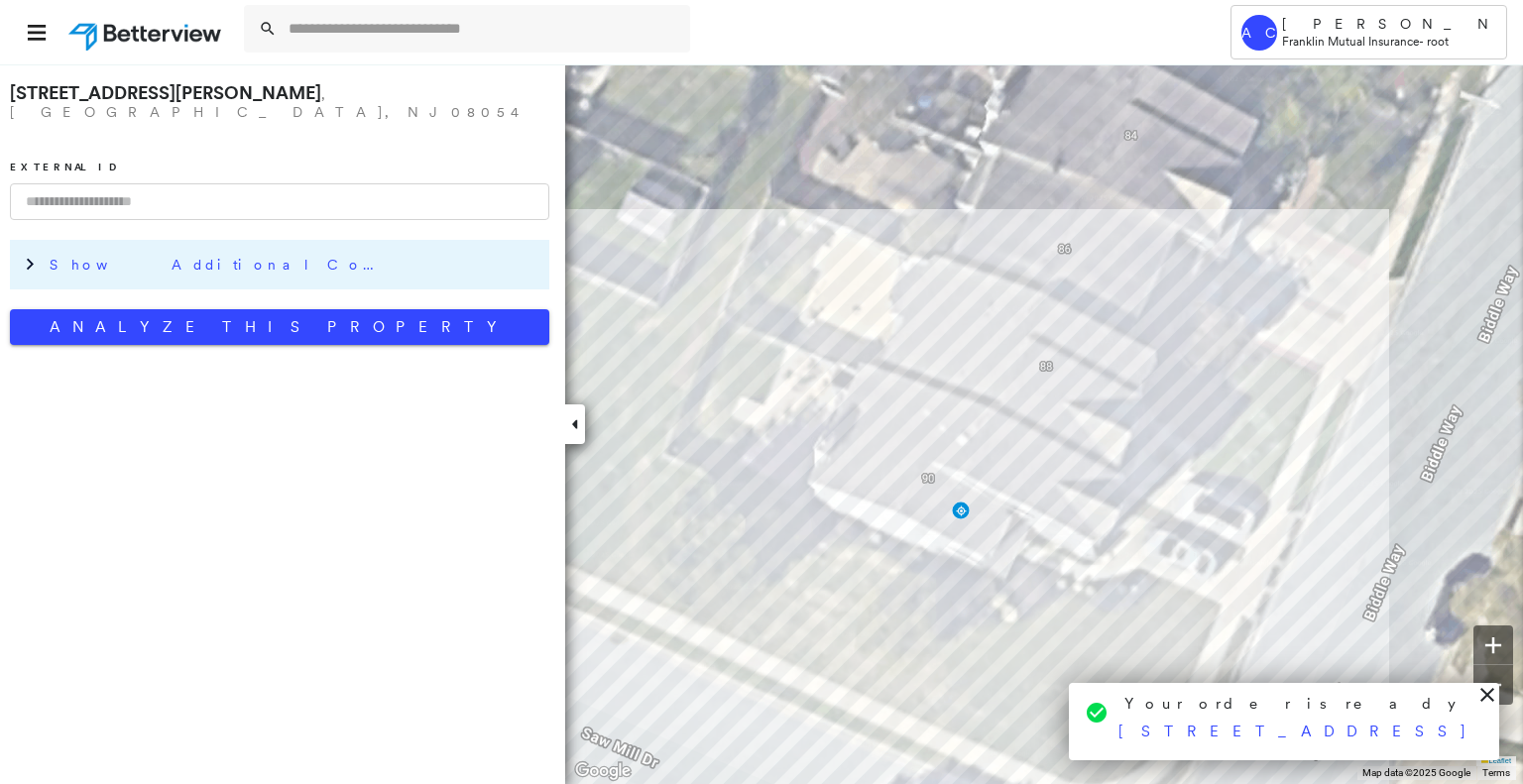click on "Show Additional Company Data" at bounding box center [294, 265] 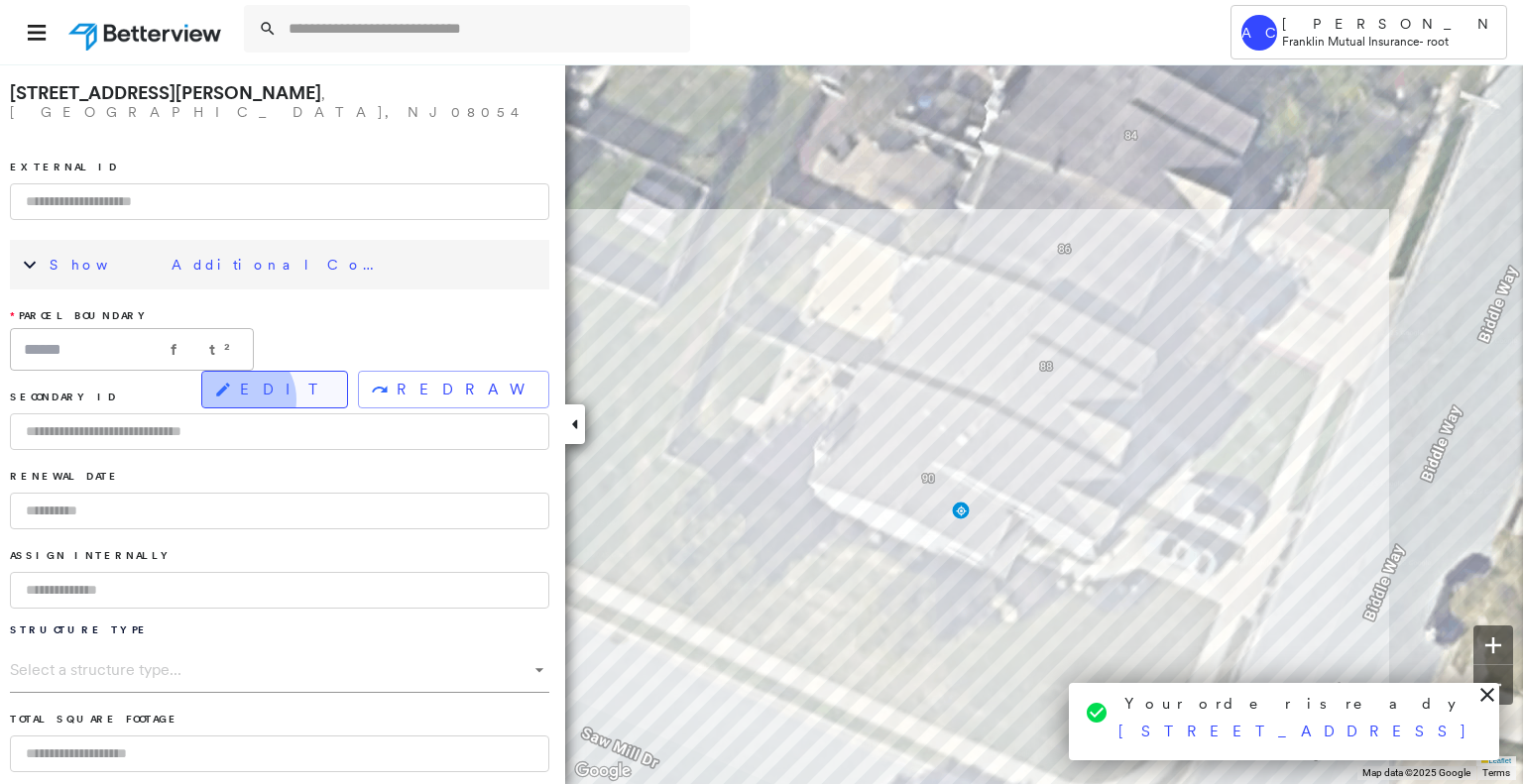 click on "EDIT" at bounding box center [275, 390] 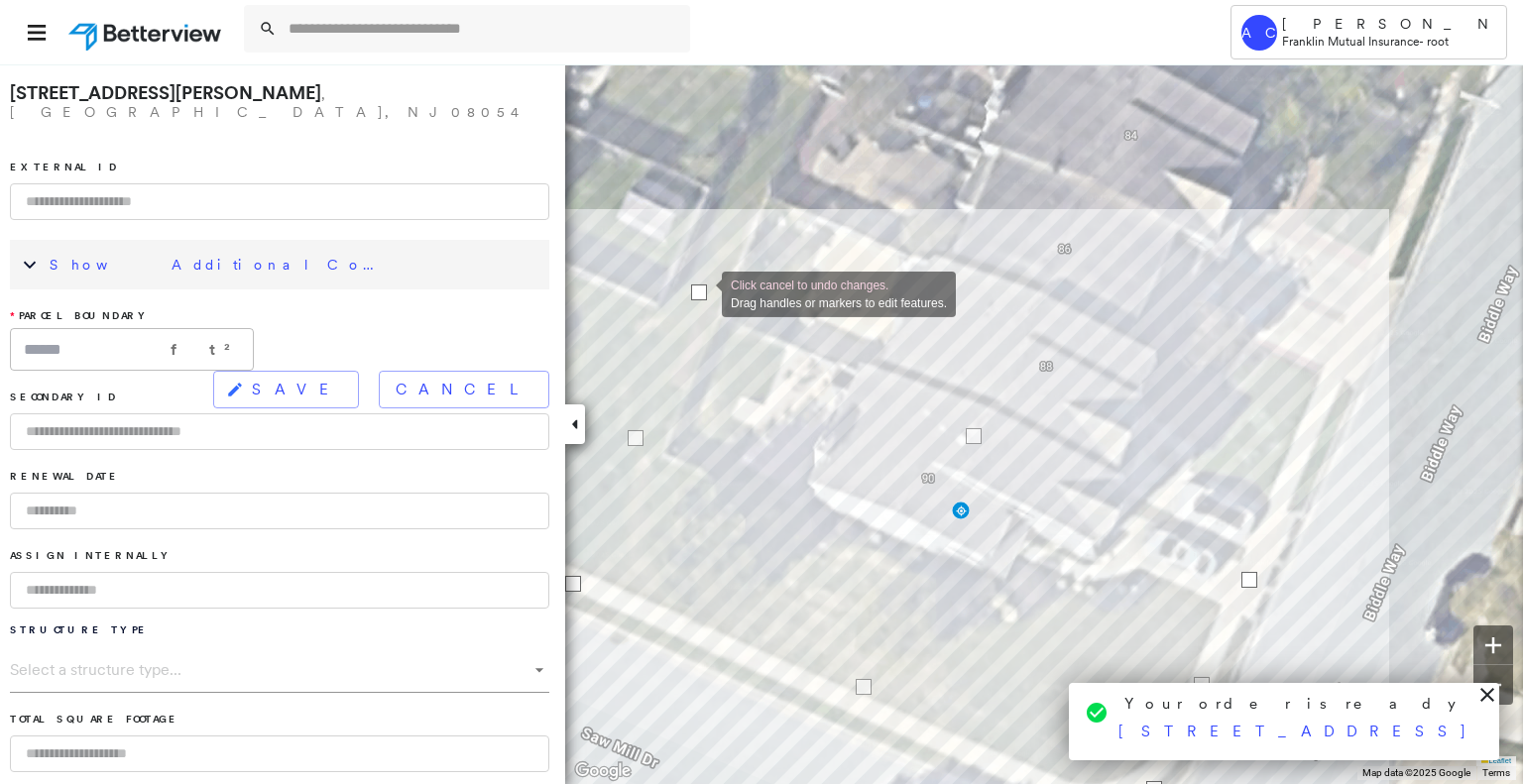 drag, startPoint x: 692, startPoint y: 323, endPoint x: 704, endPoint y: 291, distance: 34.176015 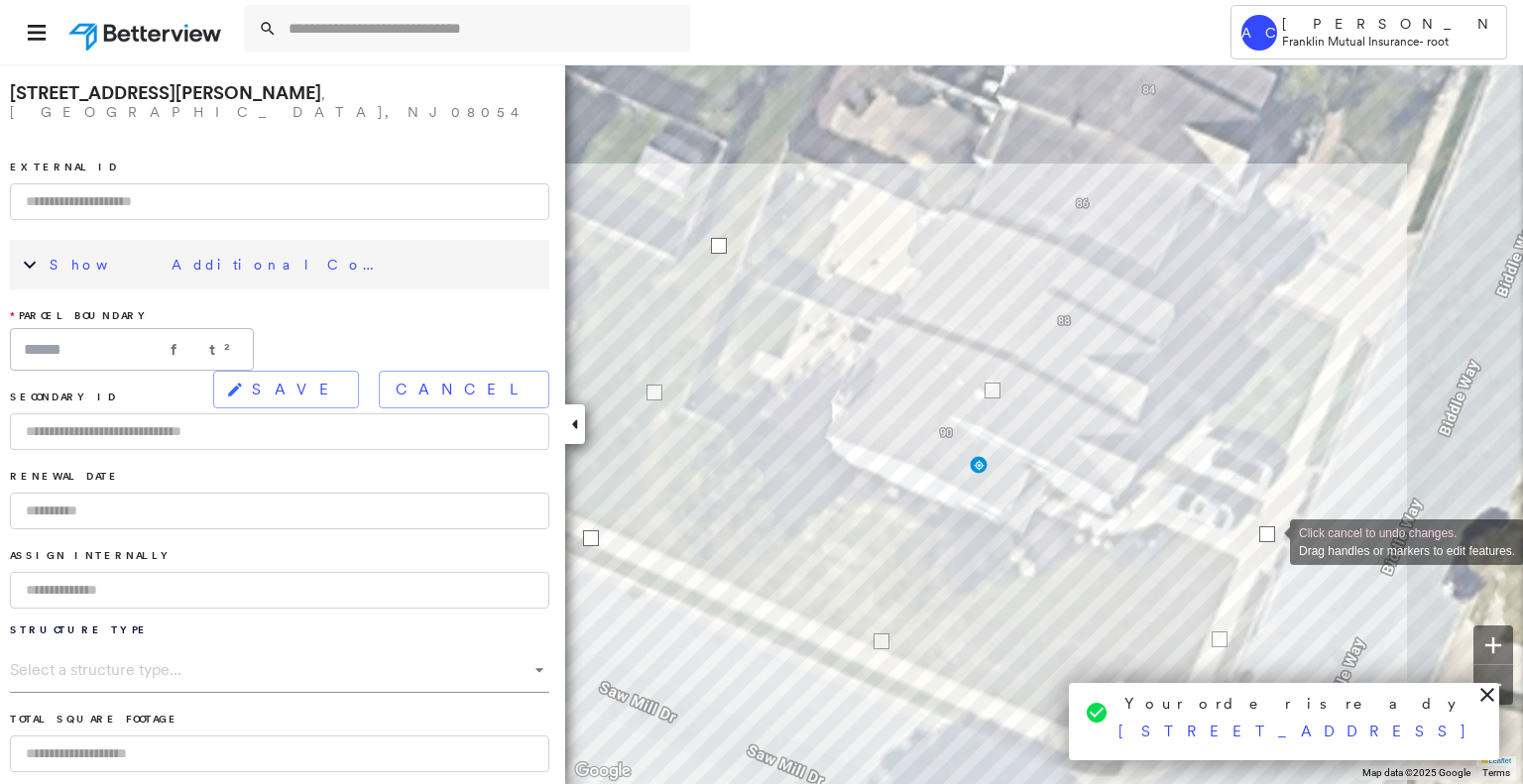 click on "Click cancel to undo changes. Drag handles or markers to edit features." at bounding box center [-116, 164] 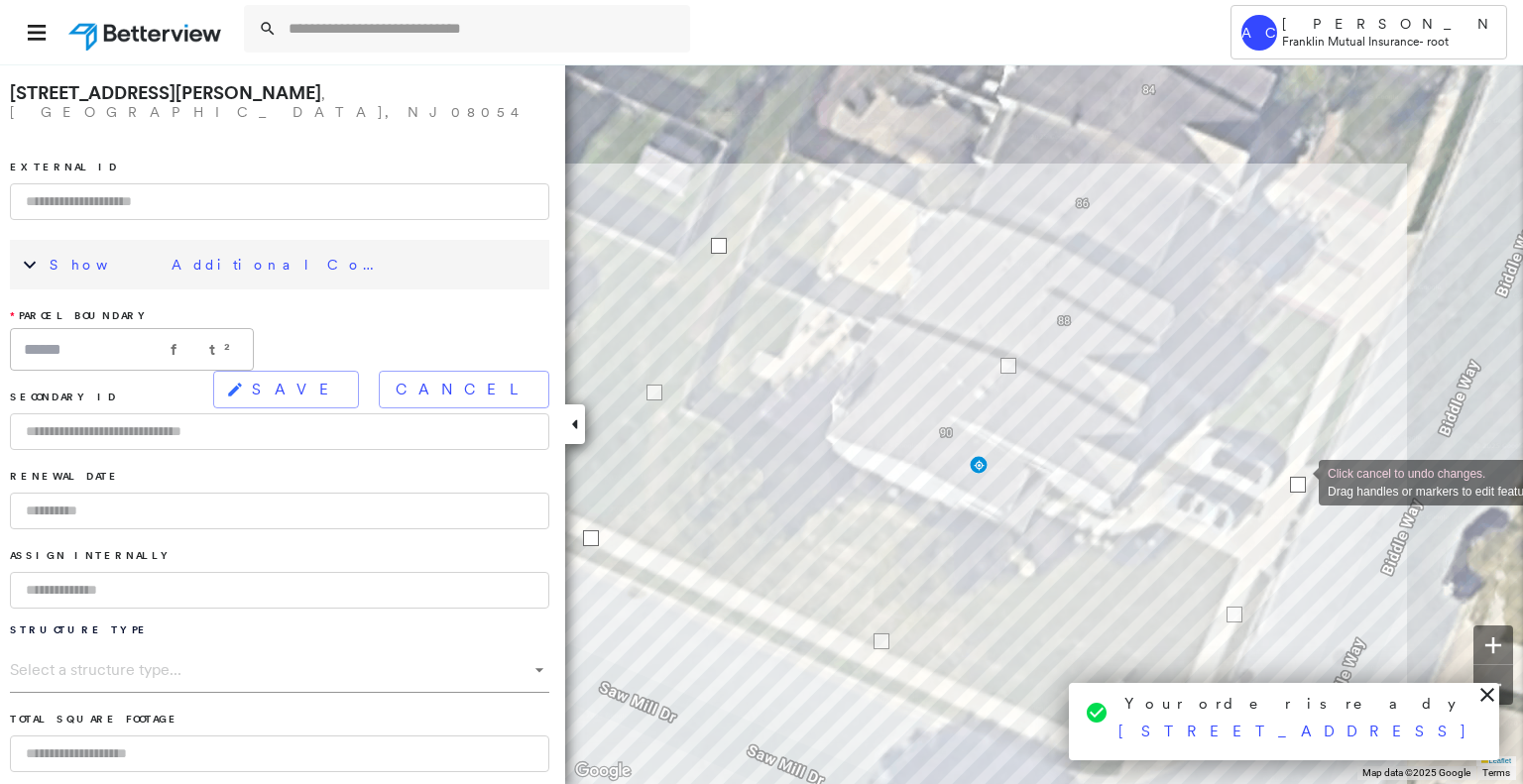 drag, startPoint x: 1268, startPoint y: 530, endPoint x: 1299, endPoint y: 481, distance: 57.982756 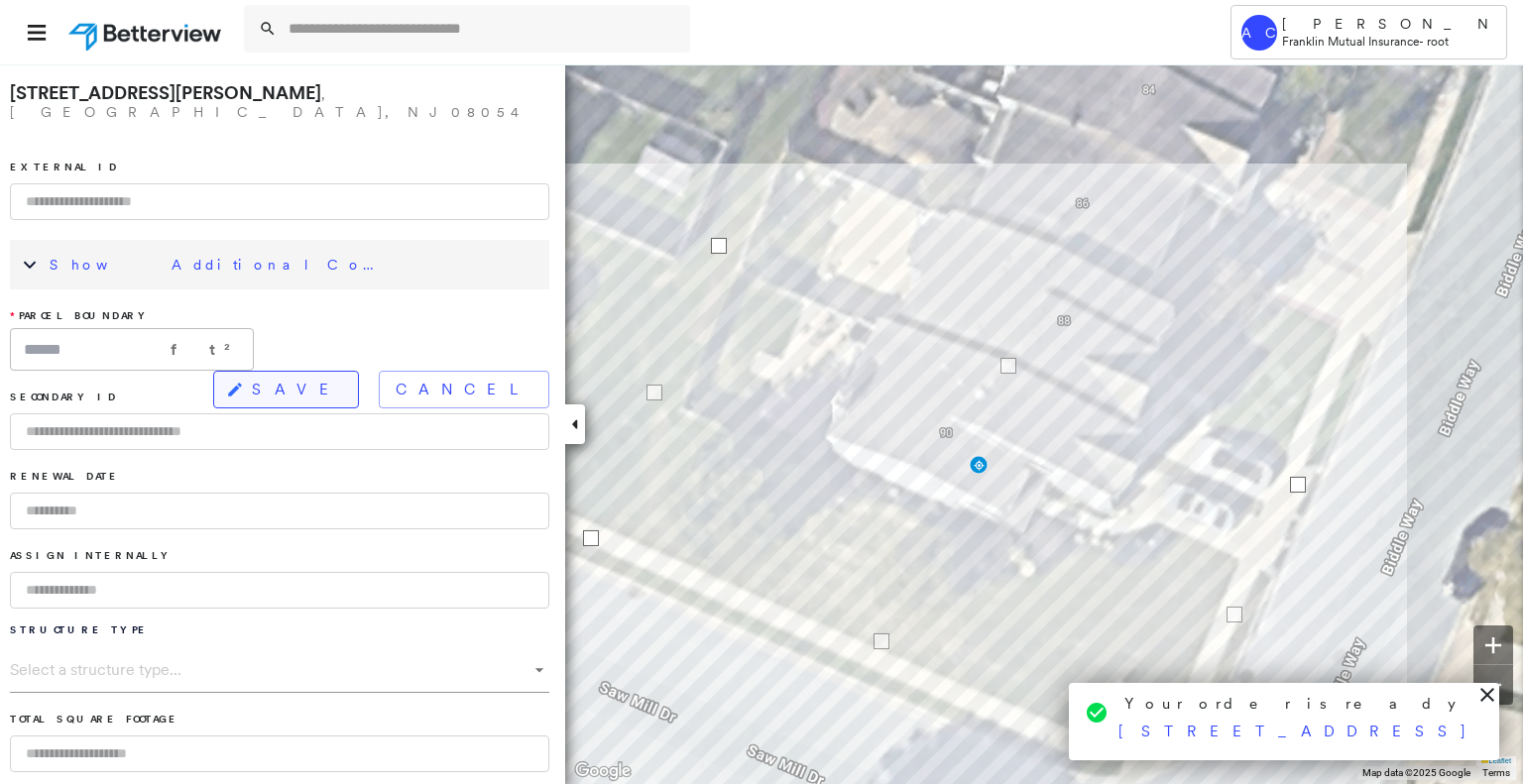 click on "SAVE" at bounding box center (296, 390) 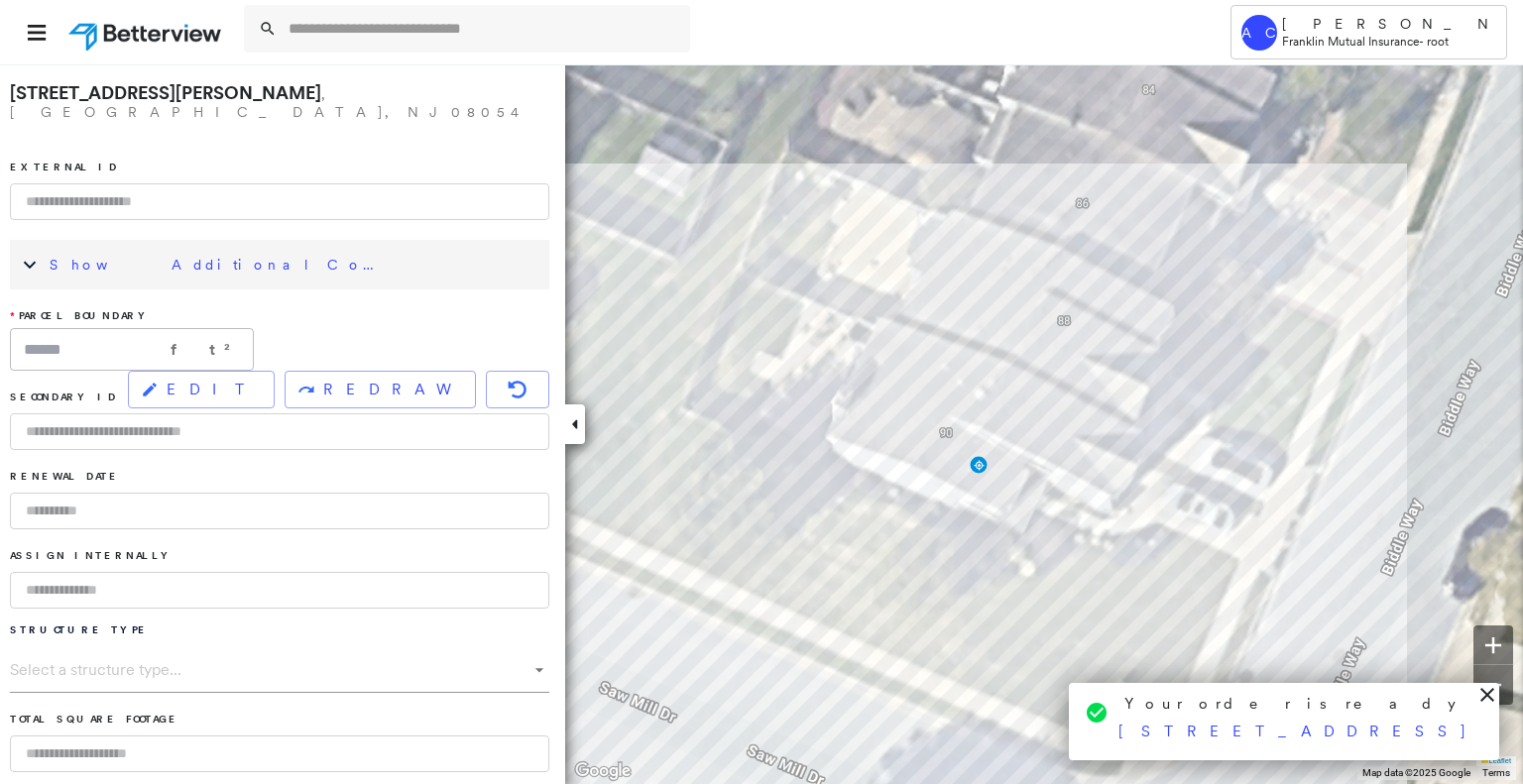 type on "******" 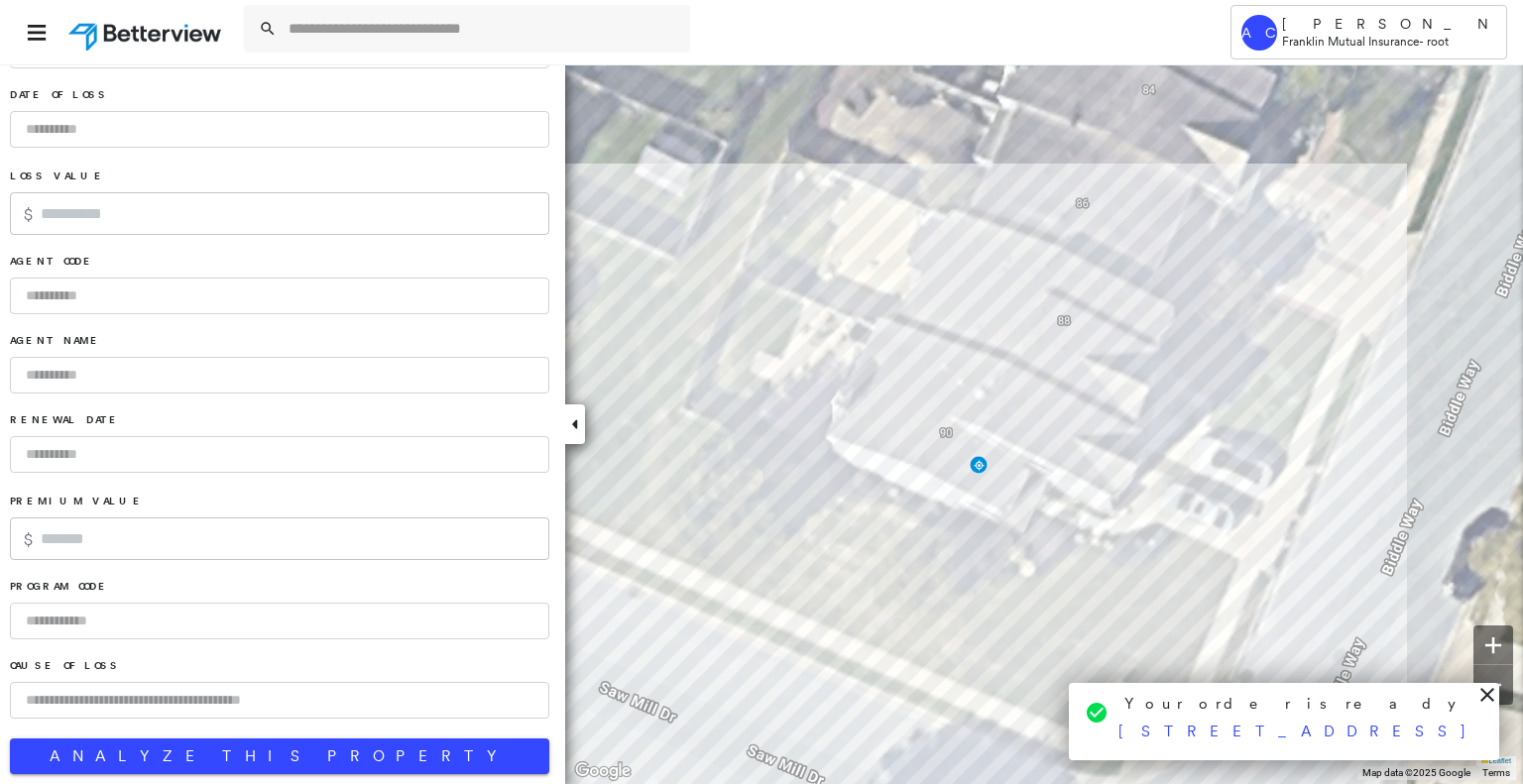 scroll, scrollTop: 1158, scrollLeft: 0, axis: vertical 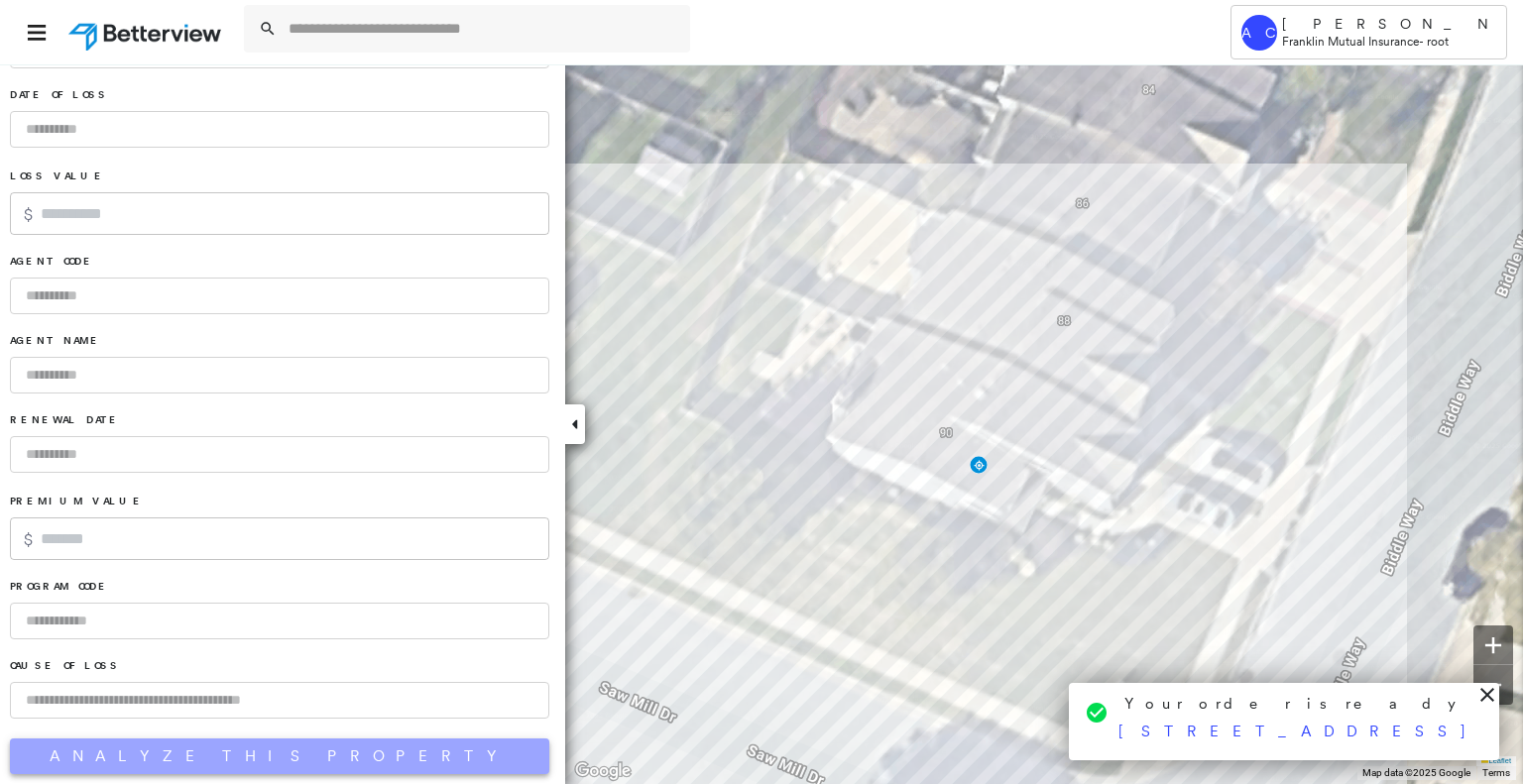 click on "Analyze This Property" at bounding box center (280, 756) 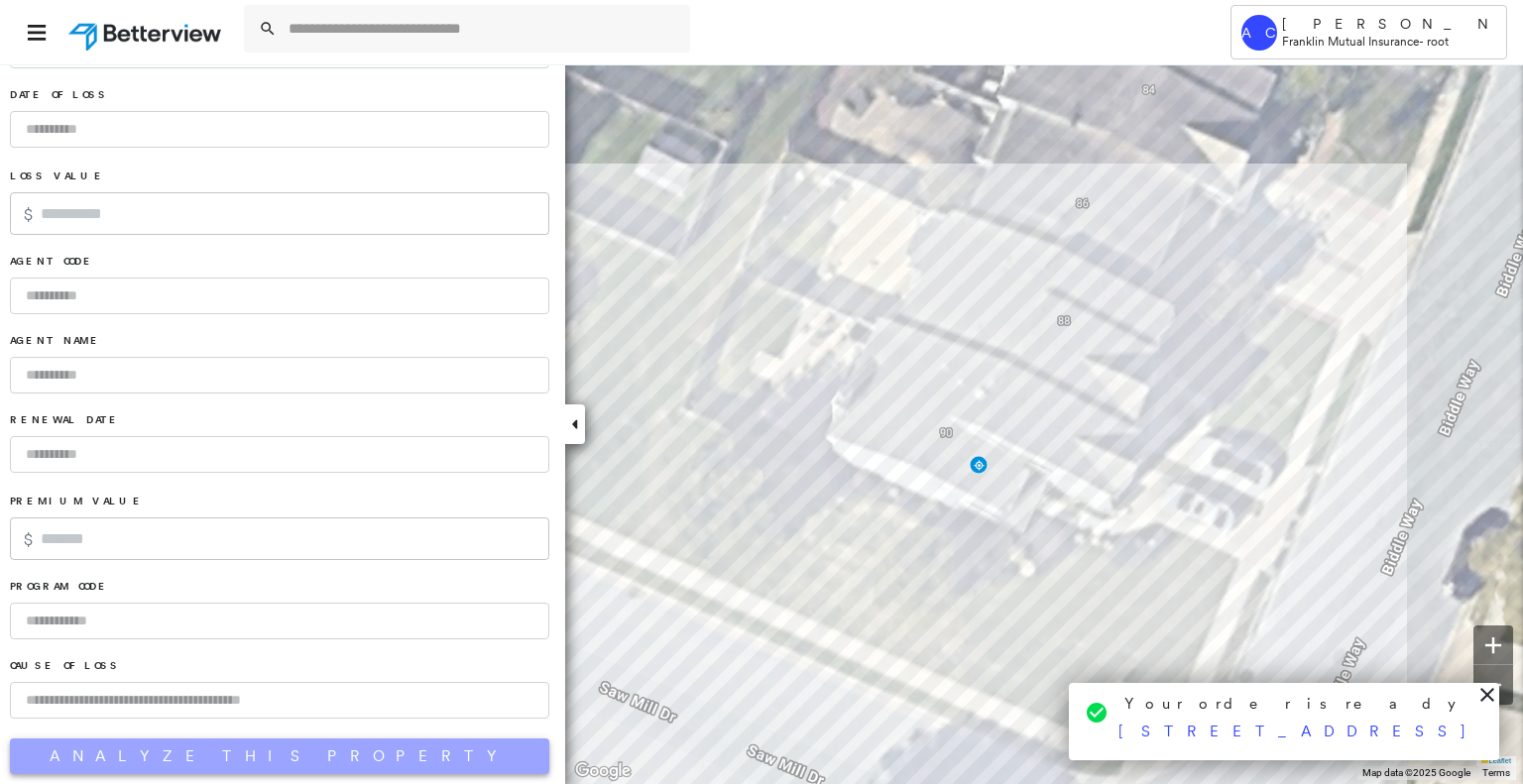 click on "Analyze This Property" at bounding box center (280, 756) 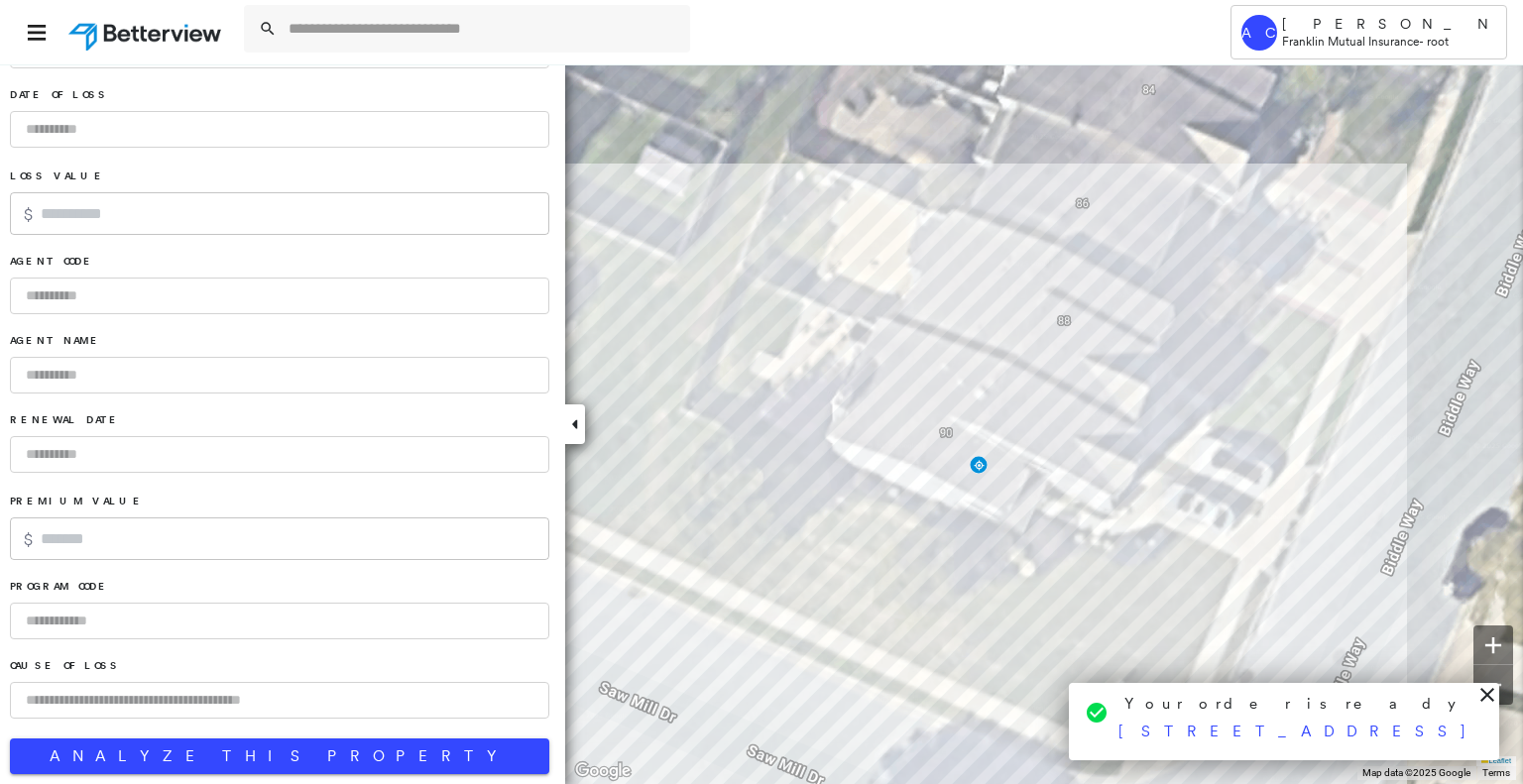 click 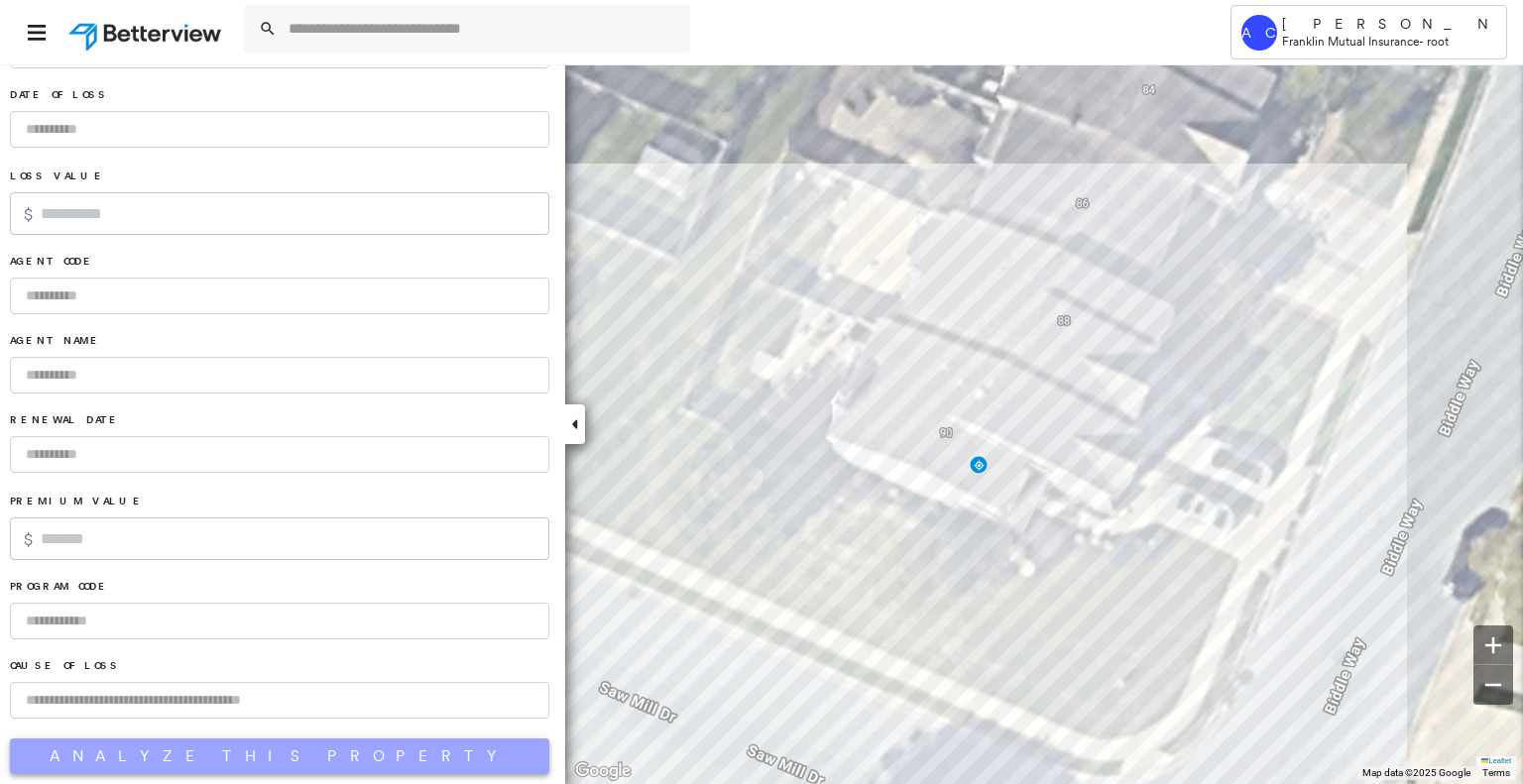click on "Analyze This Property" at bounding box center [280, 756] 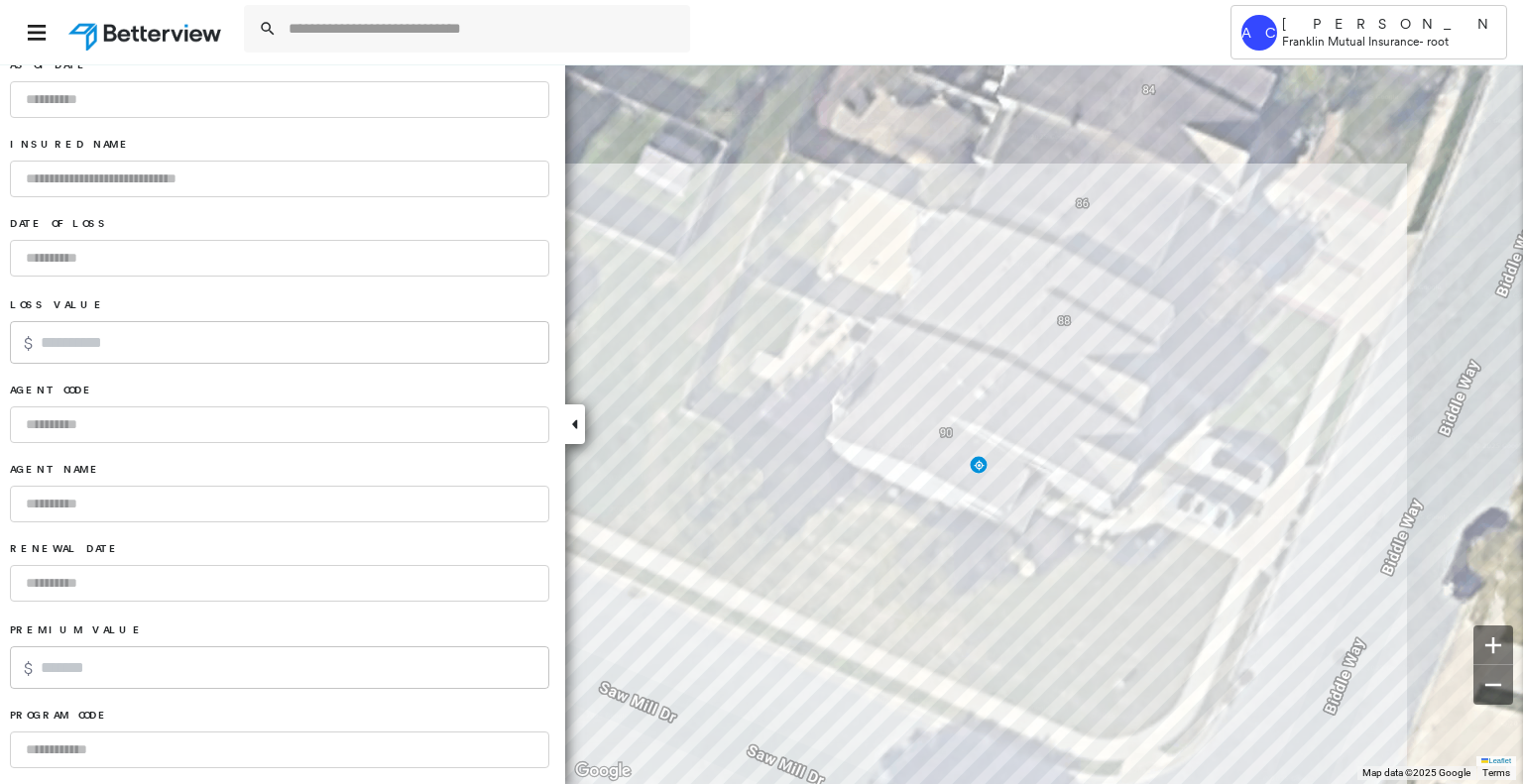 scroll, scrollTop: 1158, scrollLeft: 0, axis: vertical 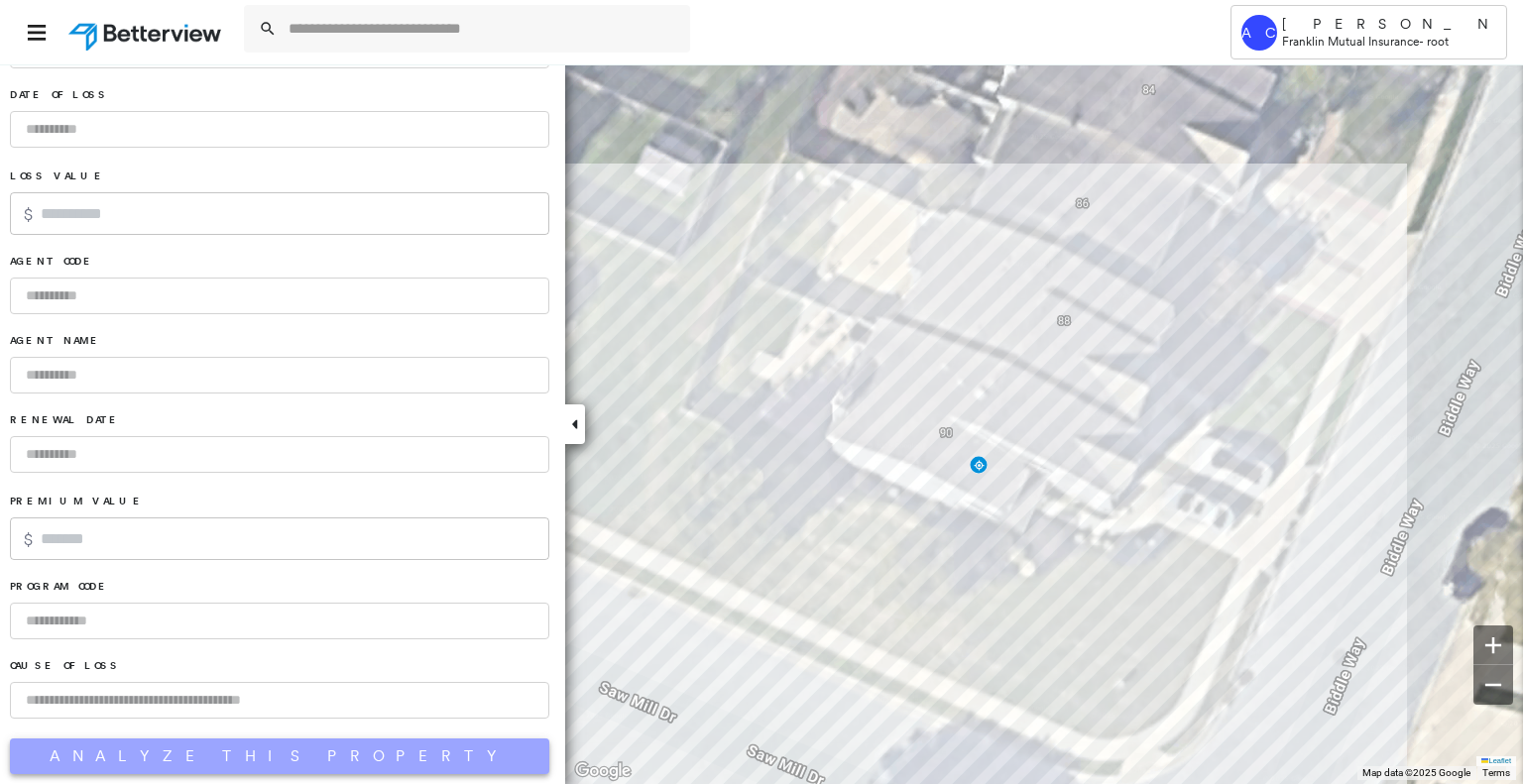 click on "Analyze This Property" at bounding box center (280, 756) 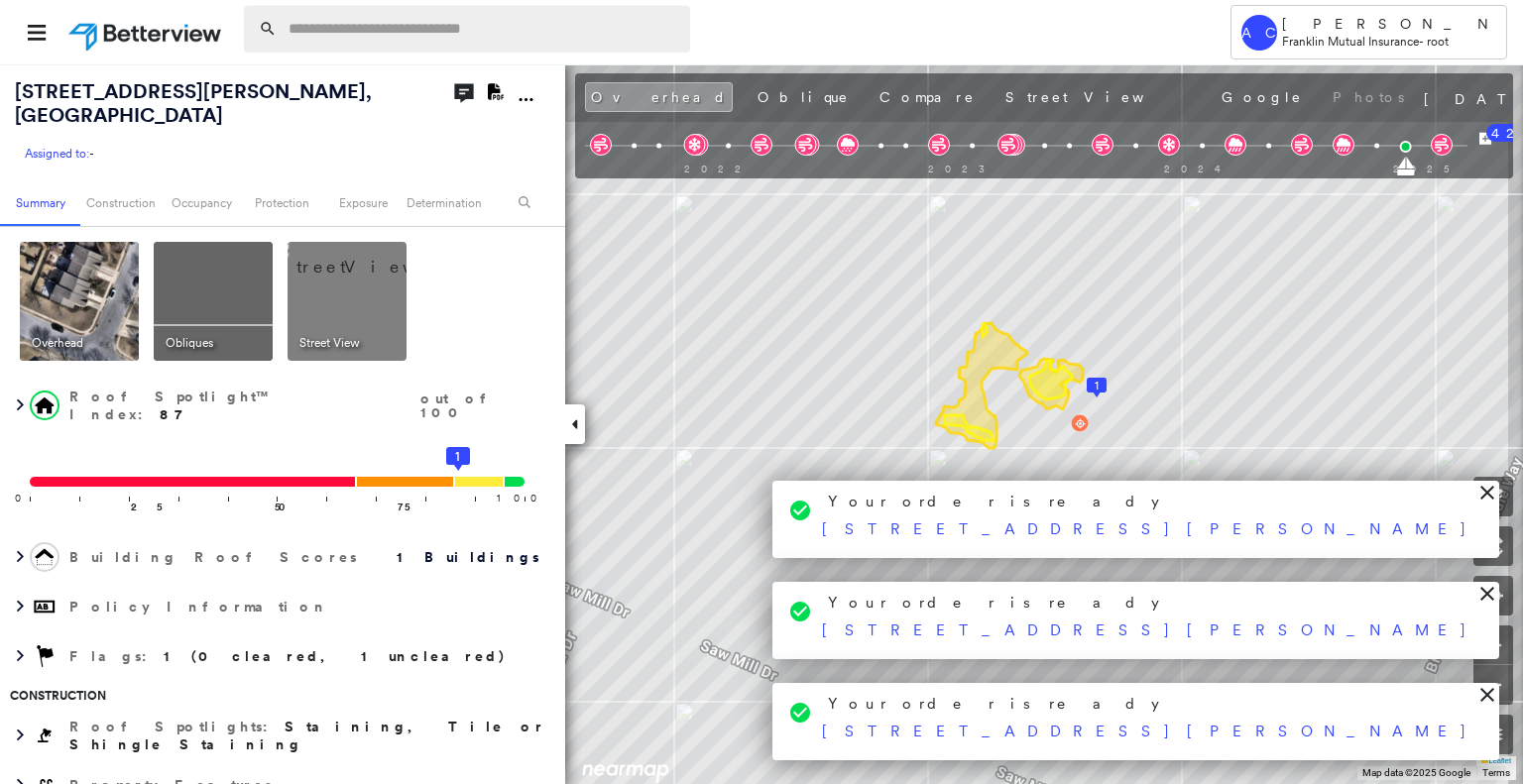 click at bounding box center [483, 29] 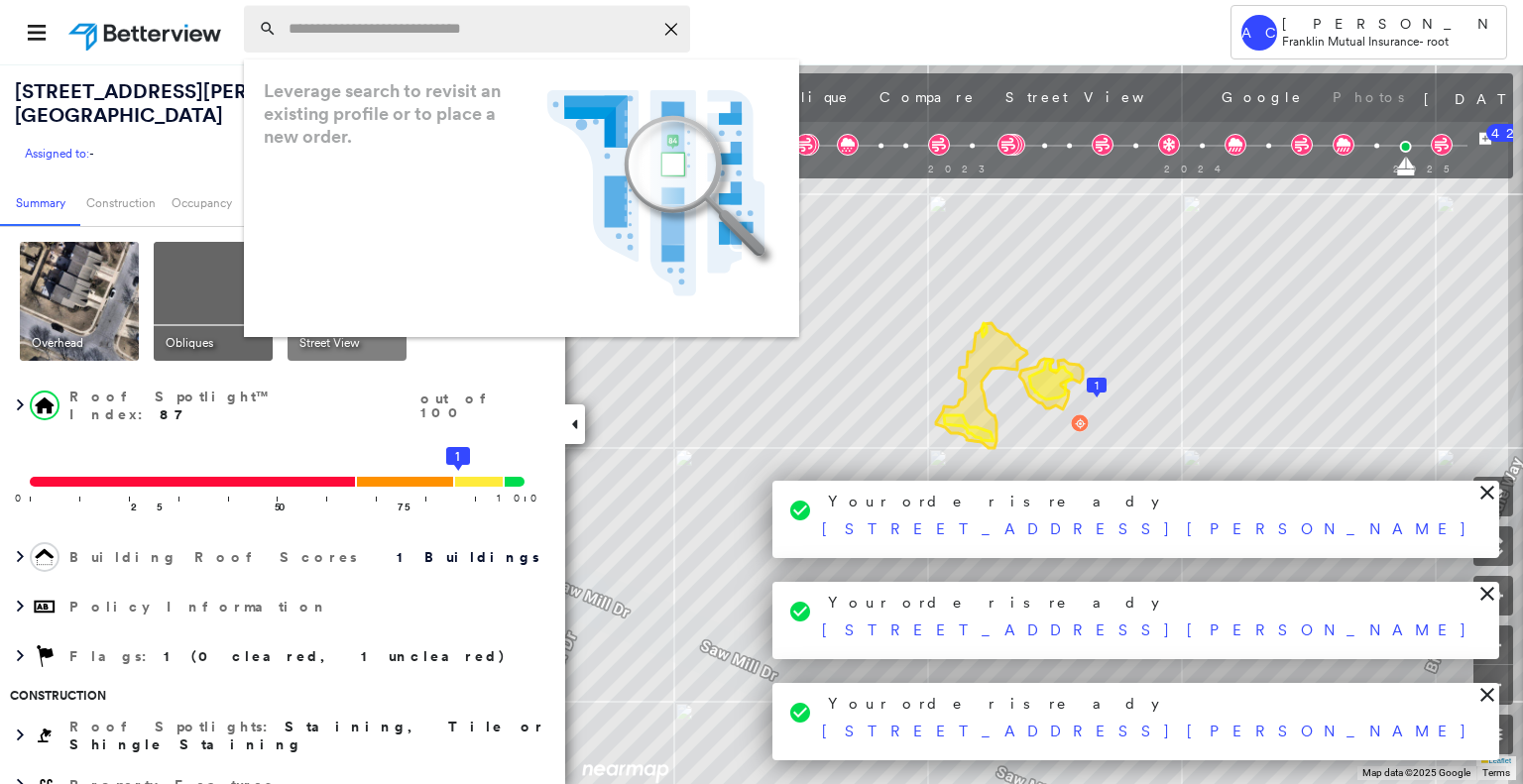 paste on "**********" 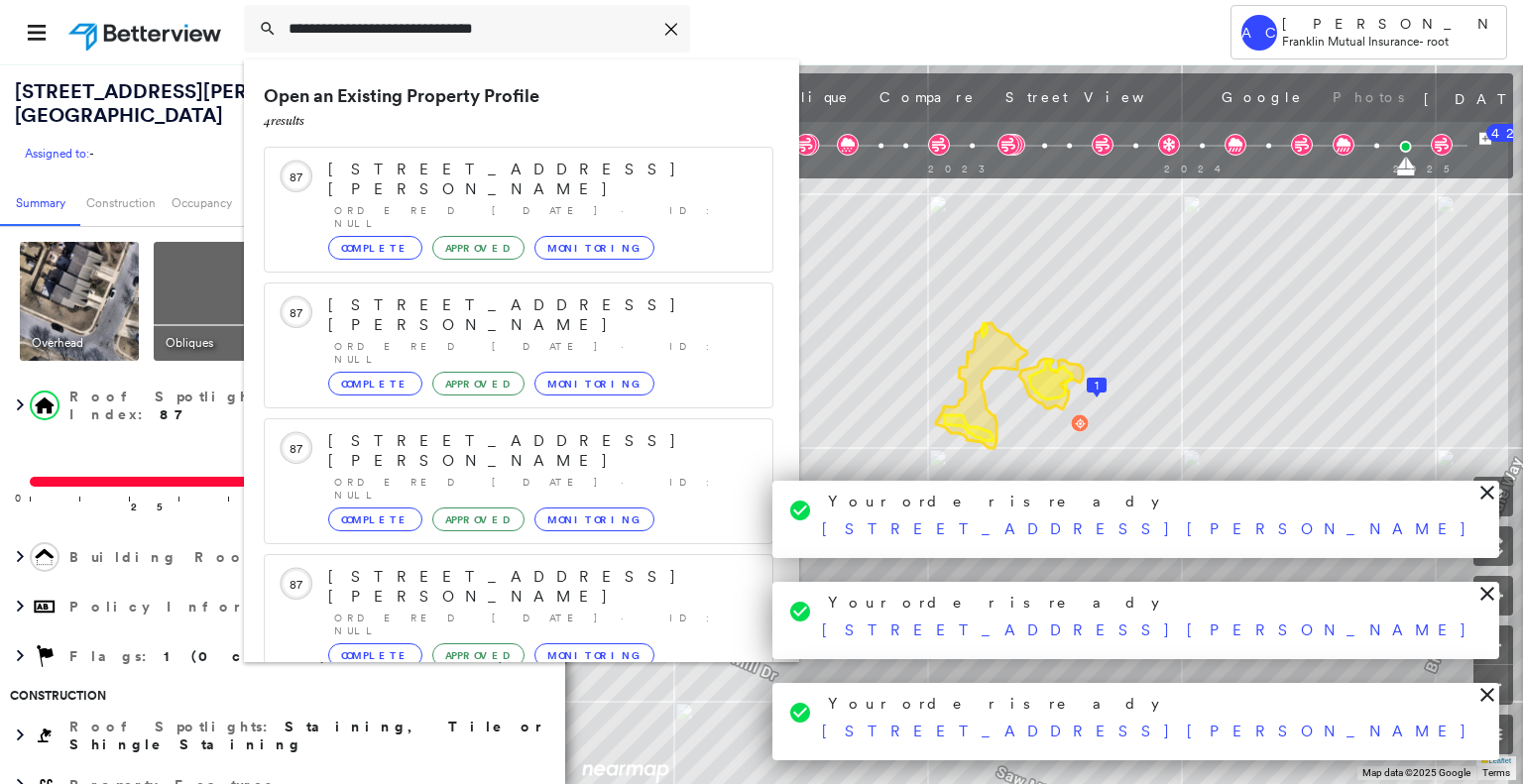 type on "**********" 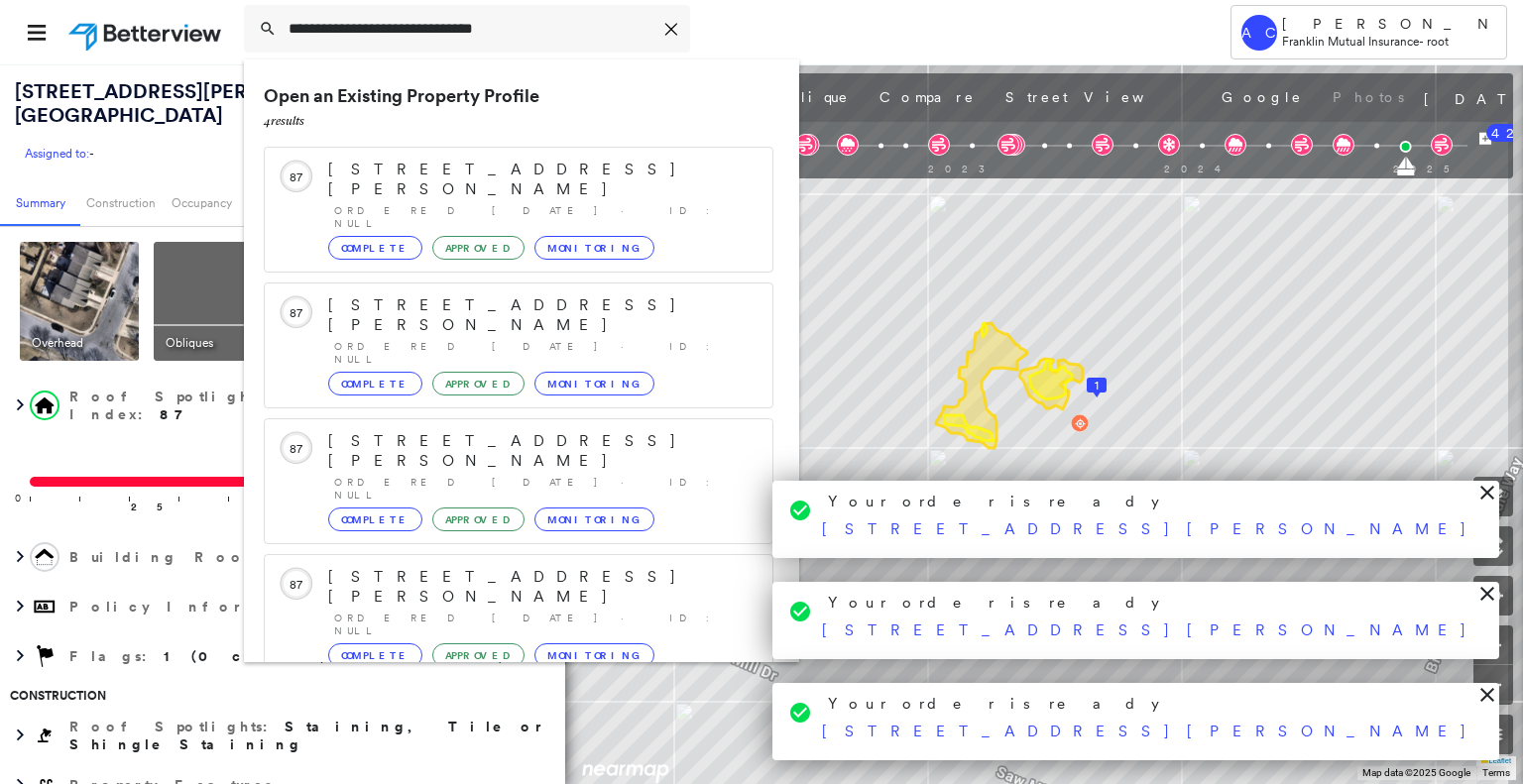 click on "Open an Existing Property Profile 4  result s" at bounding box center [519, 108] 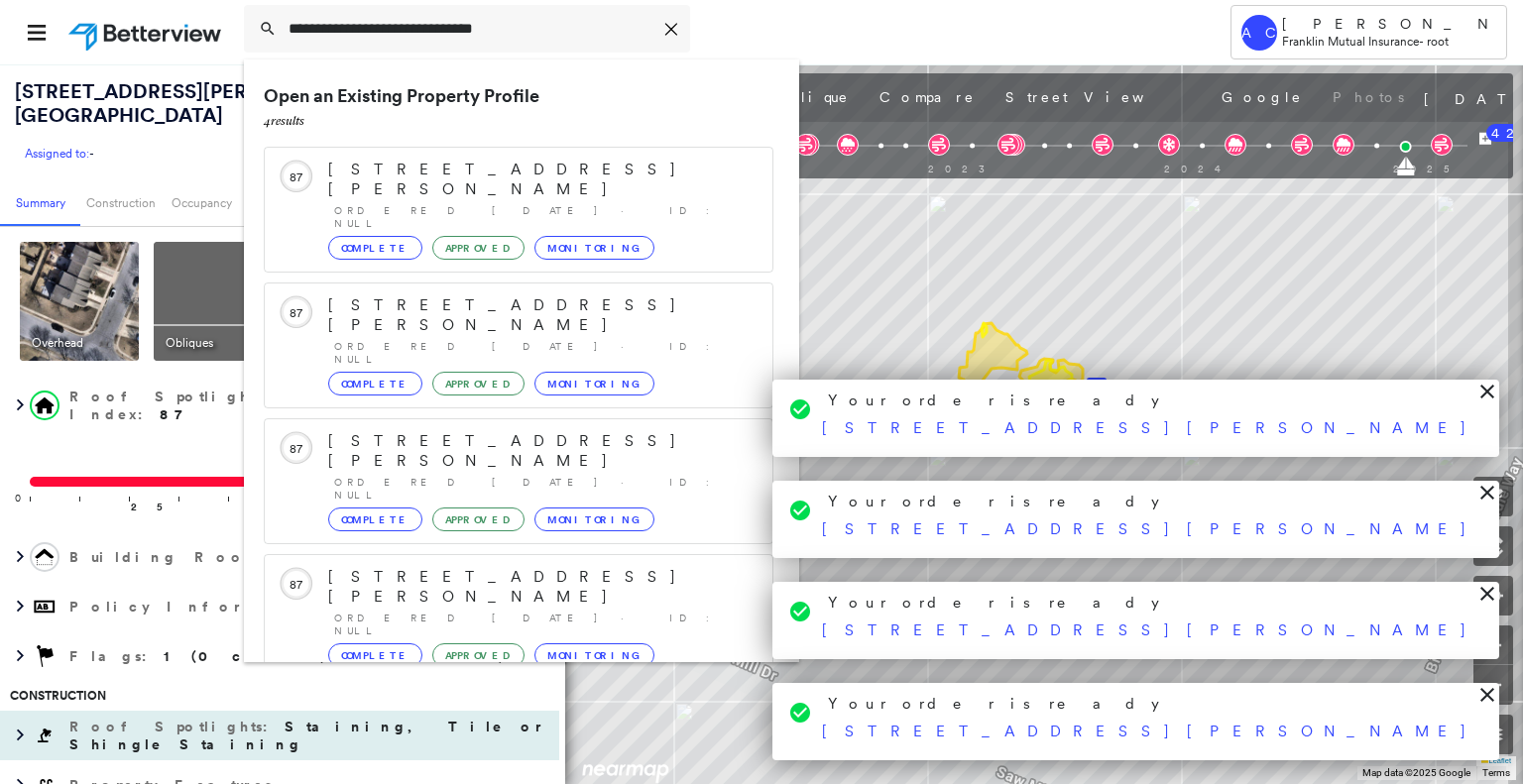 click on "Roof Spotlights :  Staining, Tile or Shingle Staining" at bounding box center [280, 735] 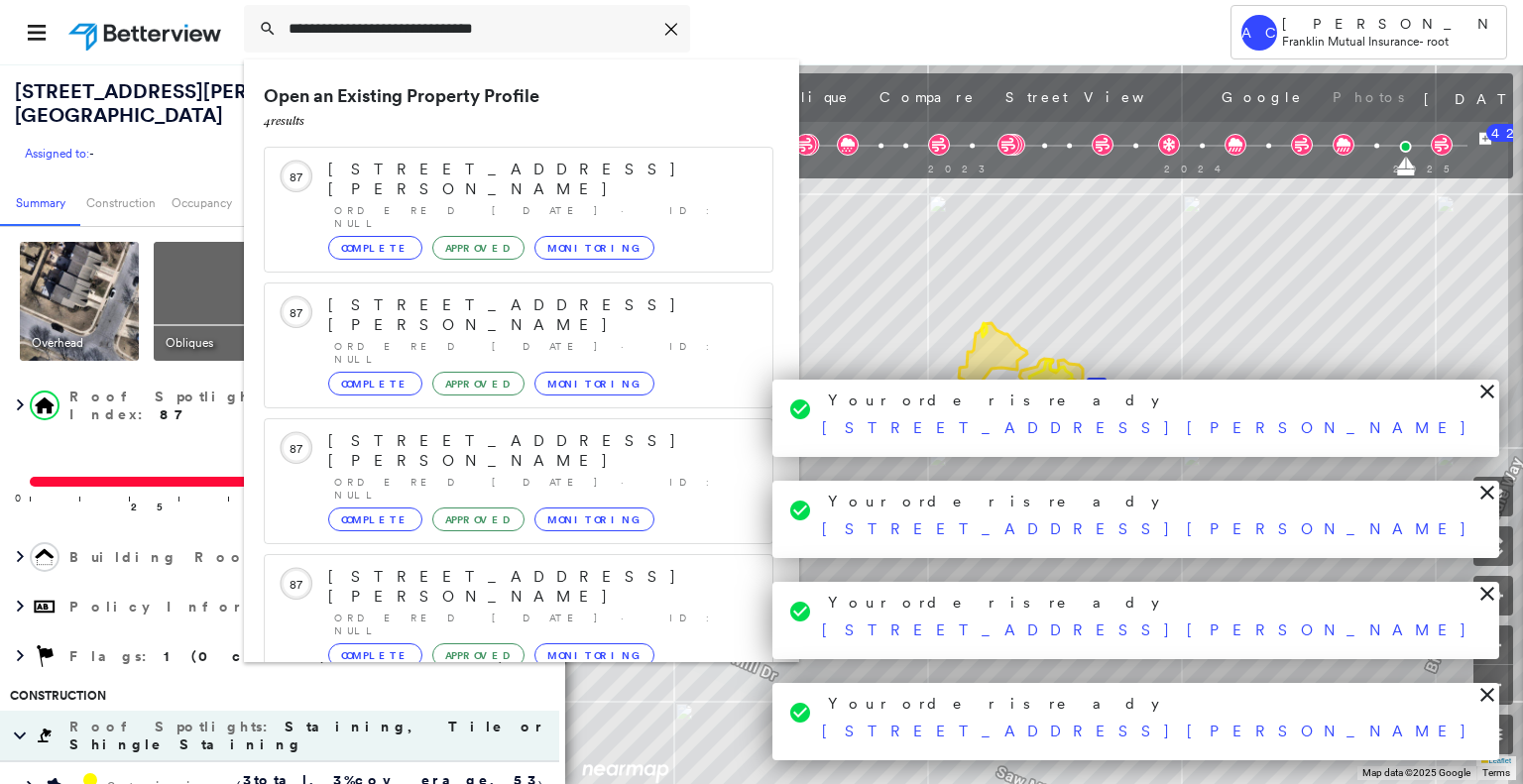 click on "Roof Spotlights :  Staining, Tile or Shingle Staining" at bounding box center [280, 735] 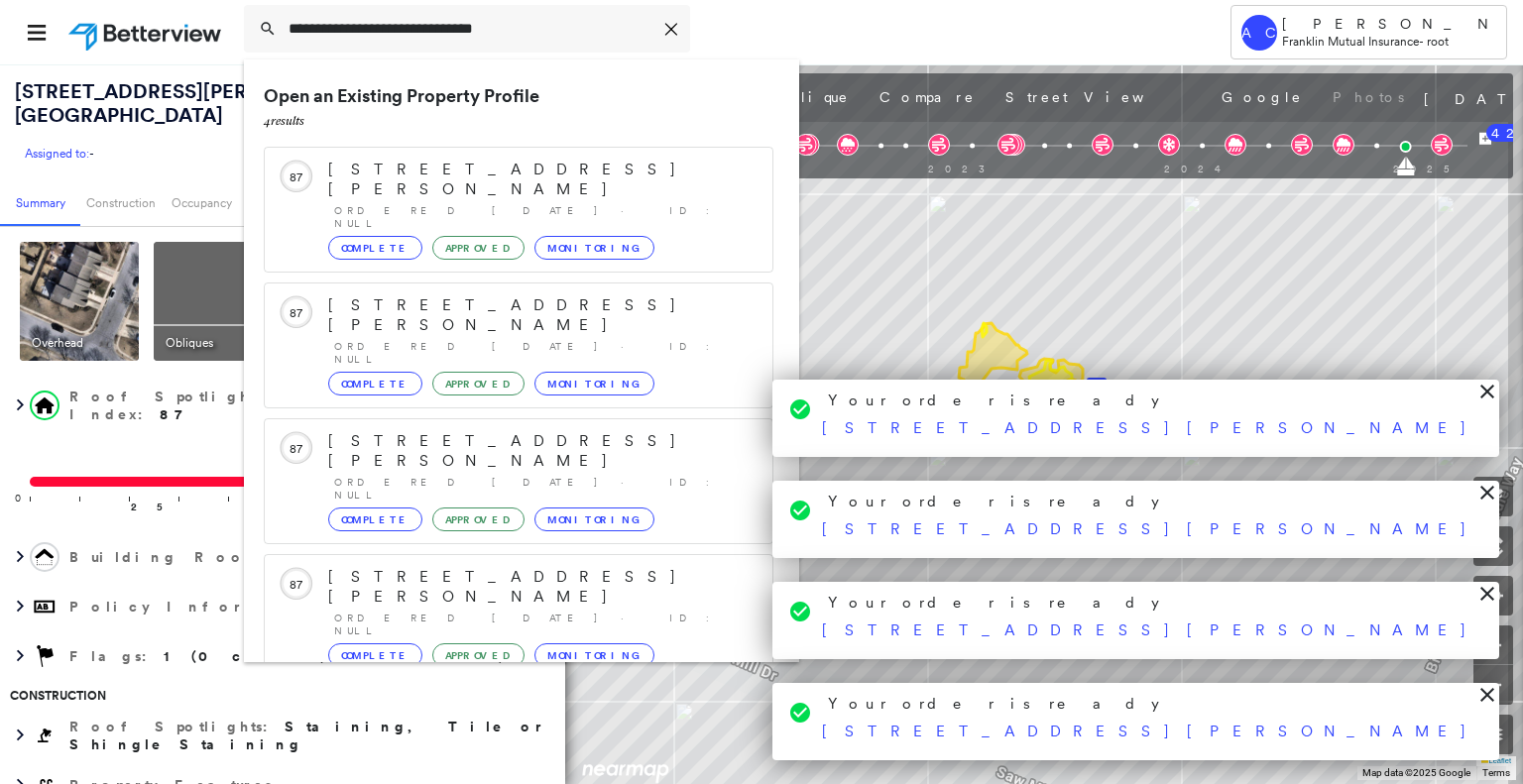 click on "**********" at bounding box center (709, 32) 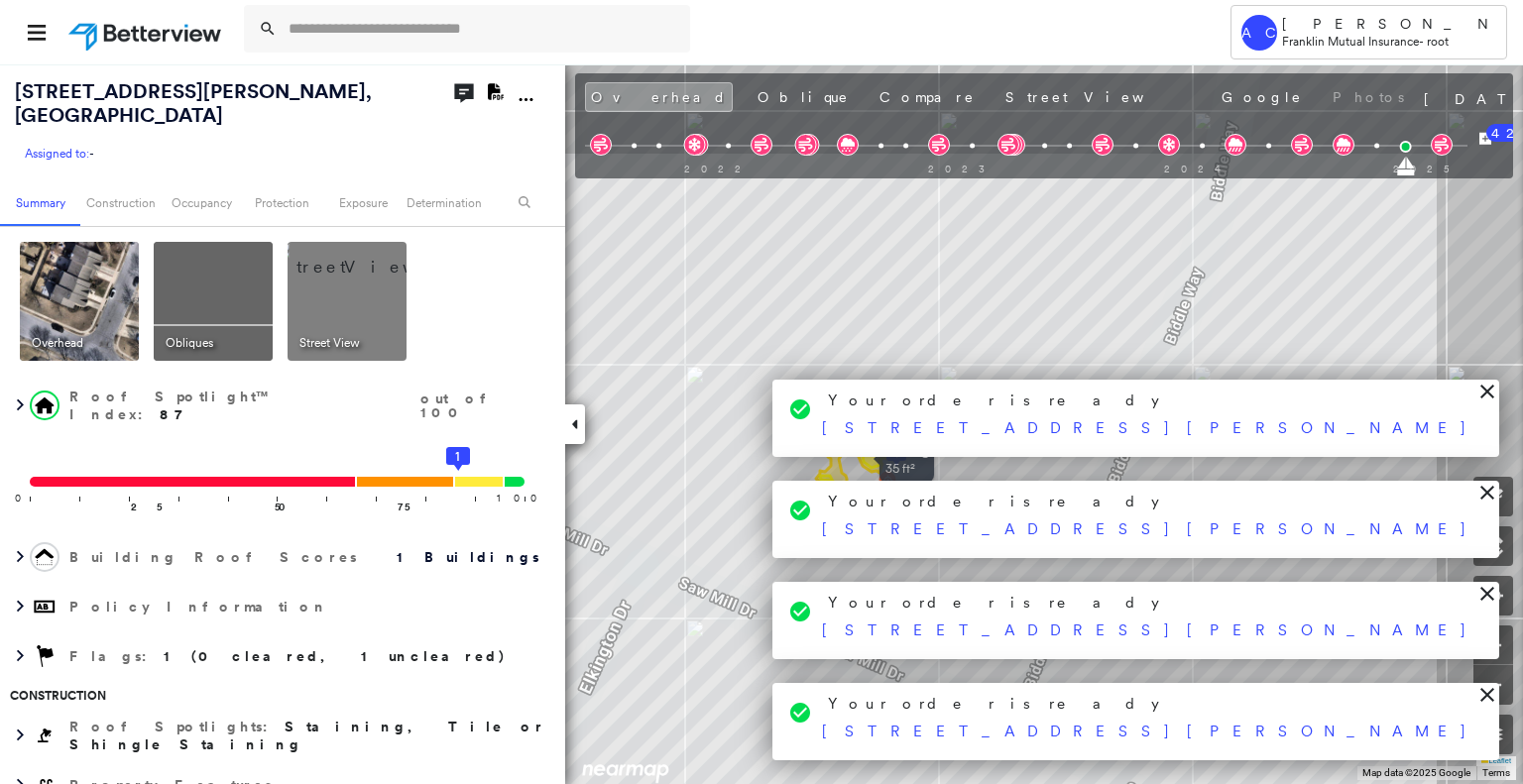 drag, startPoint x: 936, startPoint y: 427, endPoint x: 853, endPoint y: 447, distance: 85.37564 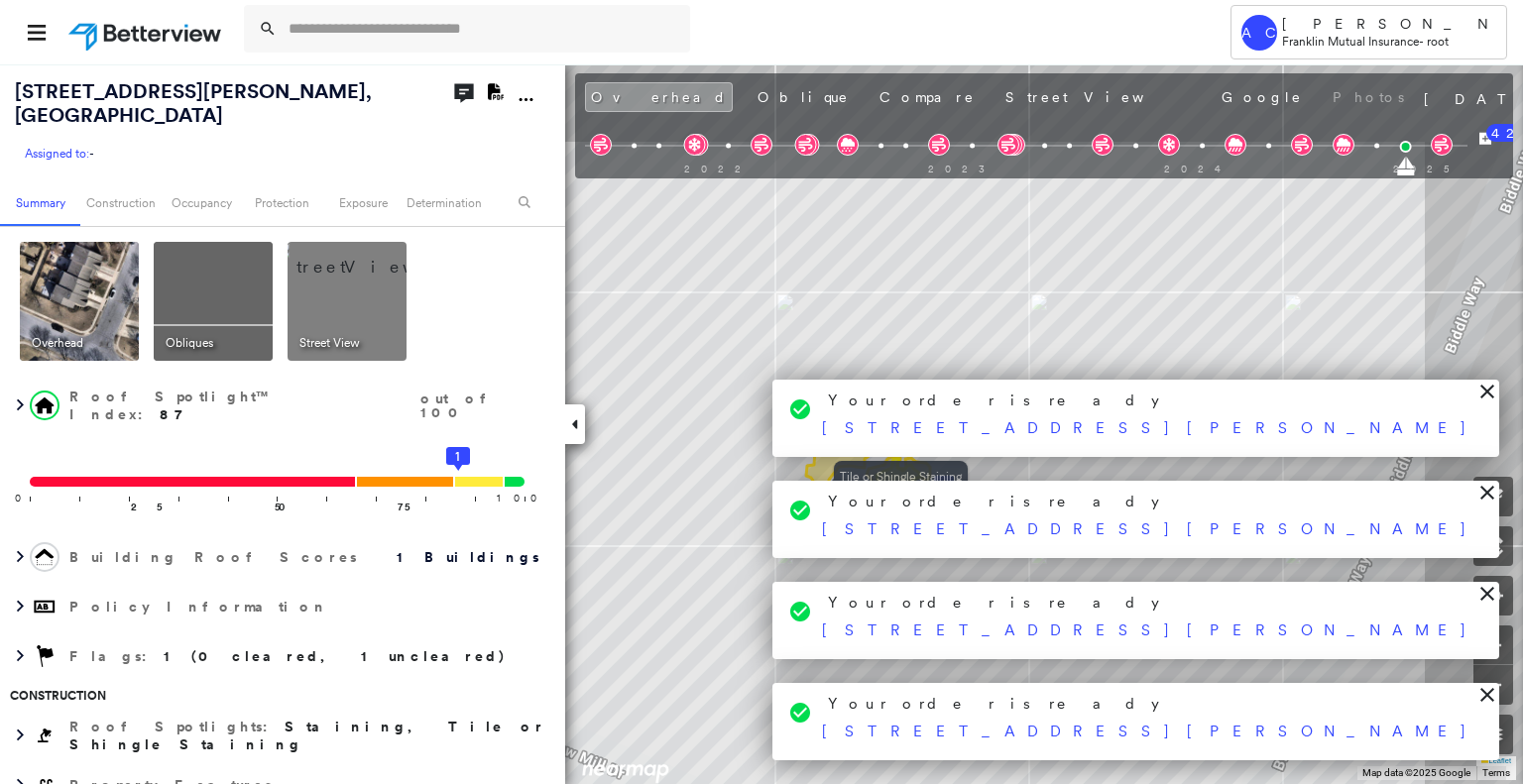 click 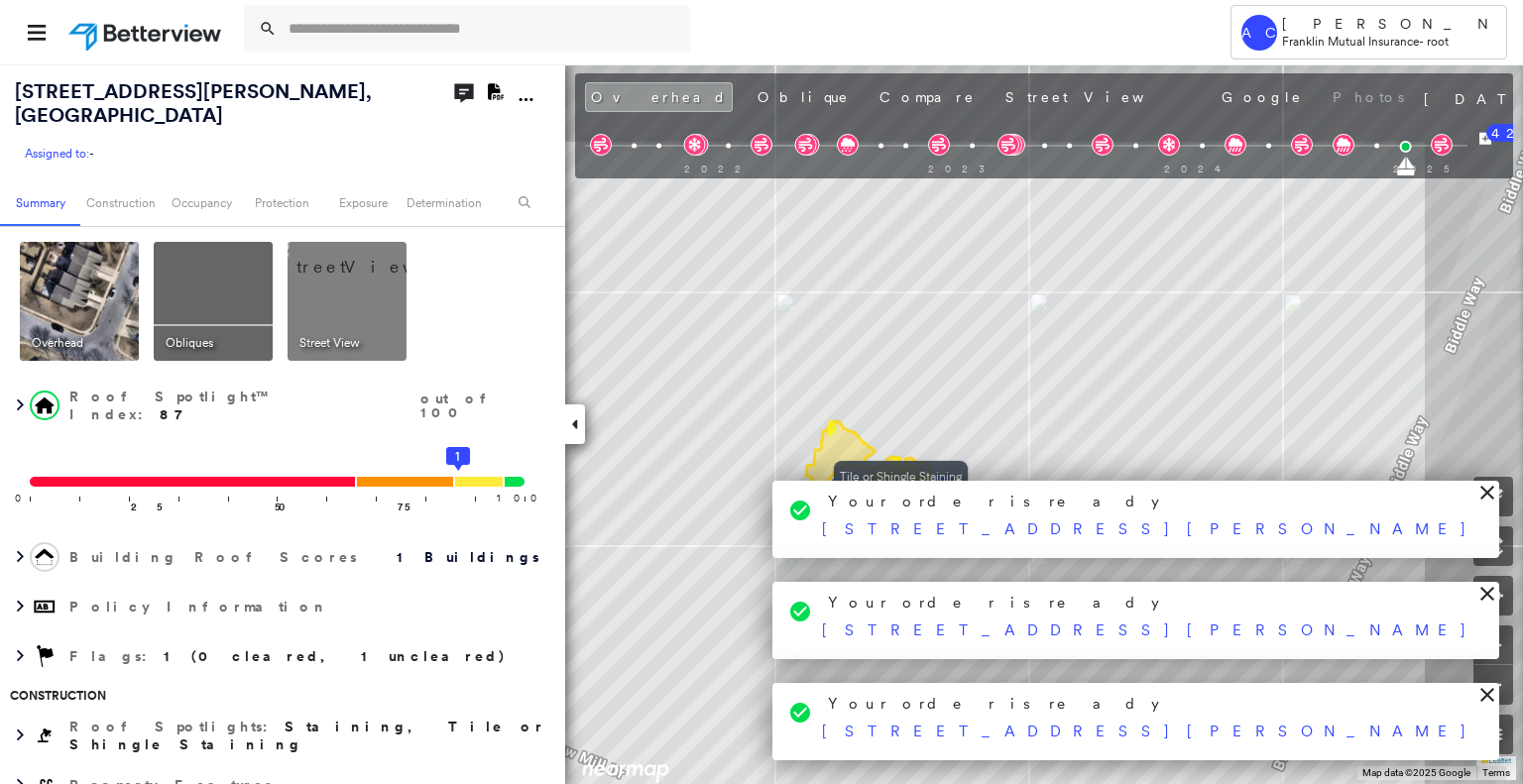 click 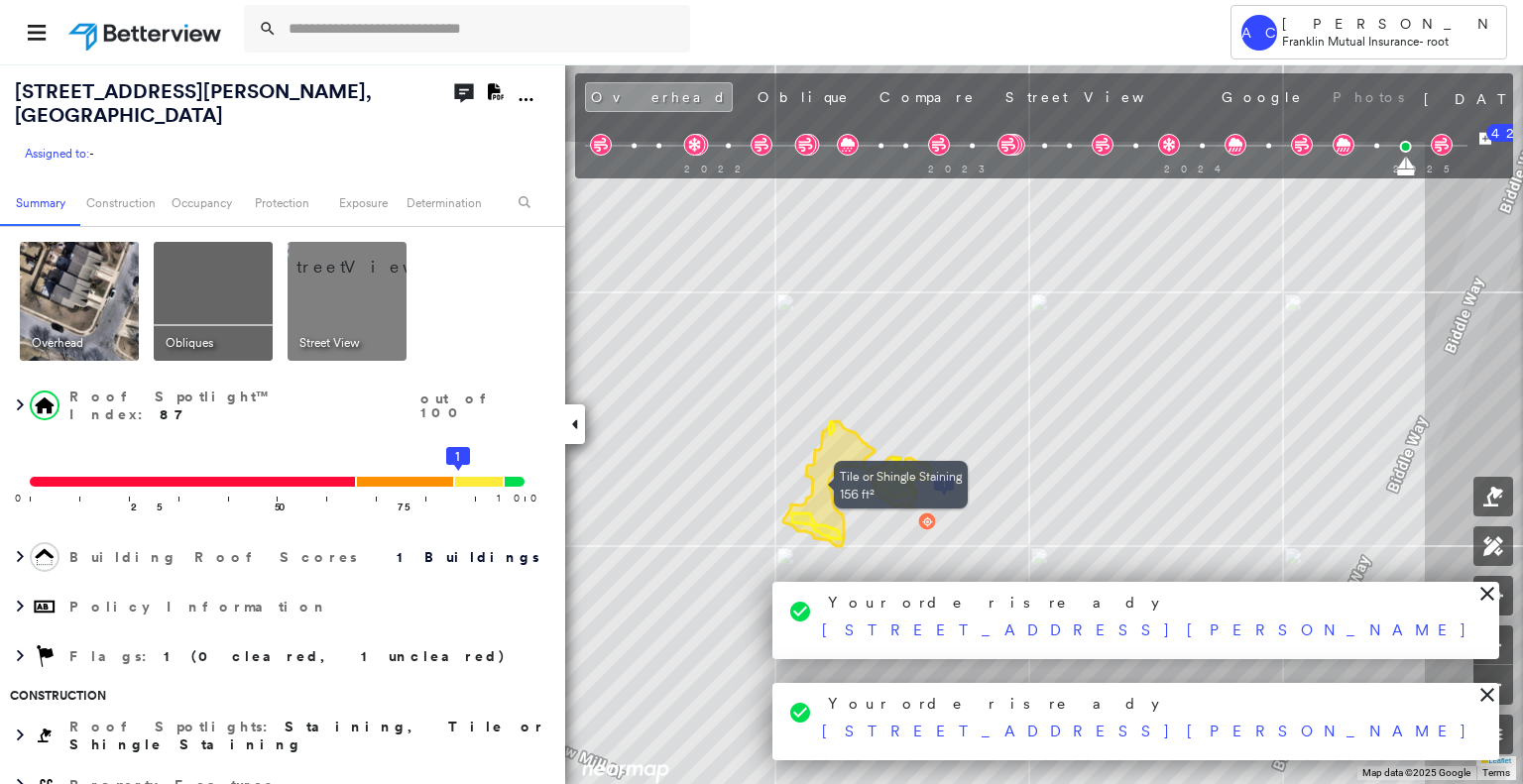 click 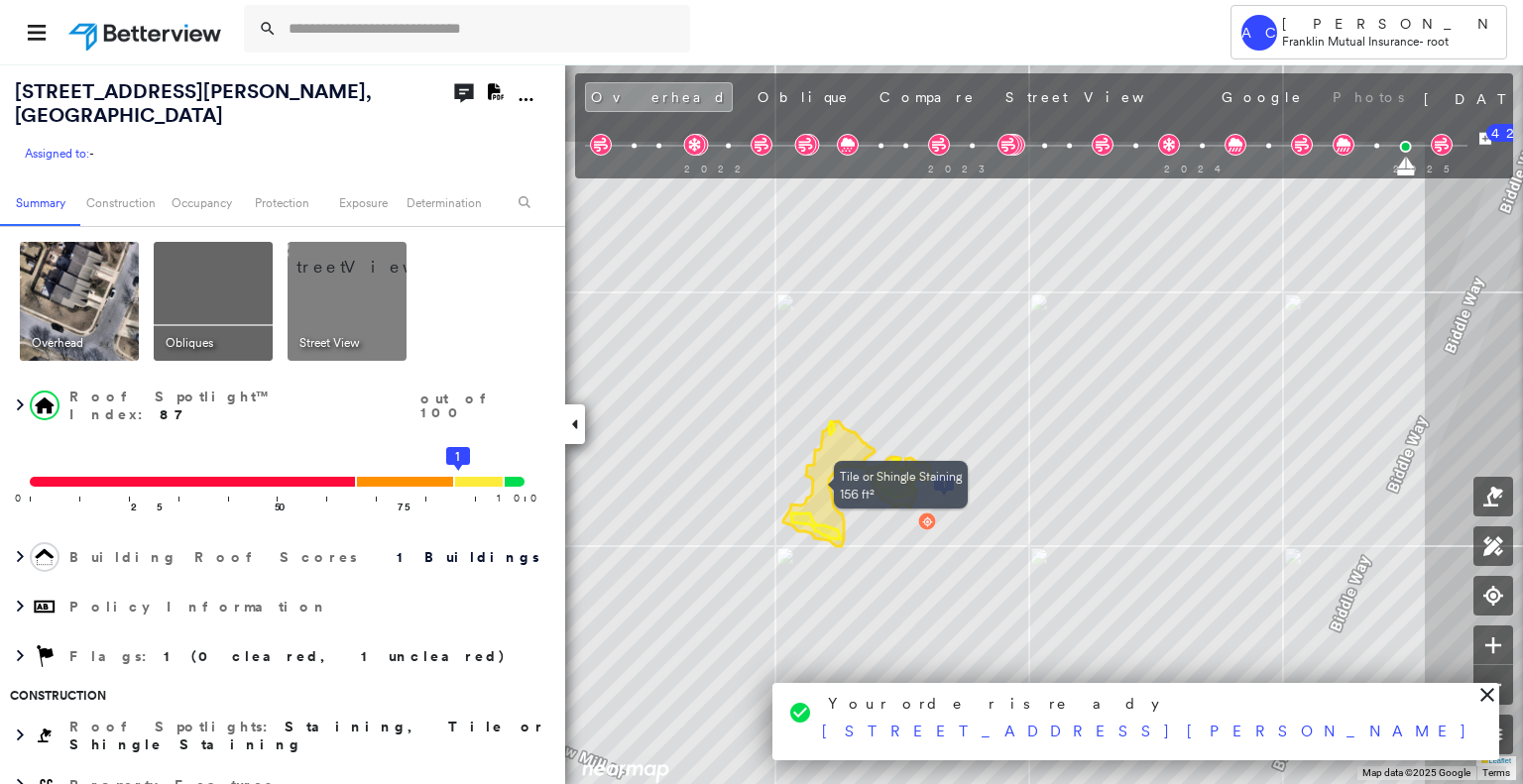 click 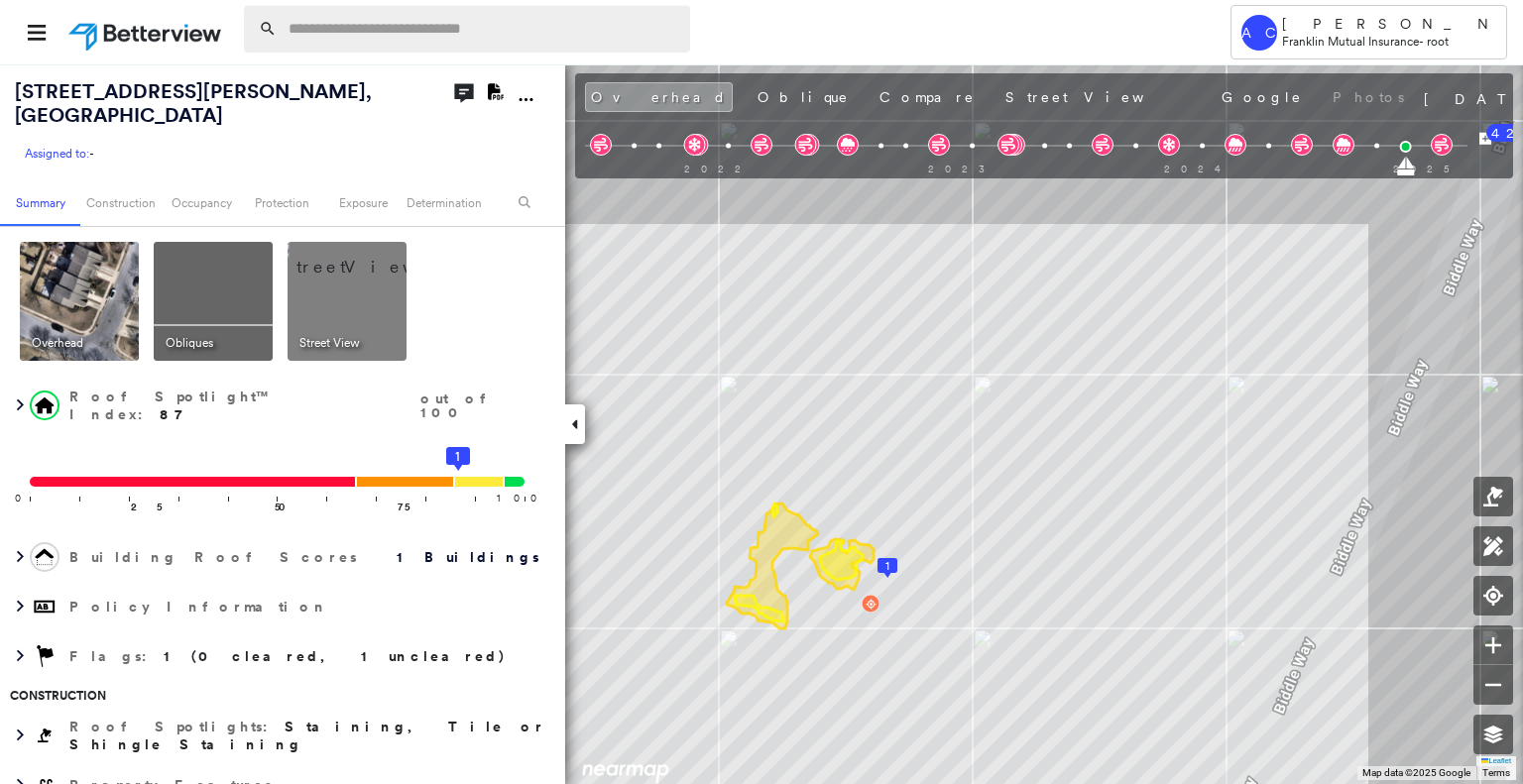 click at bounding box center [483, 29] 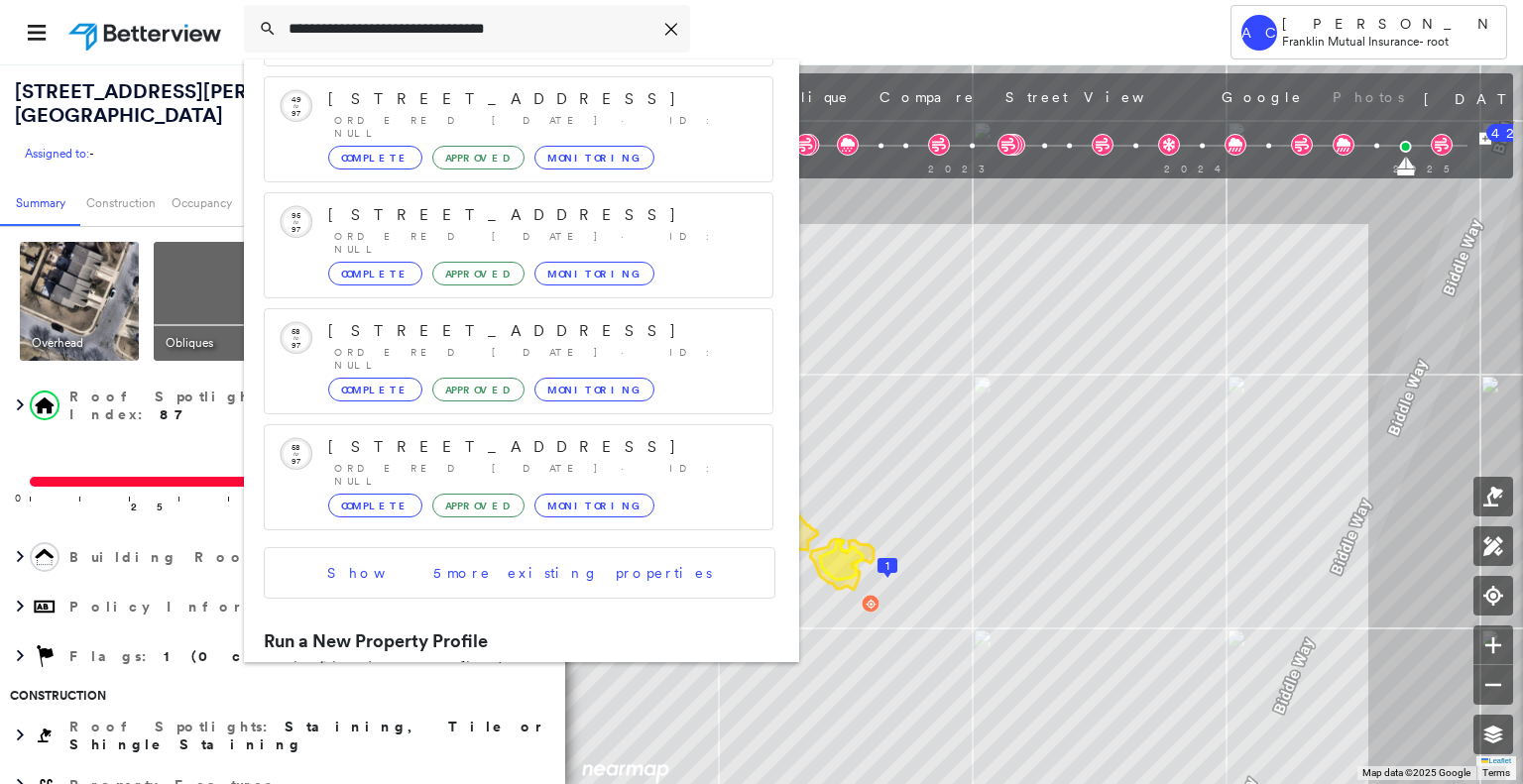 scroll, scrollTop: 205, scrollLeft: 0, axis: vertical 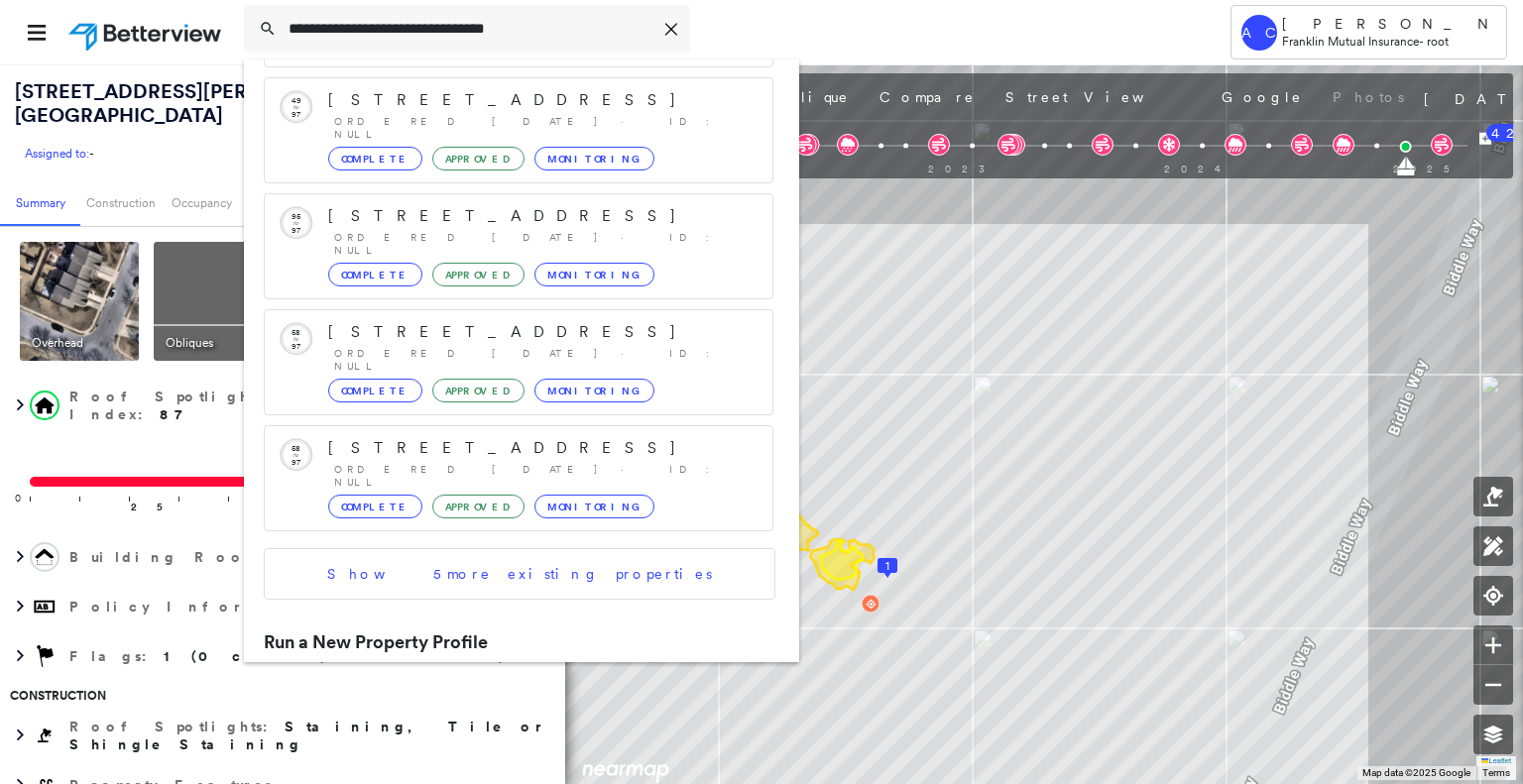 type on "**********" 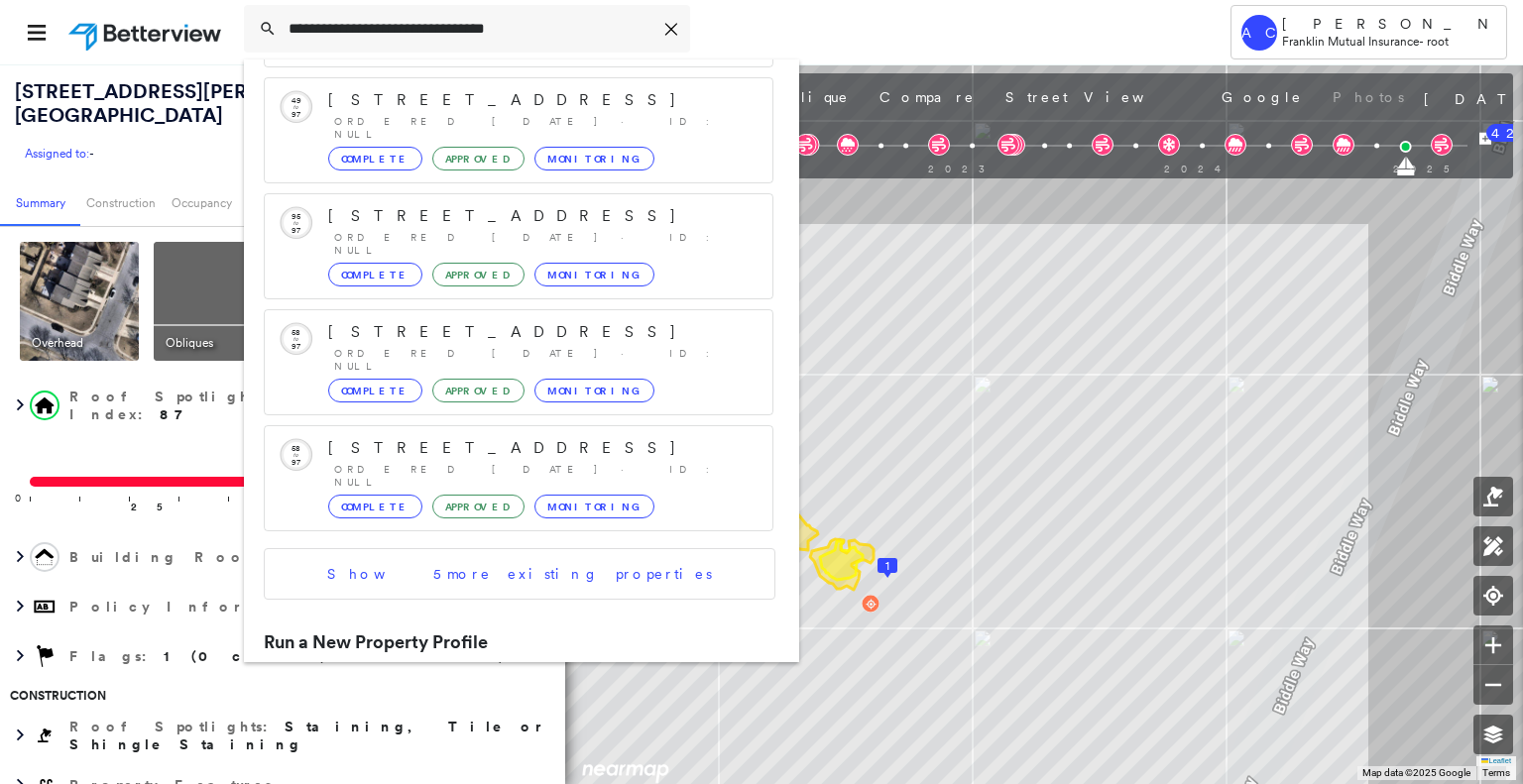 click on "329 Birchwood Rd, New Milford, NJ 07646" at bounding box center [497, 711] 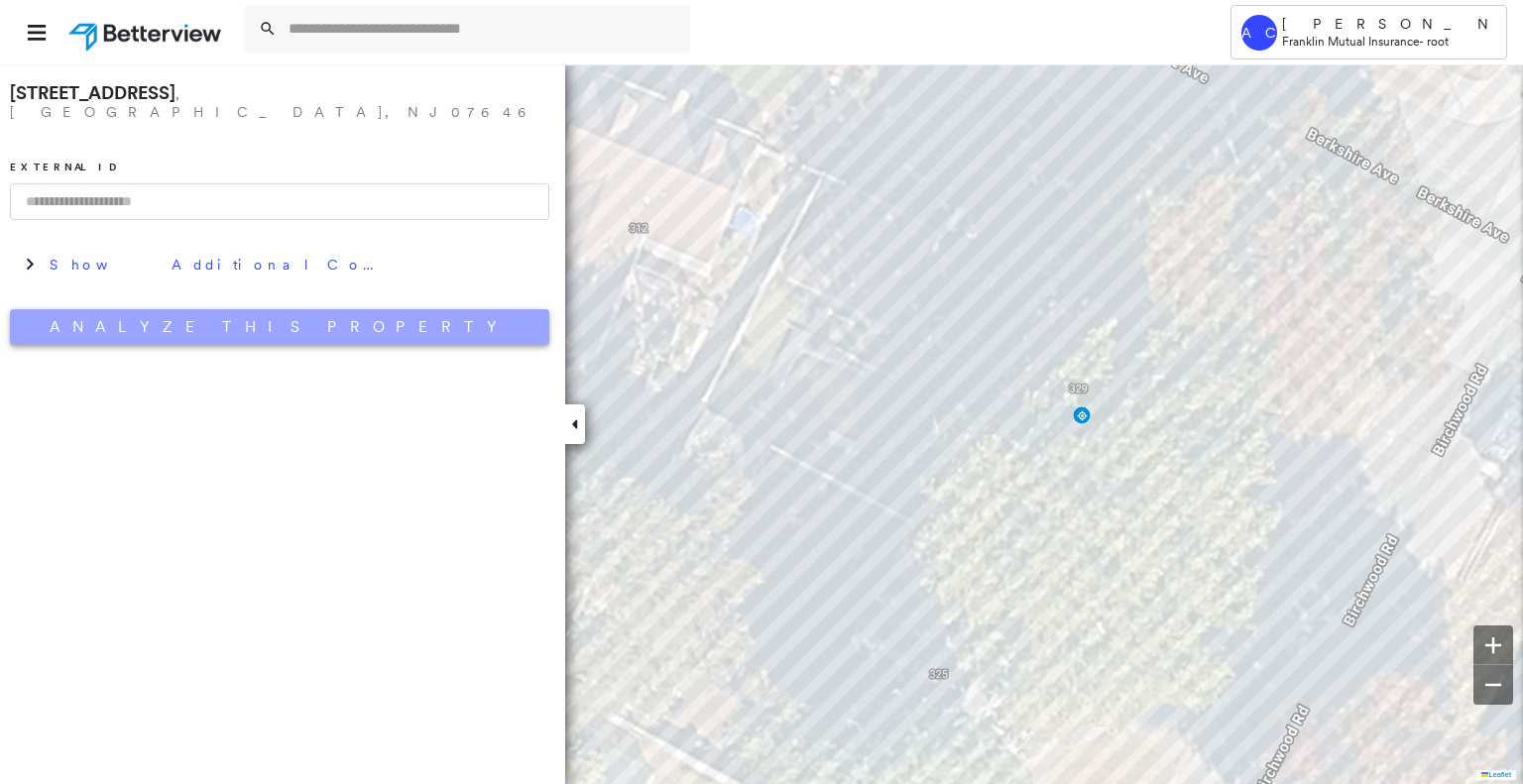 click on "Analyze This Property" at bounding box center (280, 327) 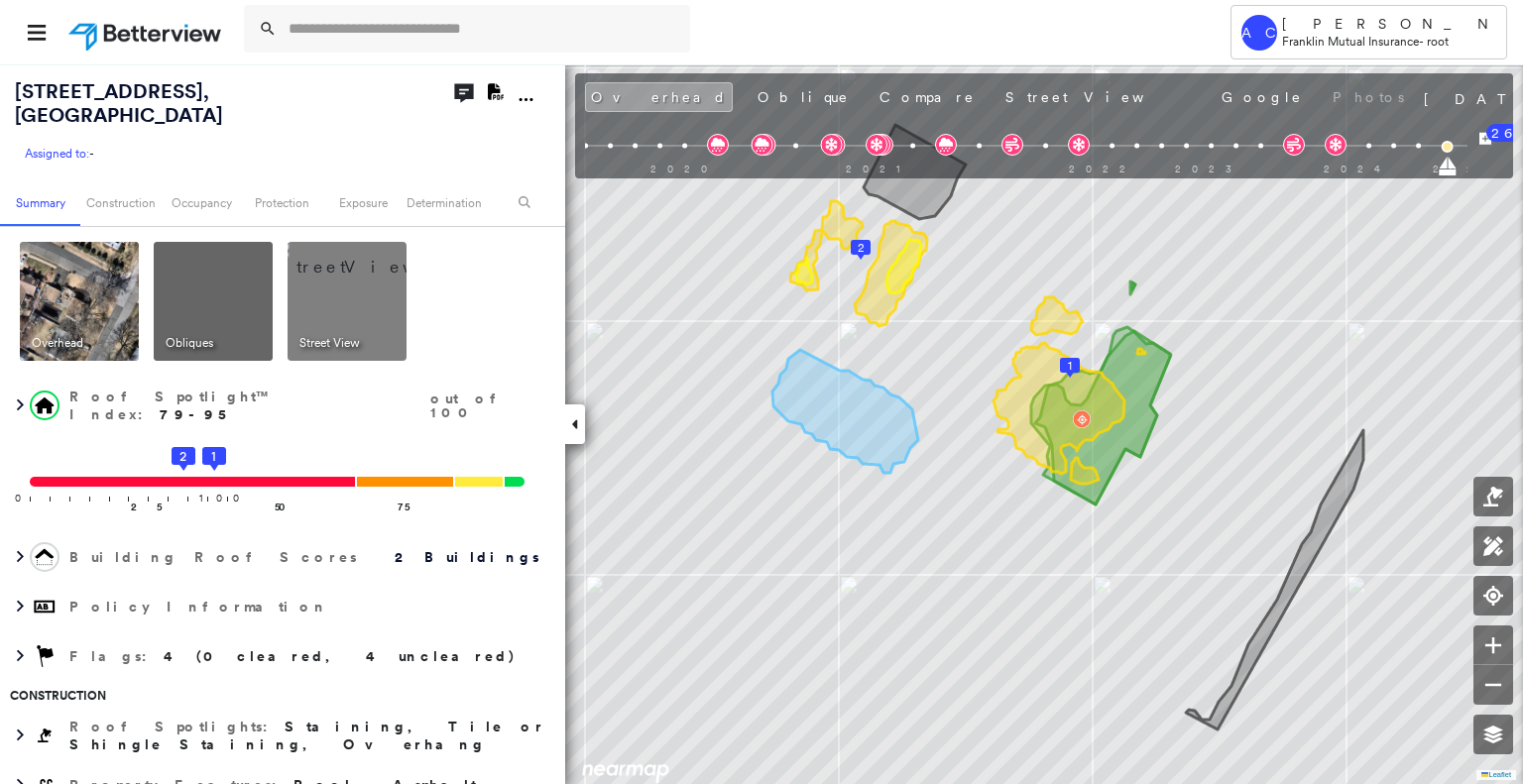 scroll, scrollTop: 0, scrollLeft: 0, axis: both 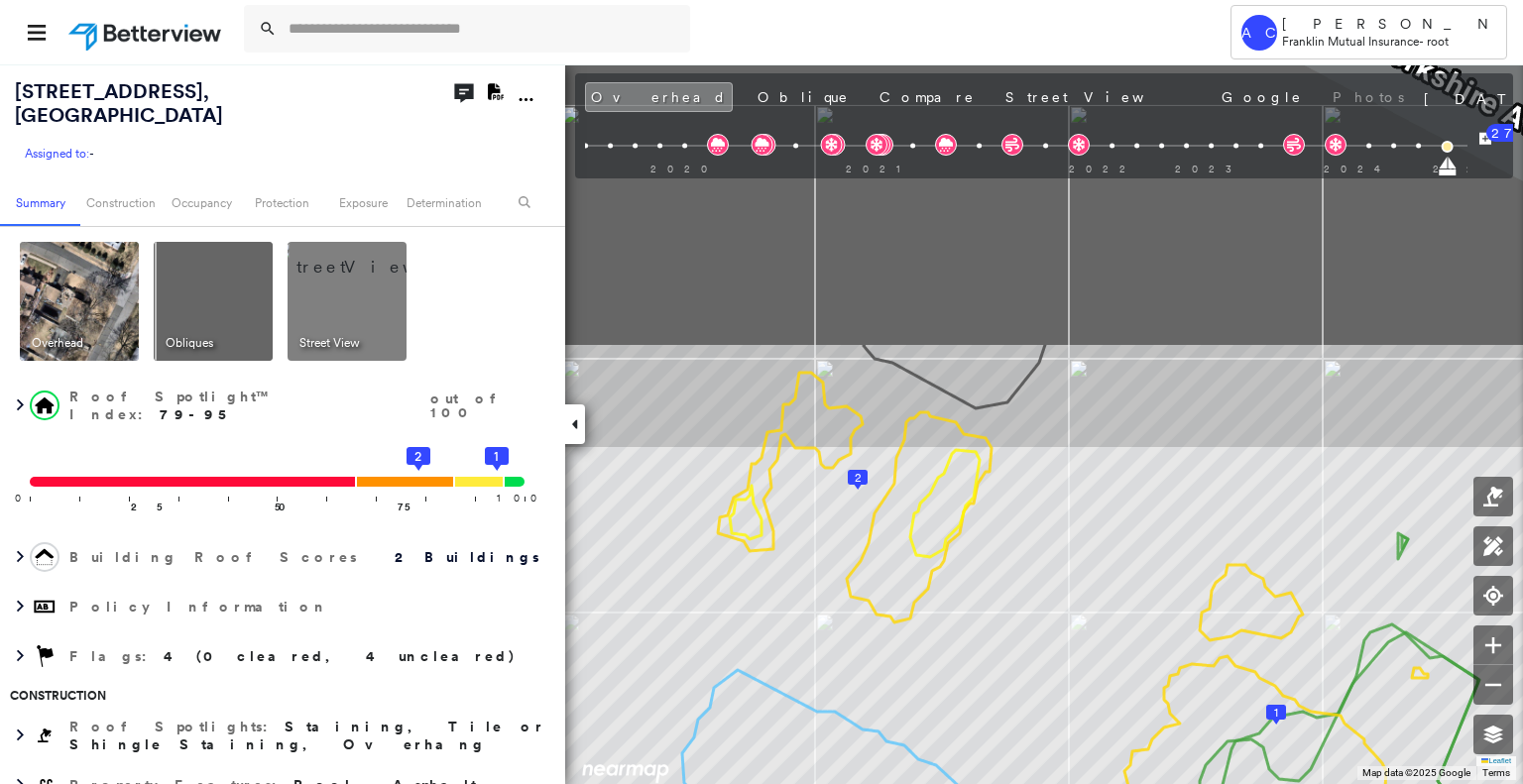 drag, startPoint x: 910, startPoint y: 459, endPoint x: 1228, endPoint y: 831, distance: 489.39555 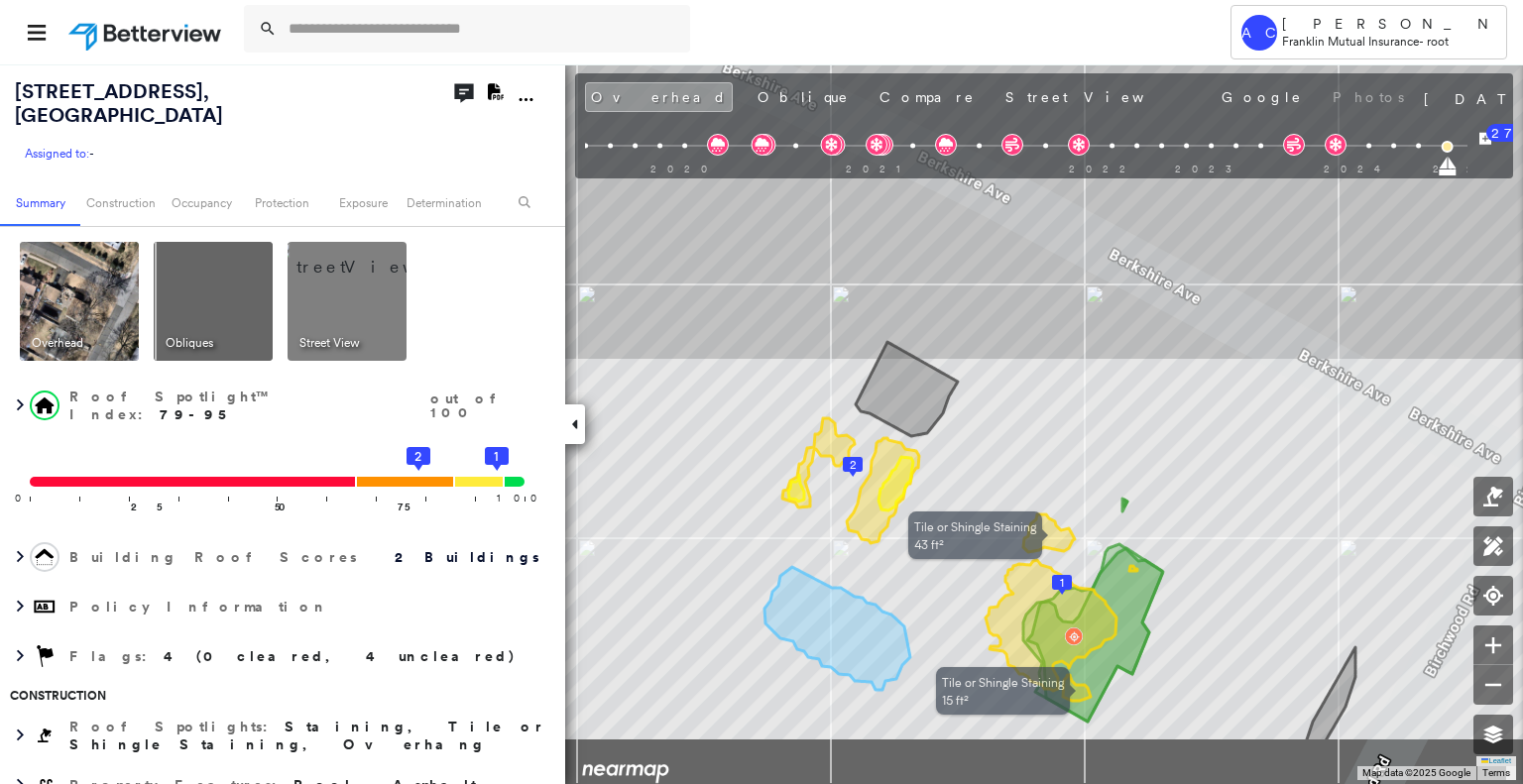 drag, startPoint x: 1148, startPoint y: 662, endPoint x: 1031, endPoint y: 546, distance: 164.7574 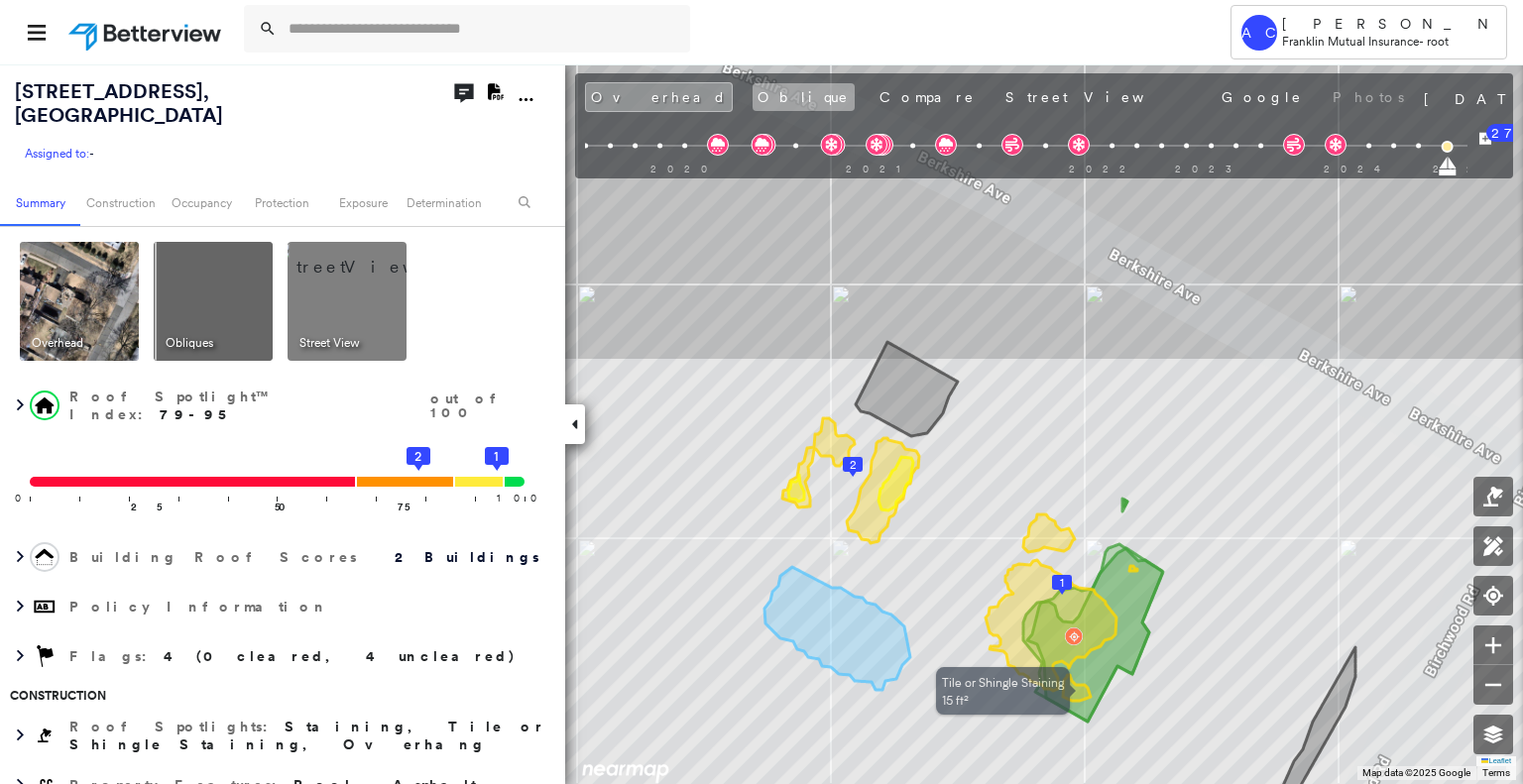 click on "Oblique" at bounding box center [803, 97] 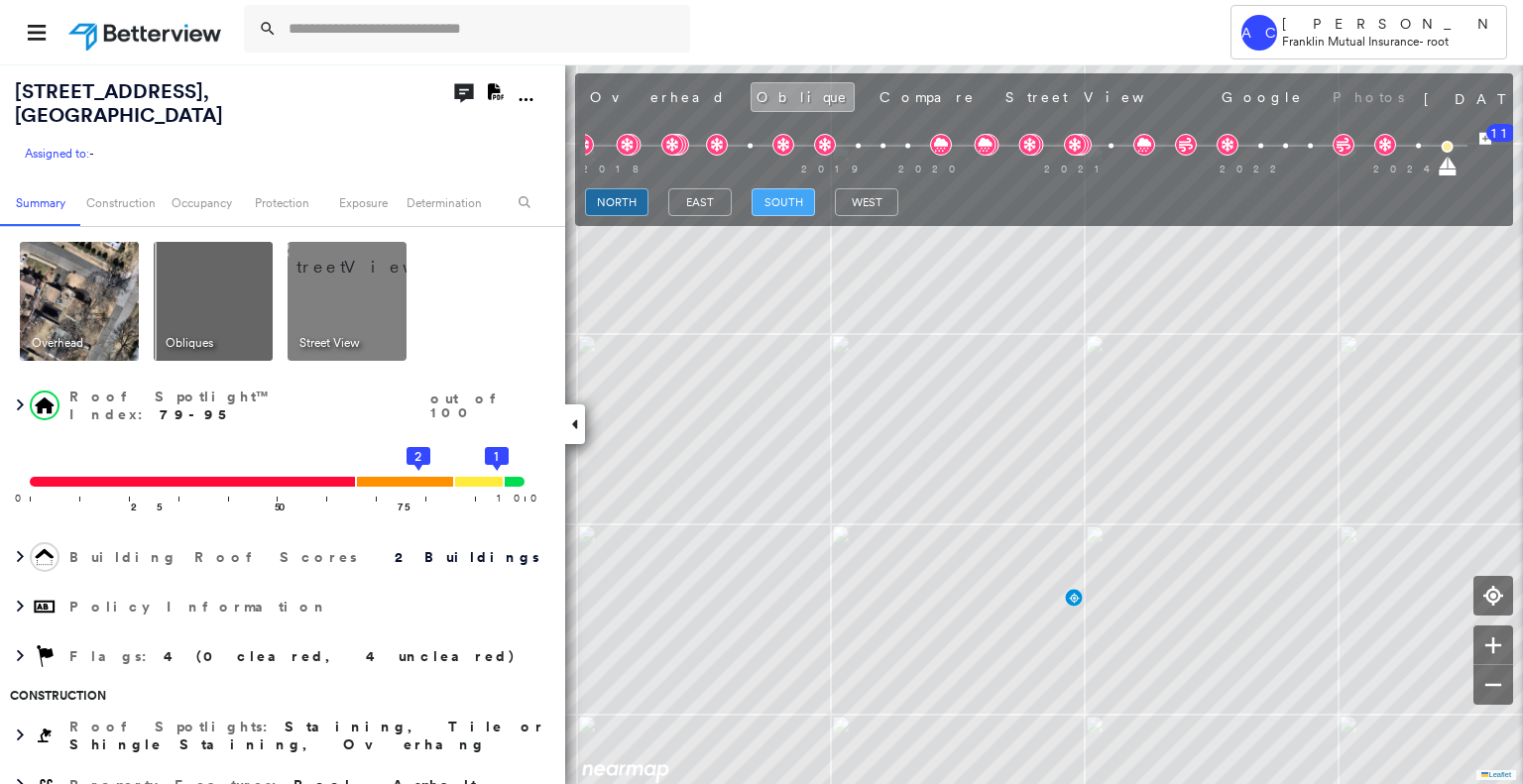 click on "south" at bounding box center (783, 202) 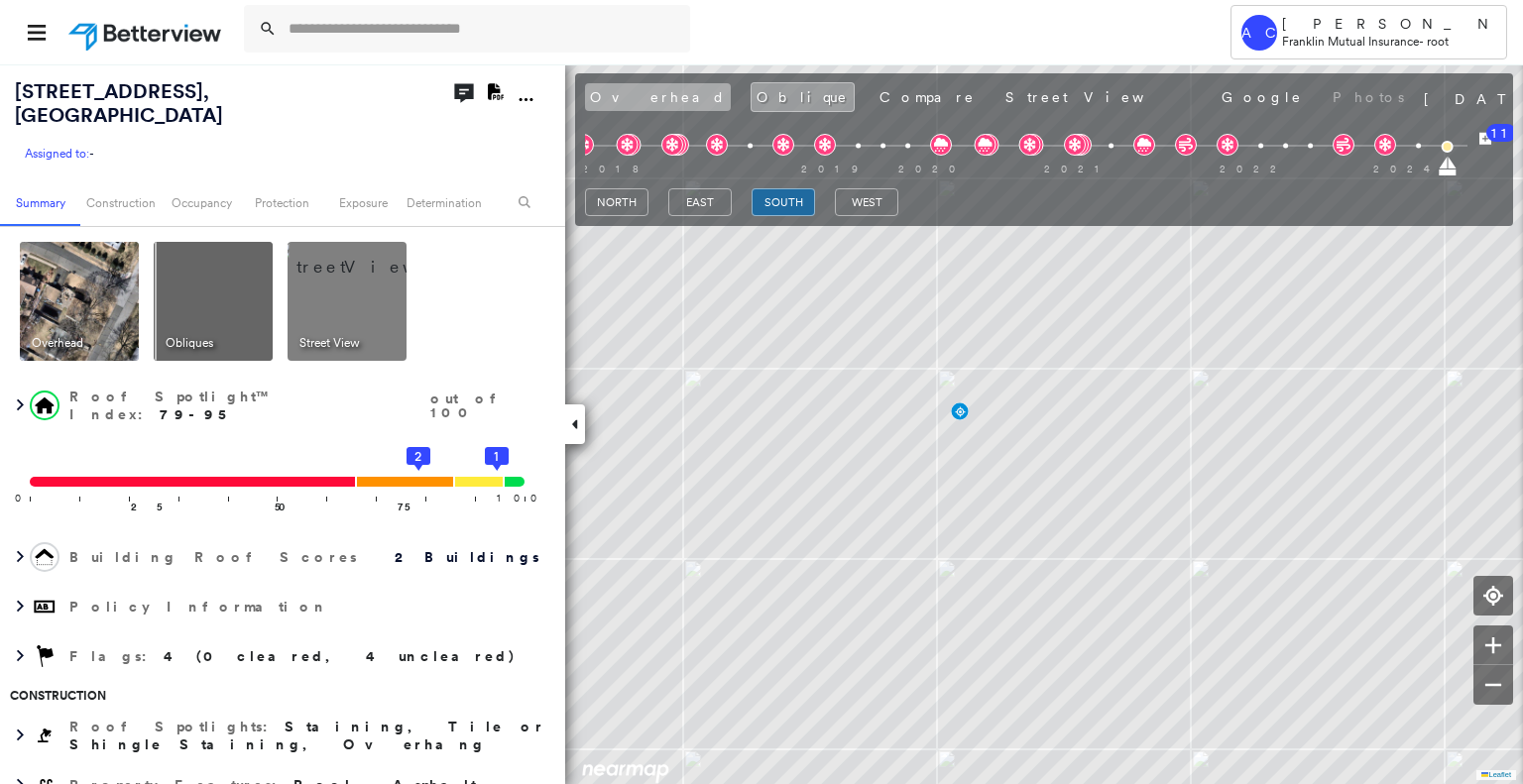 click on "Overhead" at bounding box center (657, 97) 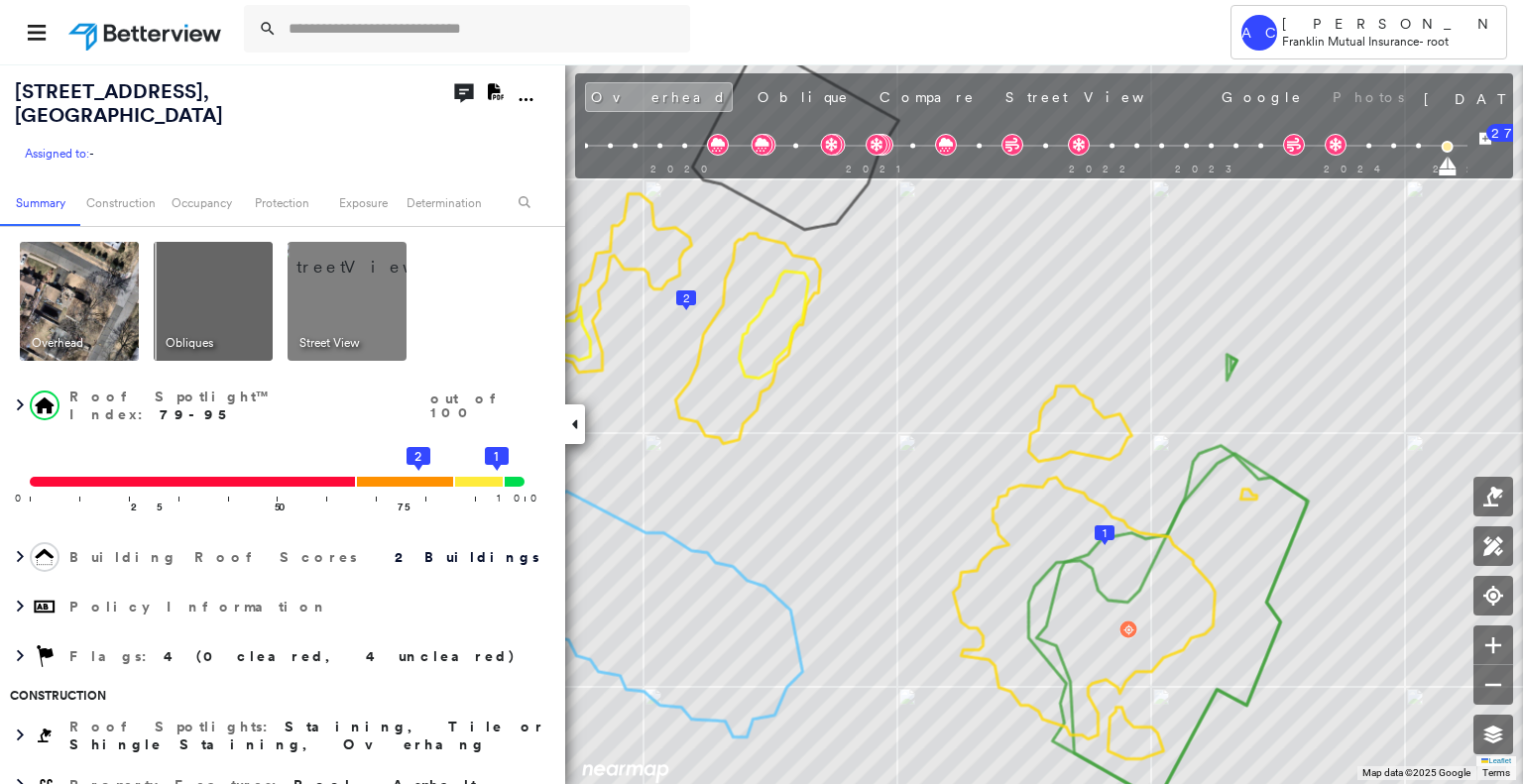 click on "[STREET_ADDRESS]" at bounding box center [119, 103] 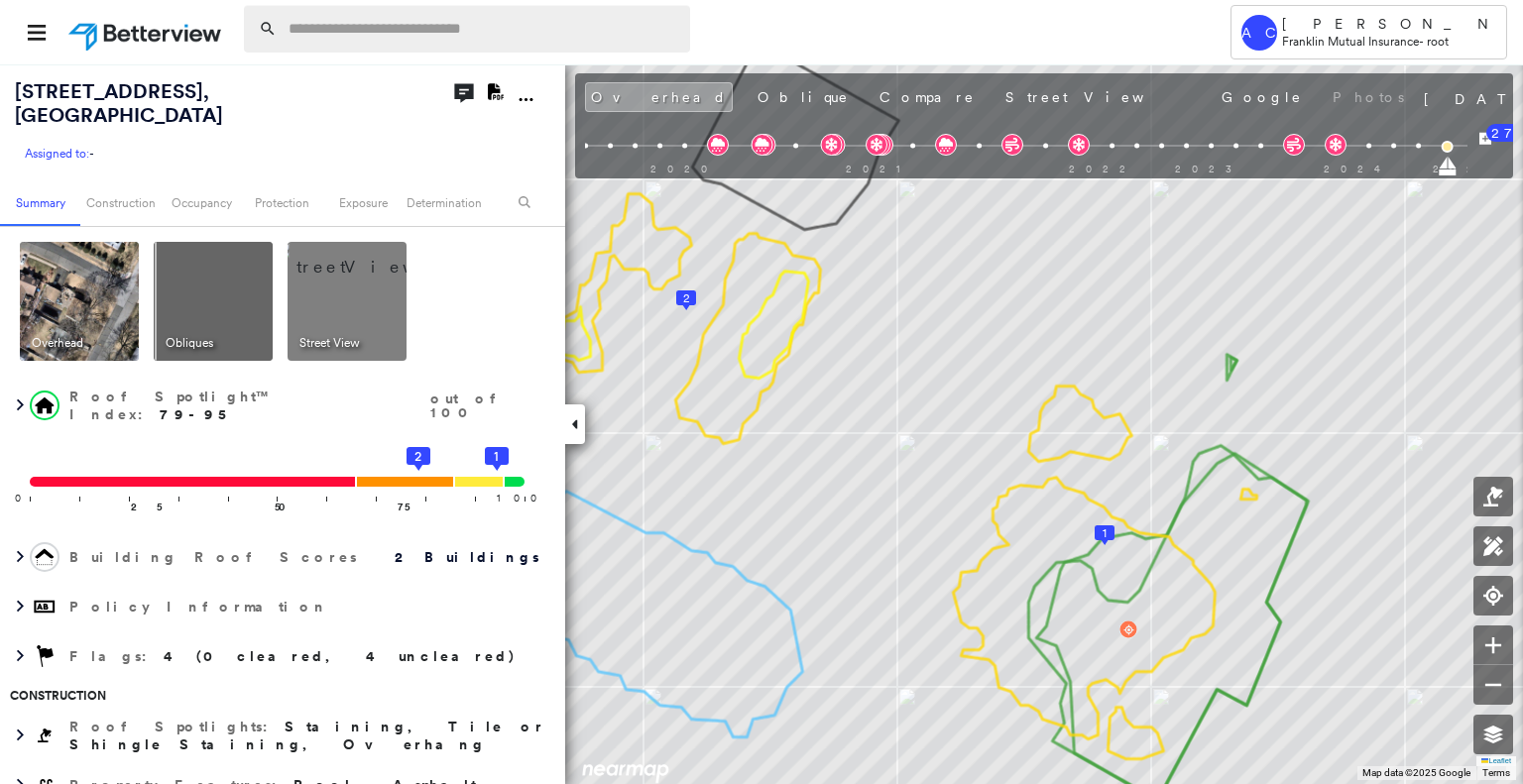 click at bounding box center [483, 29] 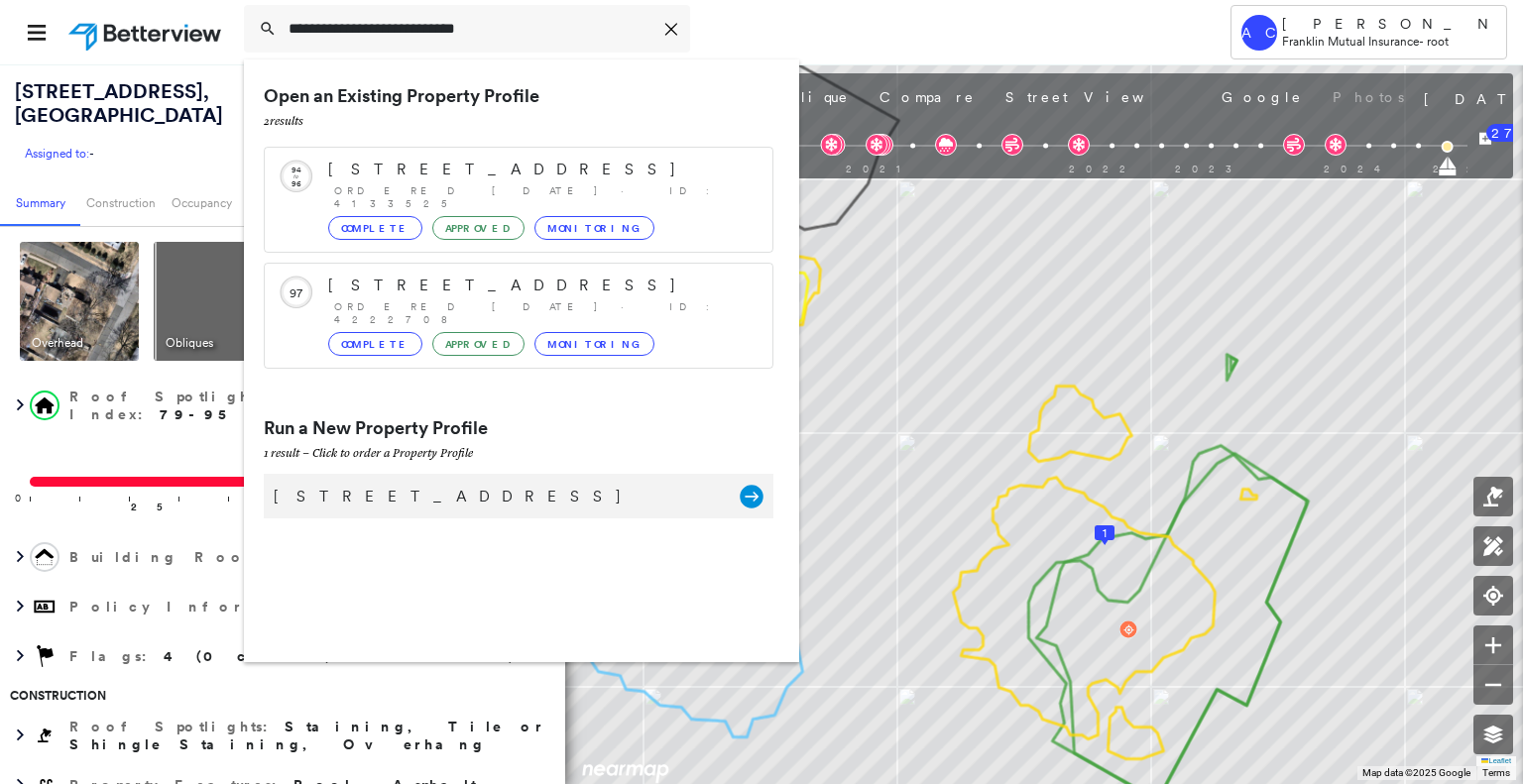 type on "**********" 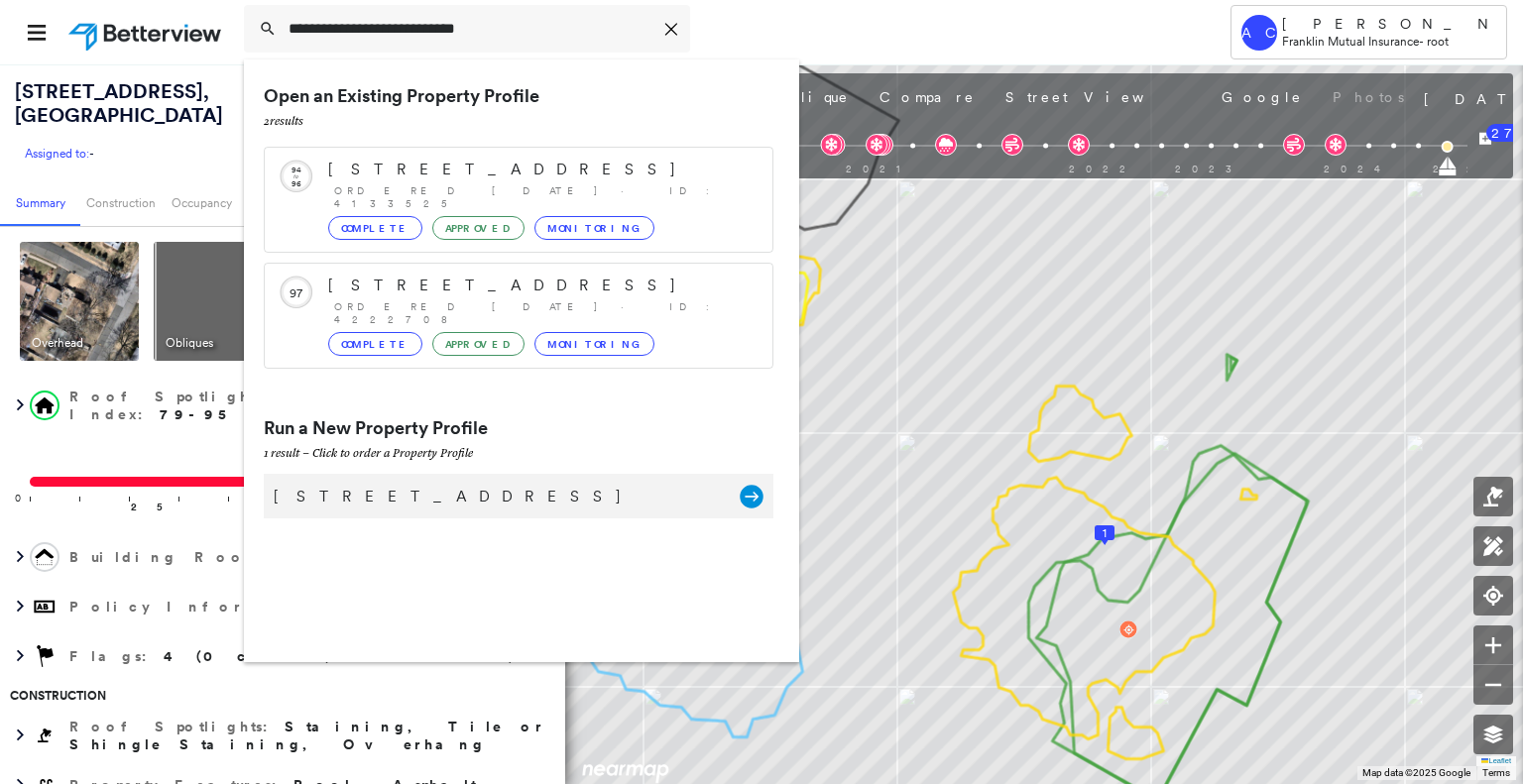 click on "[STREET_ADDRESS]" at bounding box center (497, 497) 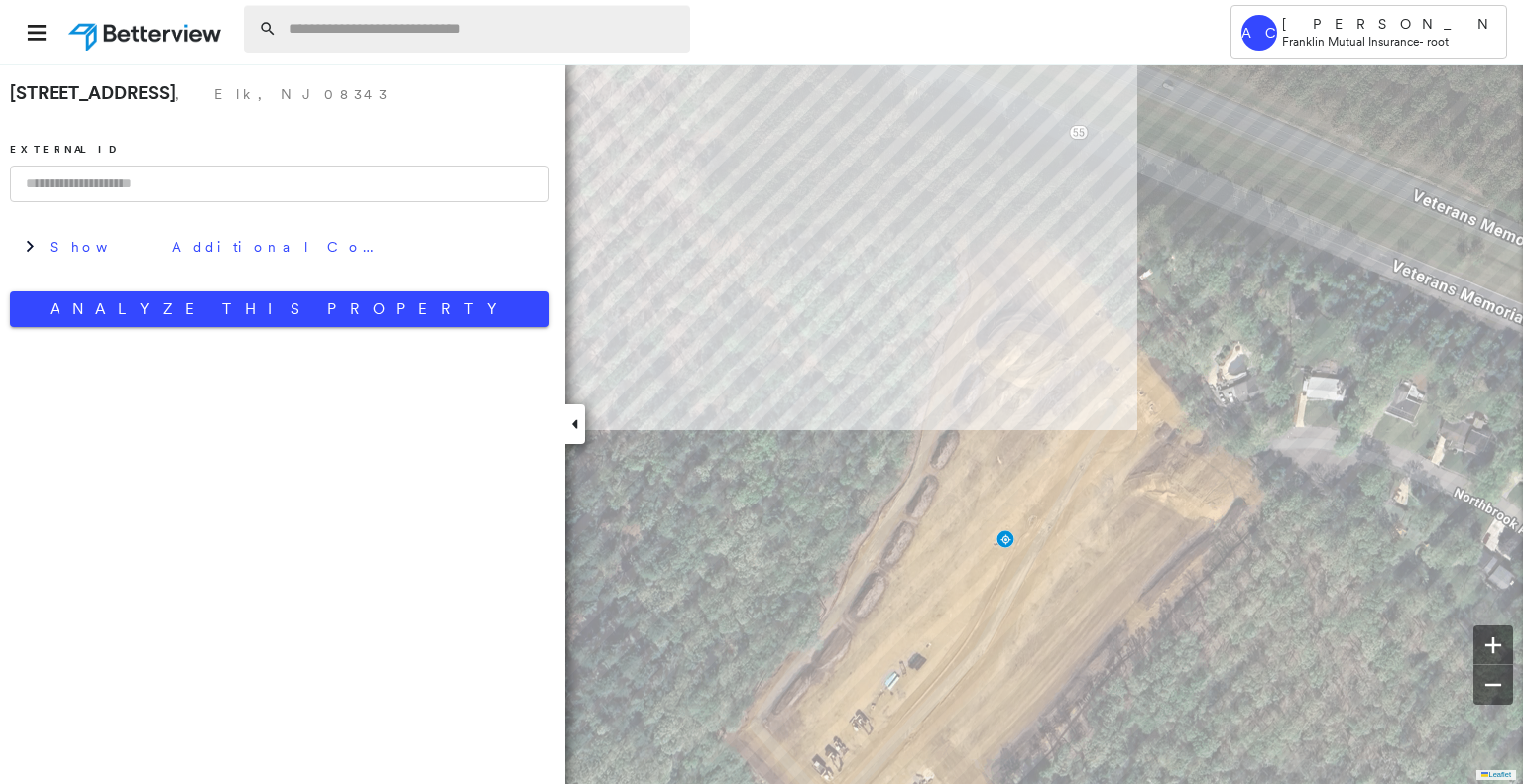 click at bounding box center [483, 29] 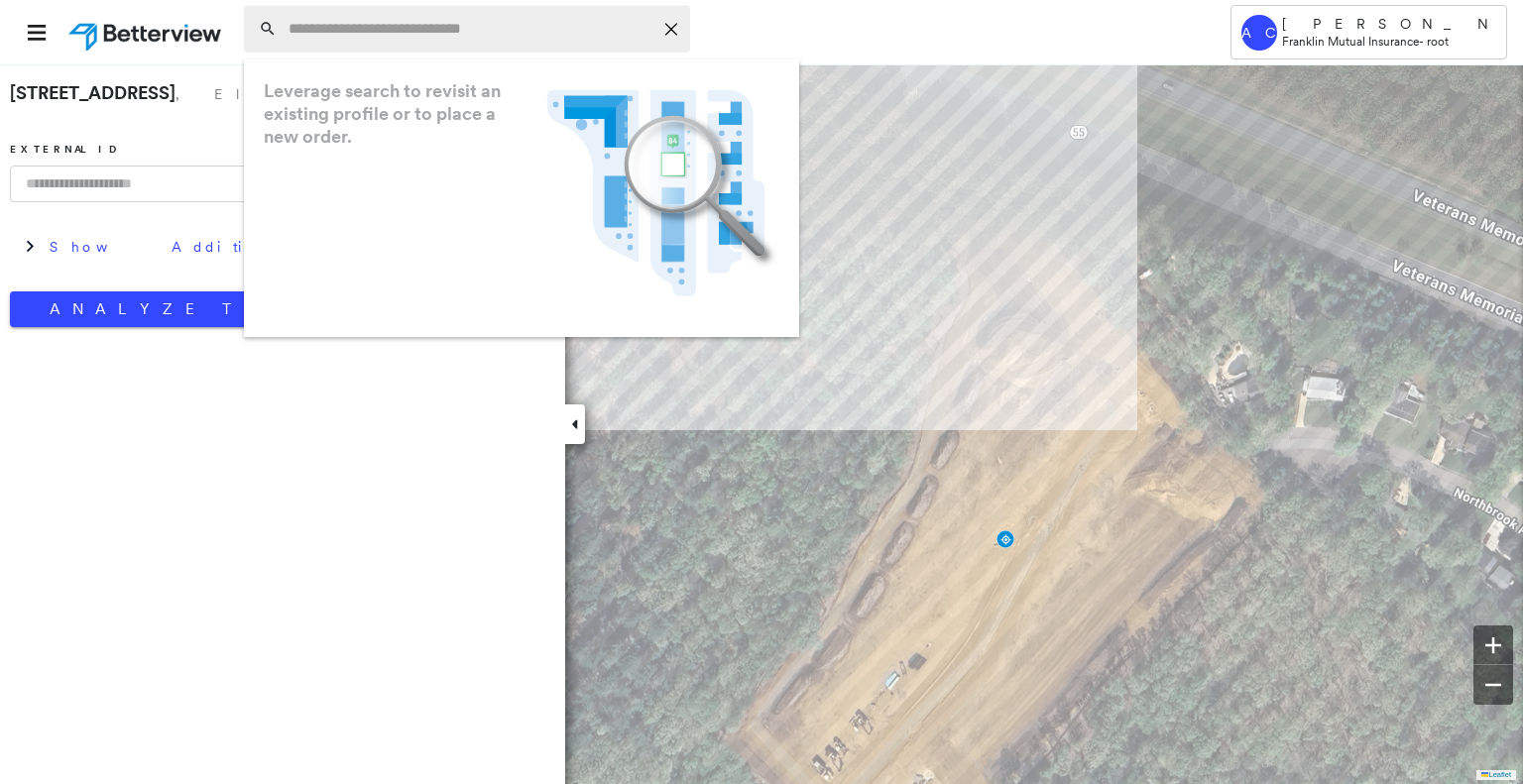 paste on "**********" 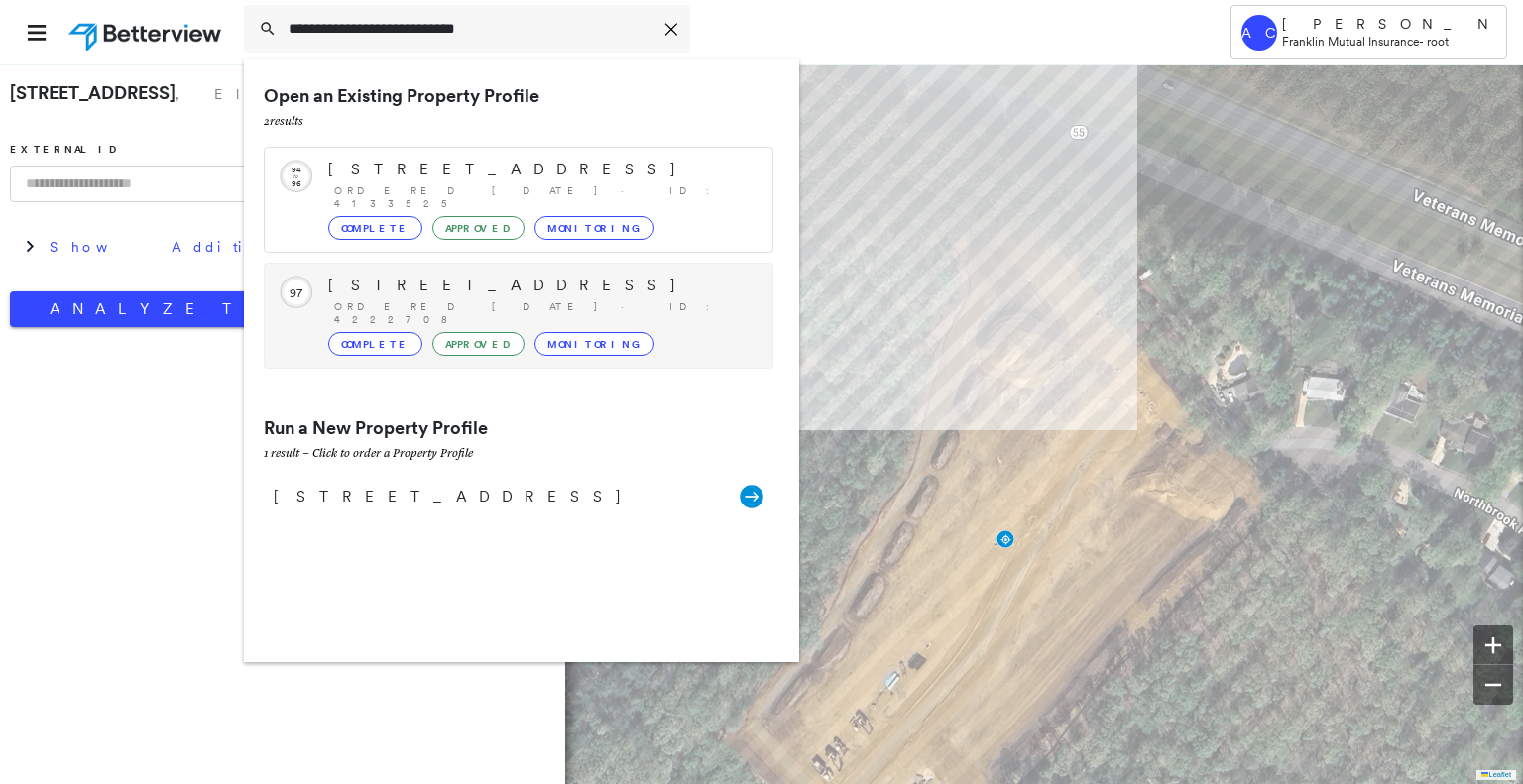 type on "**********" 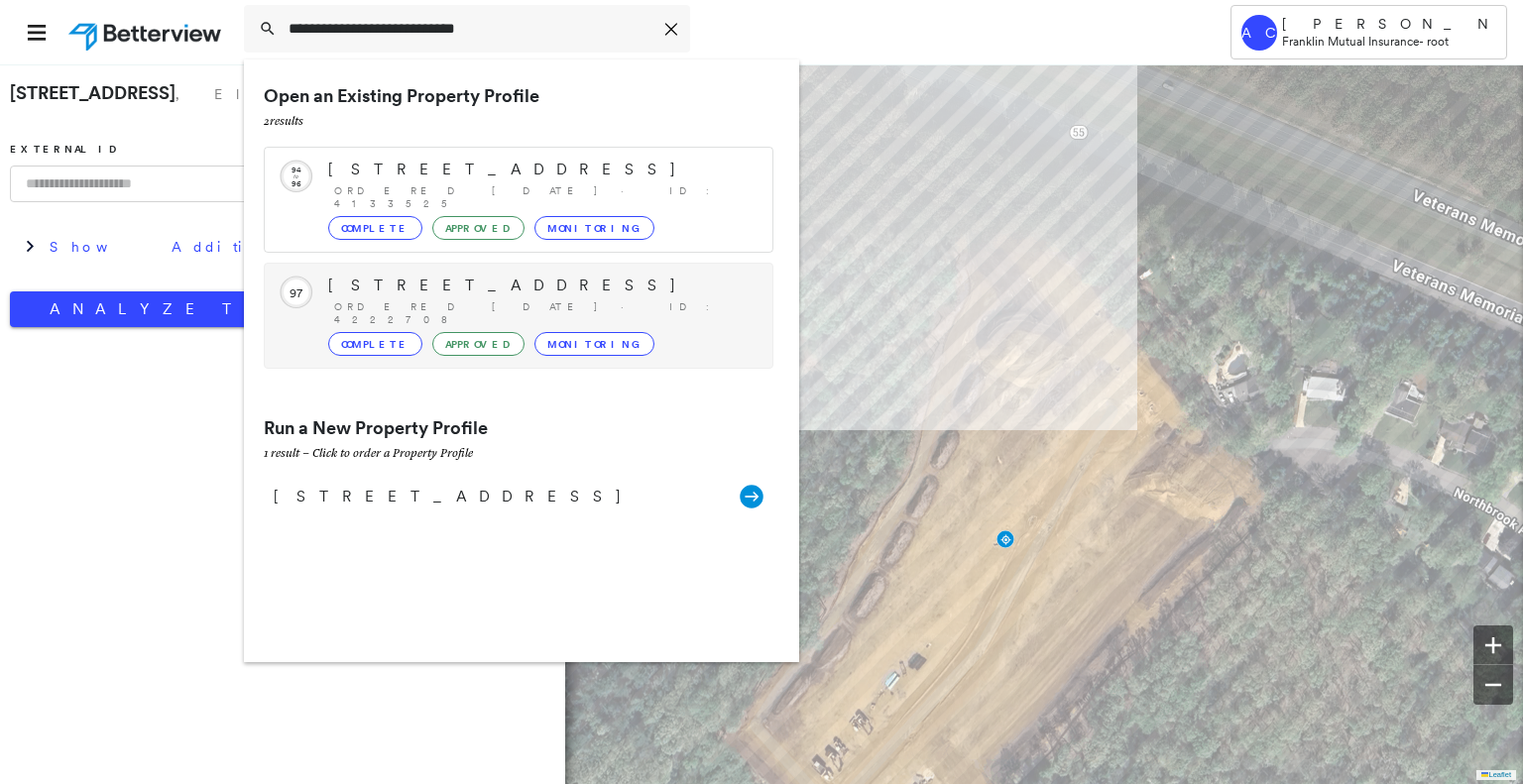 click on "[STREET_ADDRESS] Ordered [DATE] · ID: 4222708 Complete Approved Monitoring" at bounding box center [540, 315] 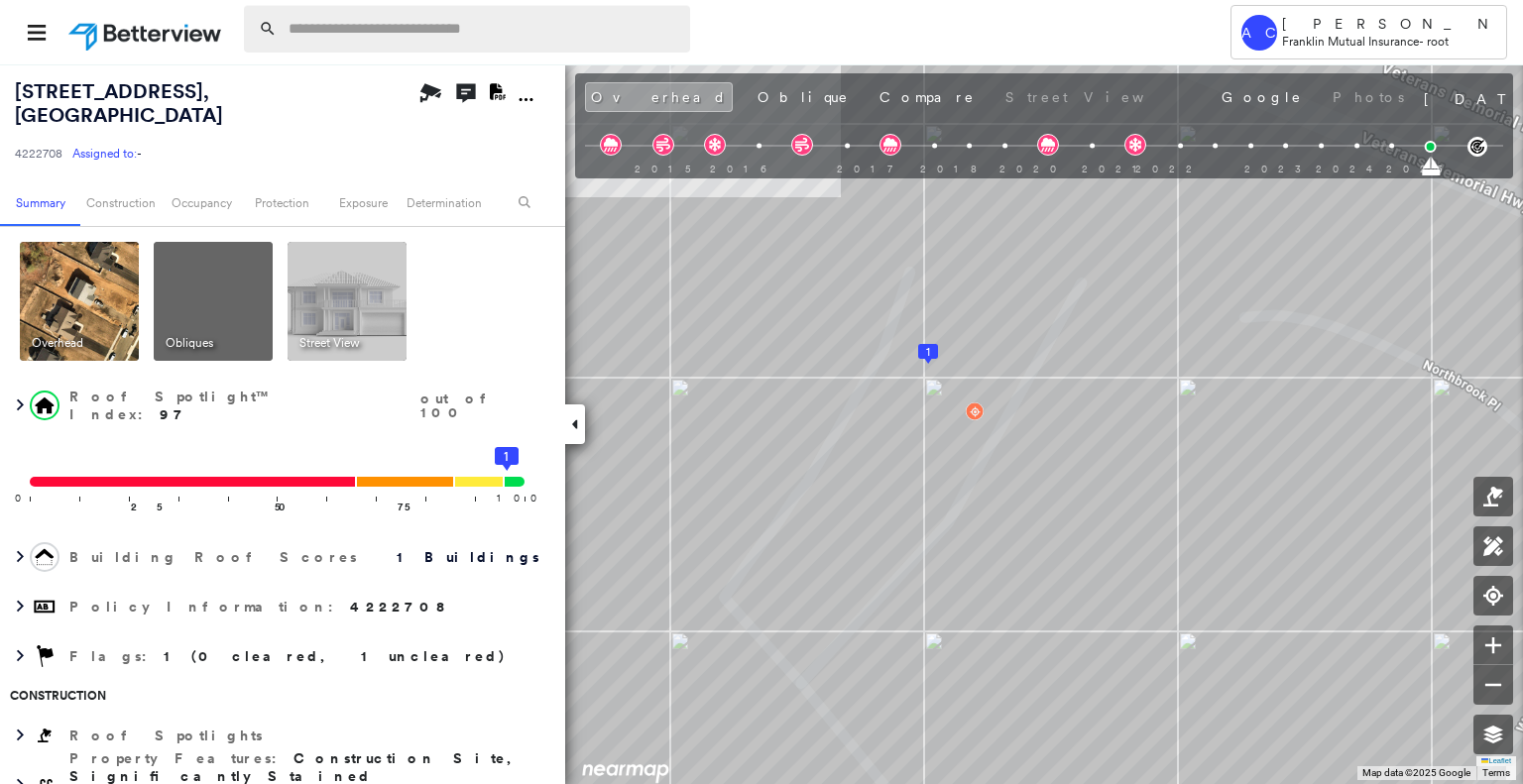 click at bounding box center (483, 29) 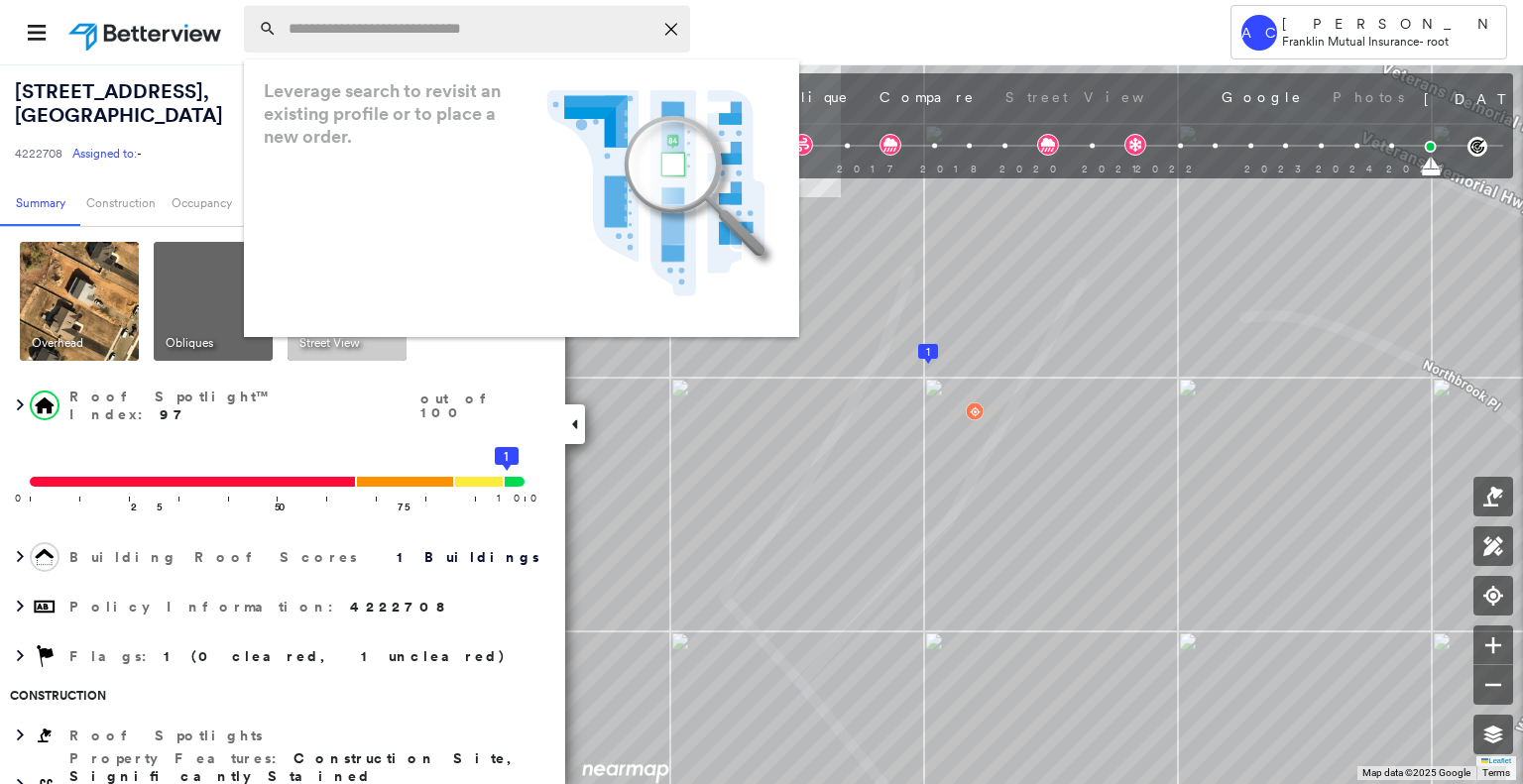 click at bounding box center (470, 29) 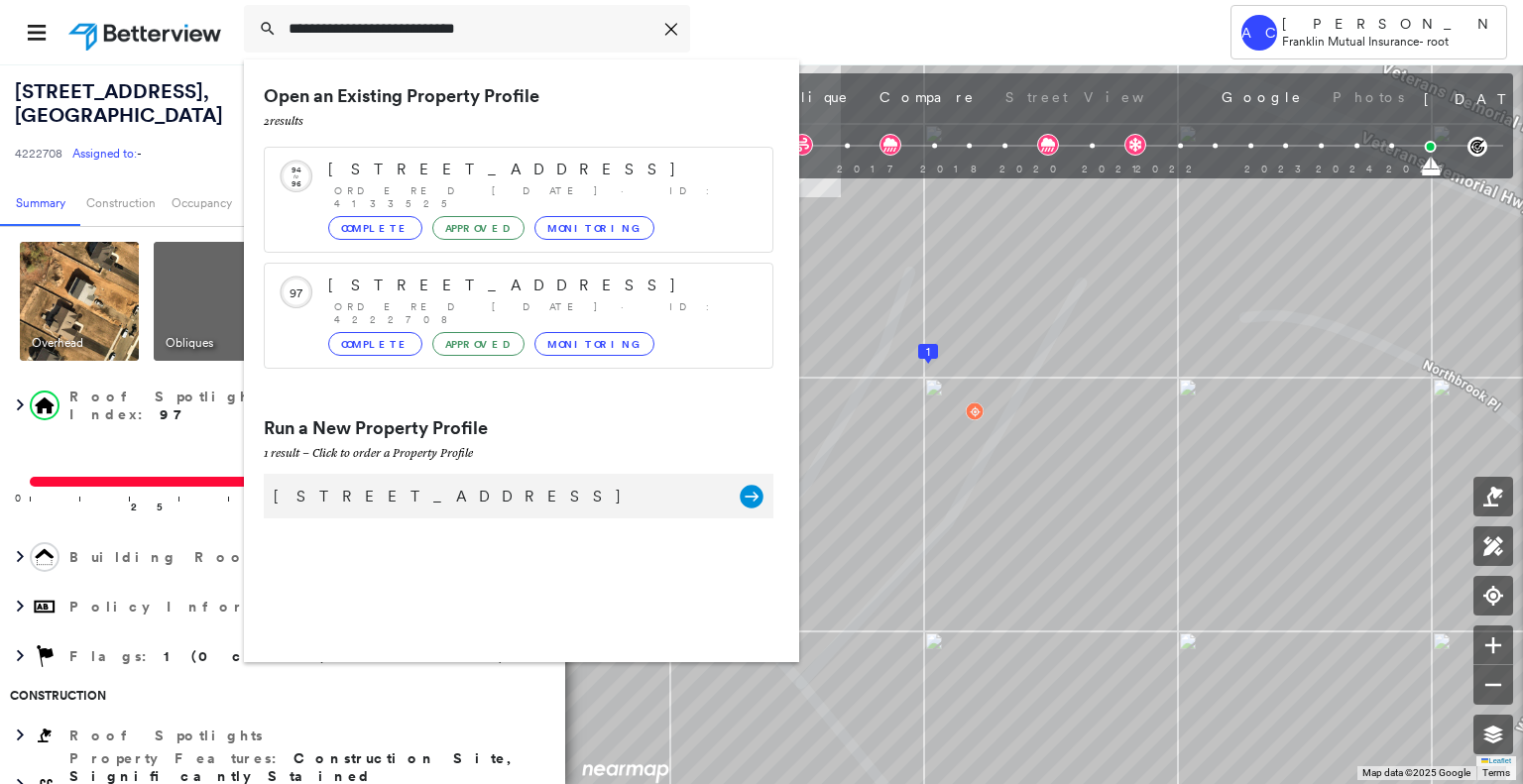 type on "**********" 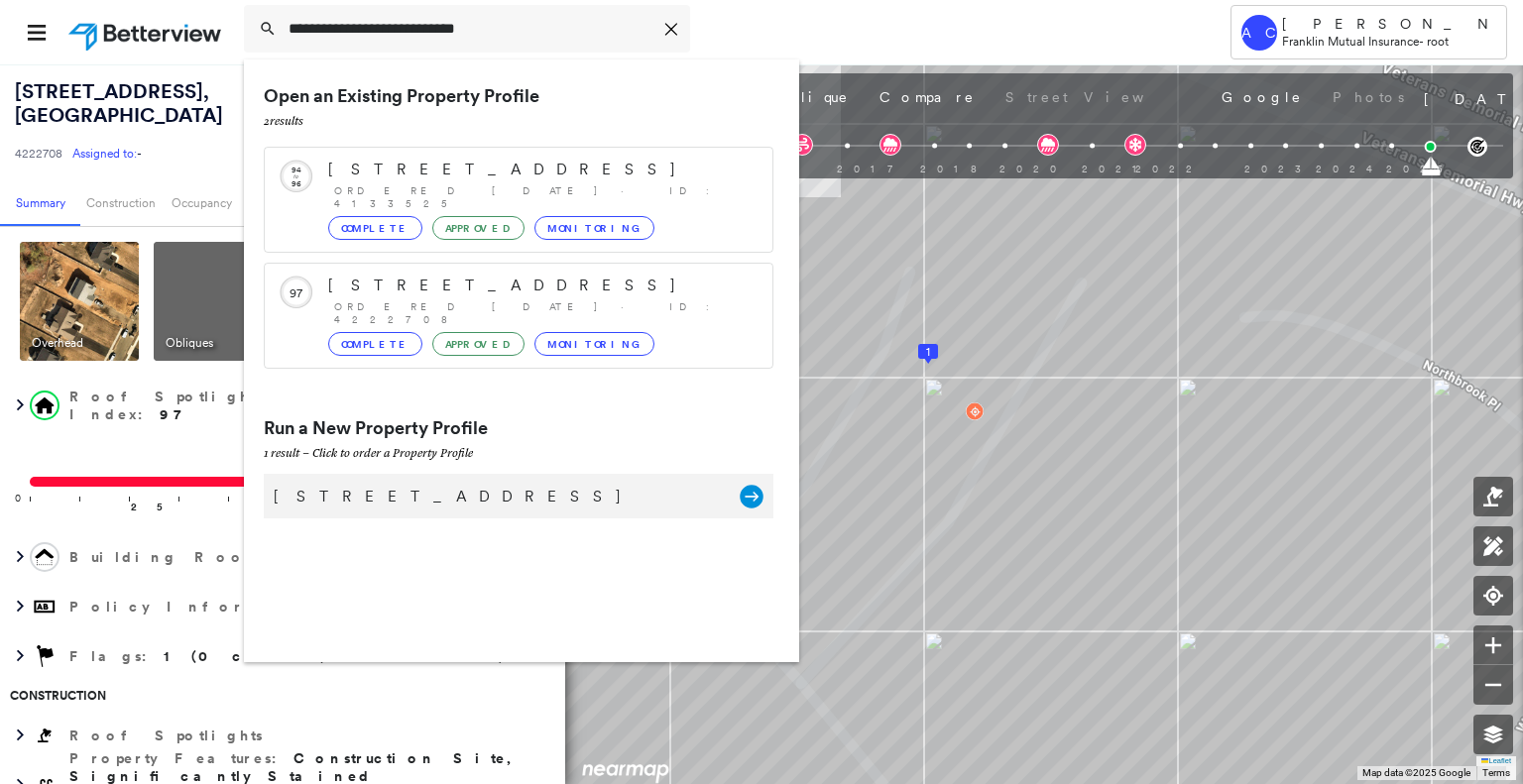 click on "[STREET_ADDRESS]" at bounding box center [497, 497] 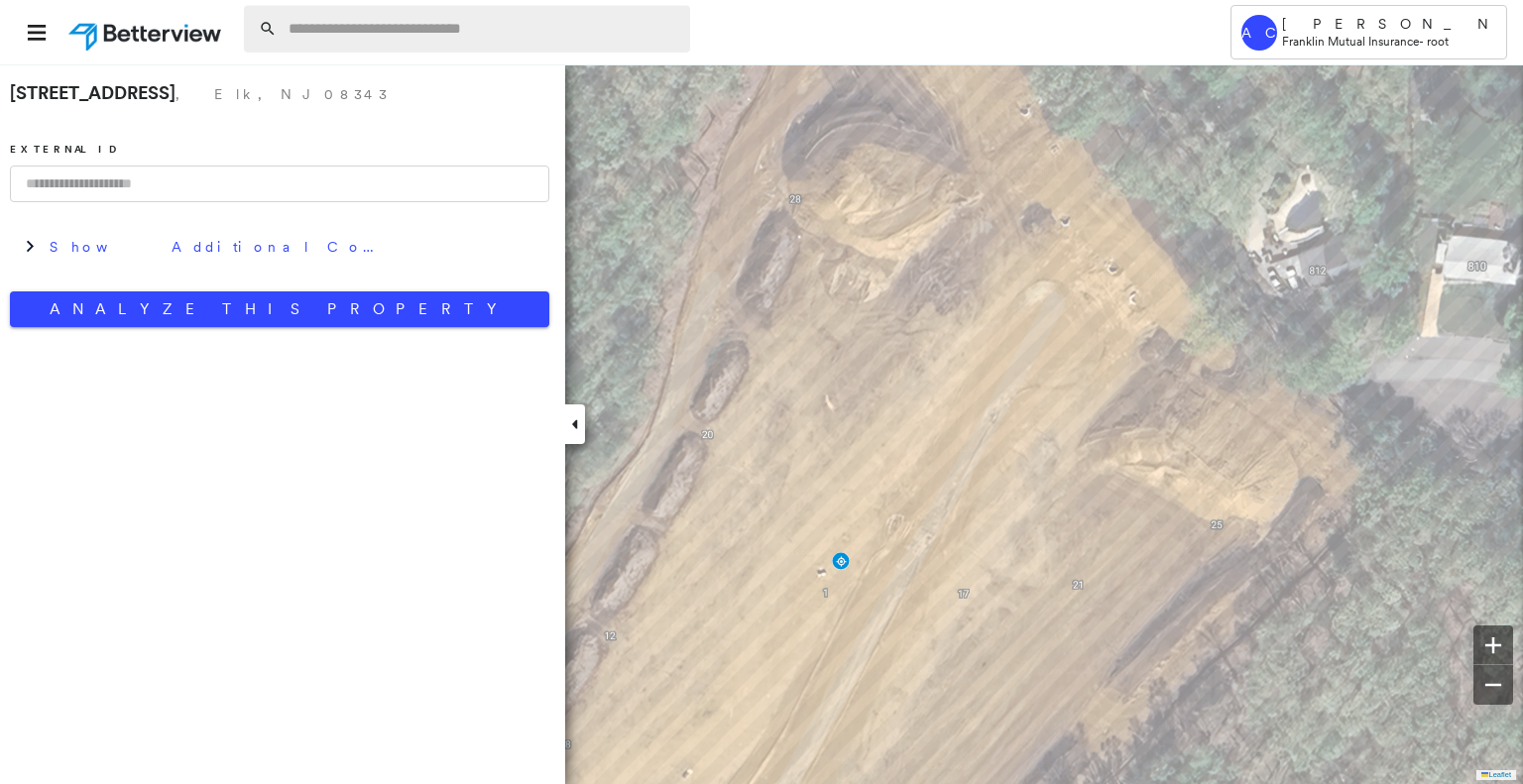 click at bounding box center (483, 29) 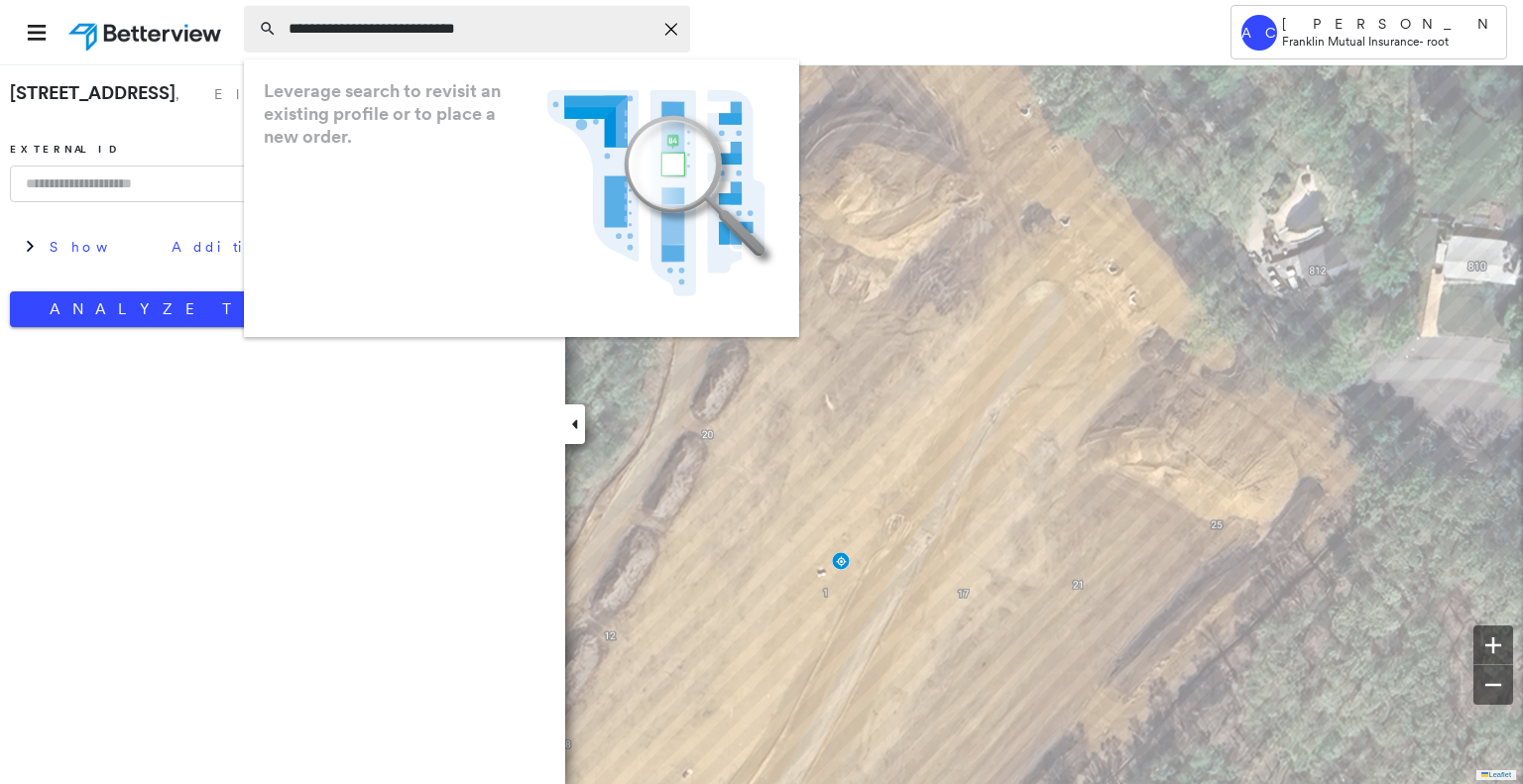scroll, scrollTop: 0, scrollLeft: 0, axis: both 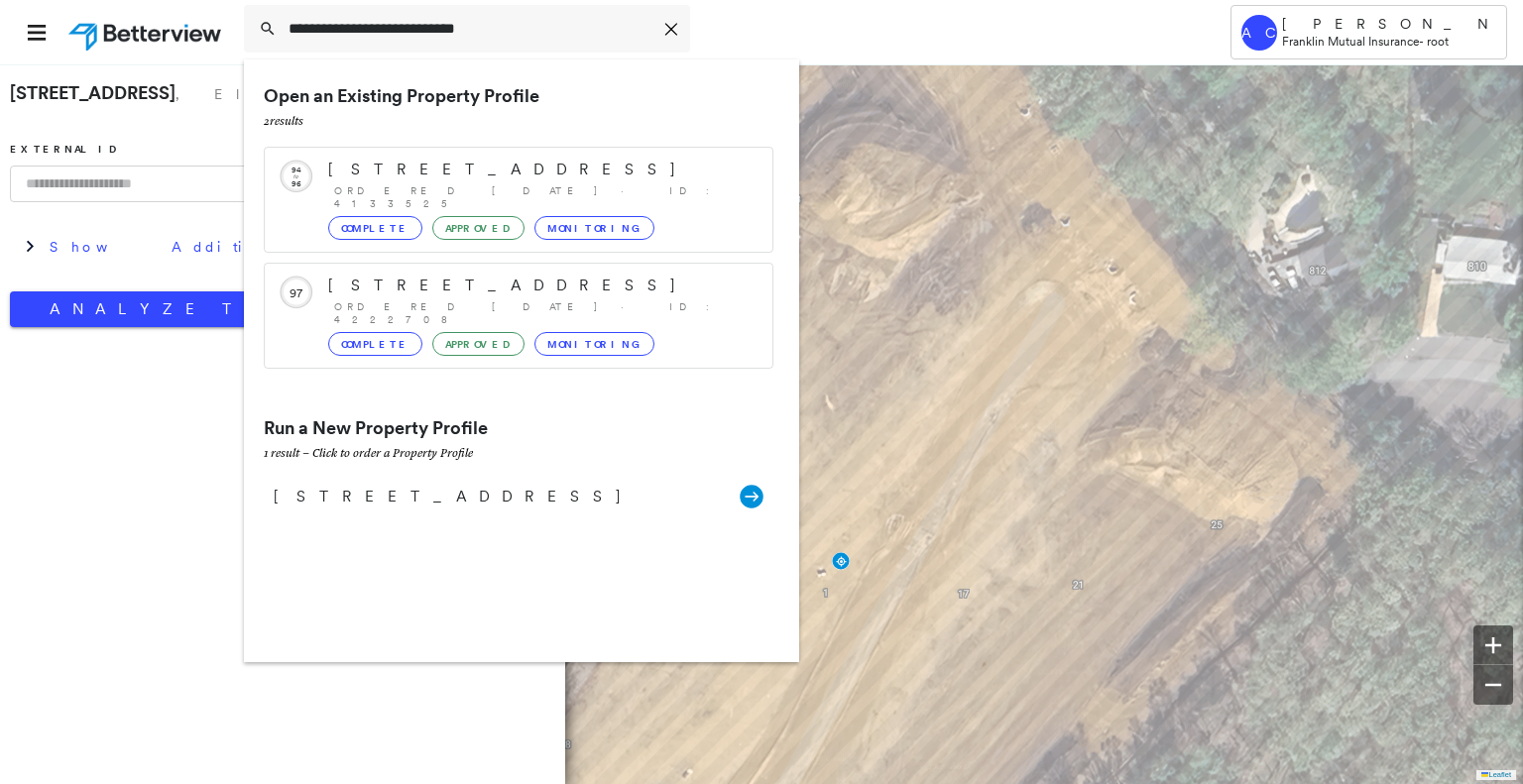 type on "**********" 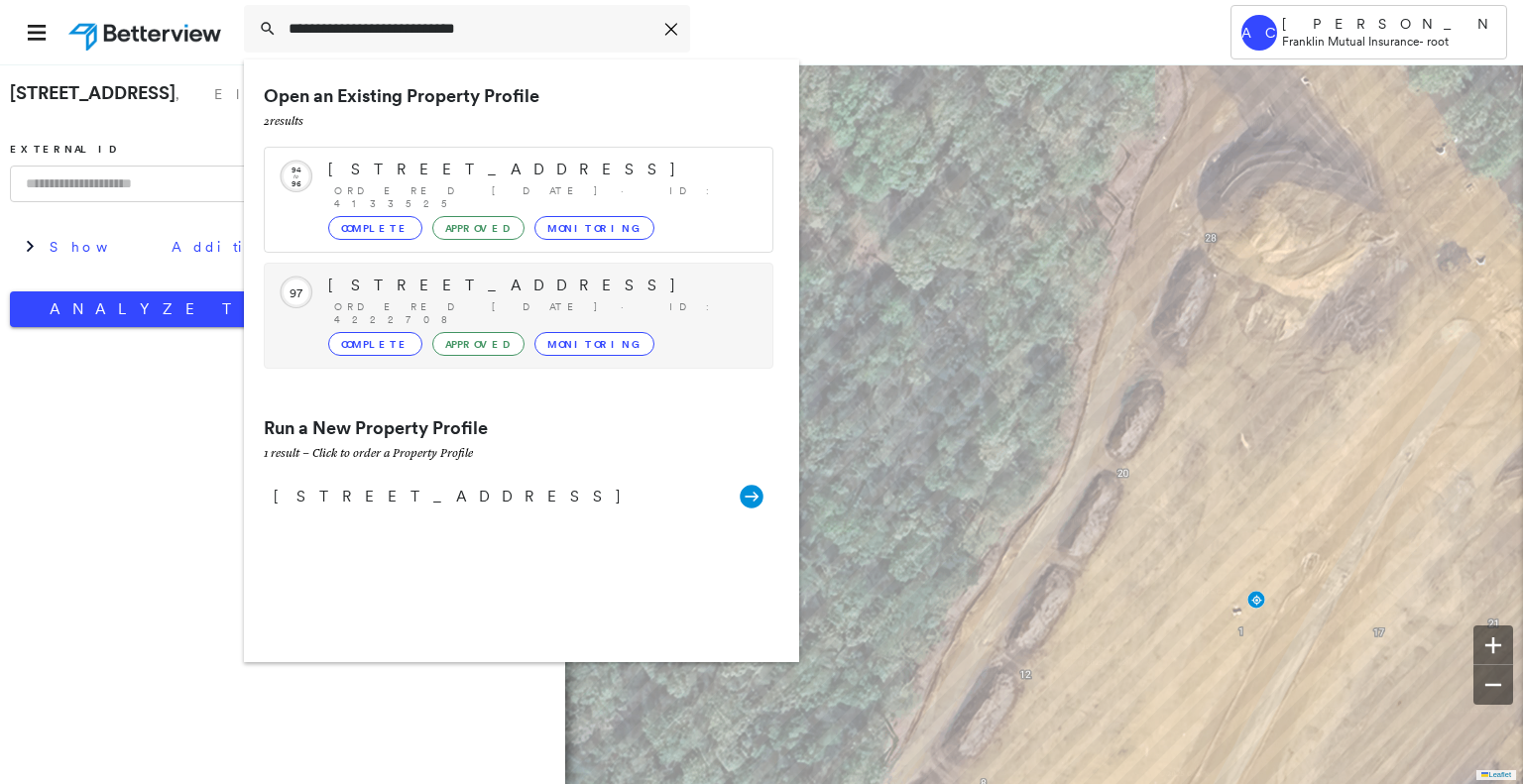 click on "[STREET_ADDRESS]" at bounding box center [540, 285] 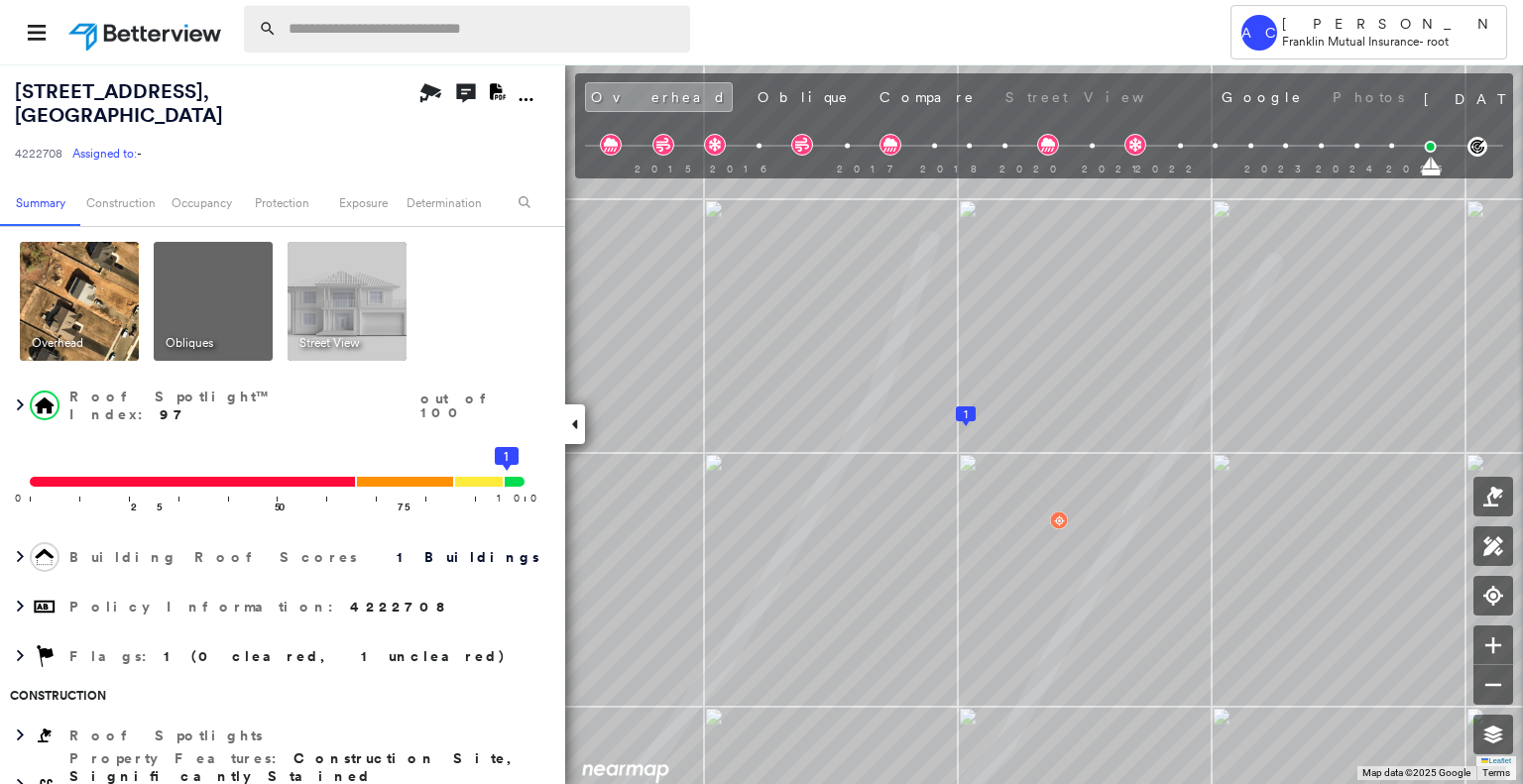 click at bounding box center [483, 29] 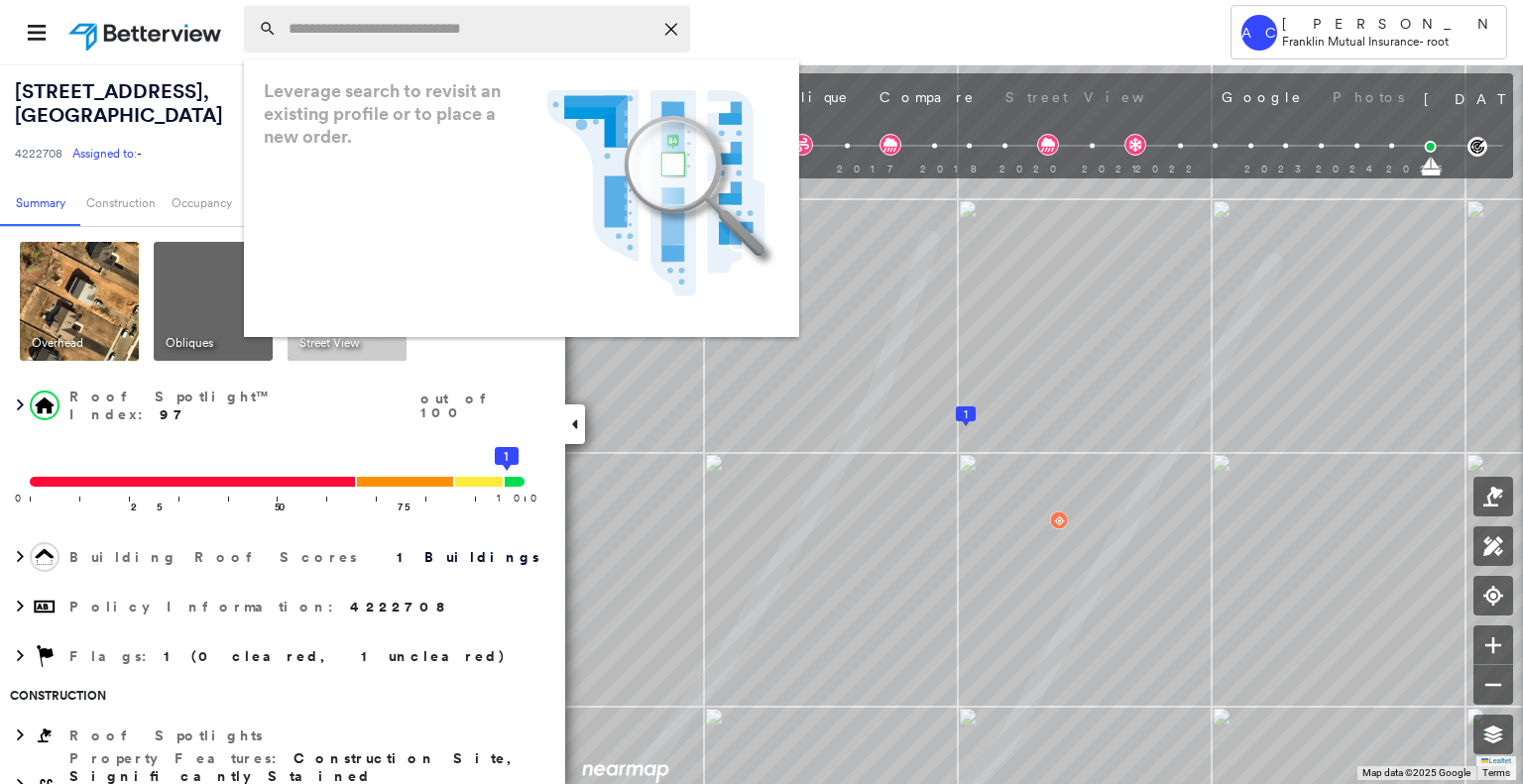 paste on "**********" 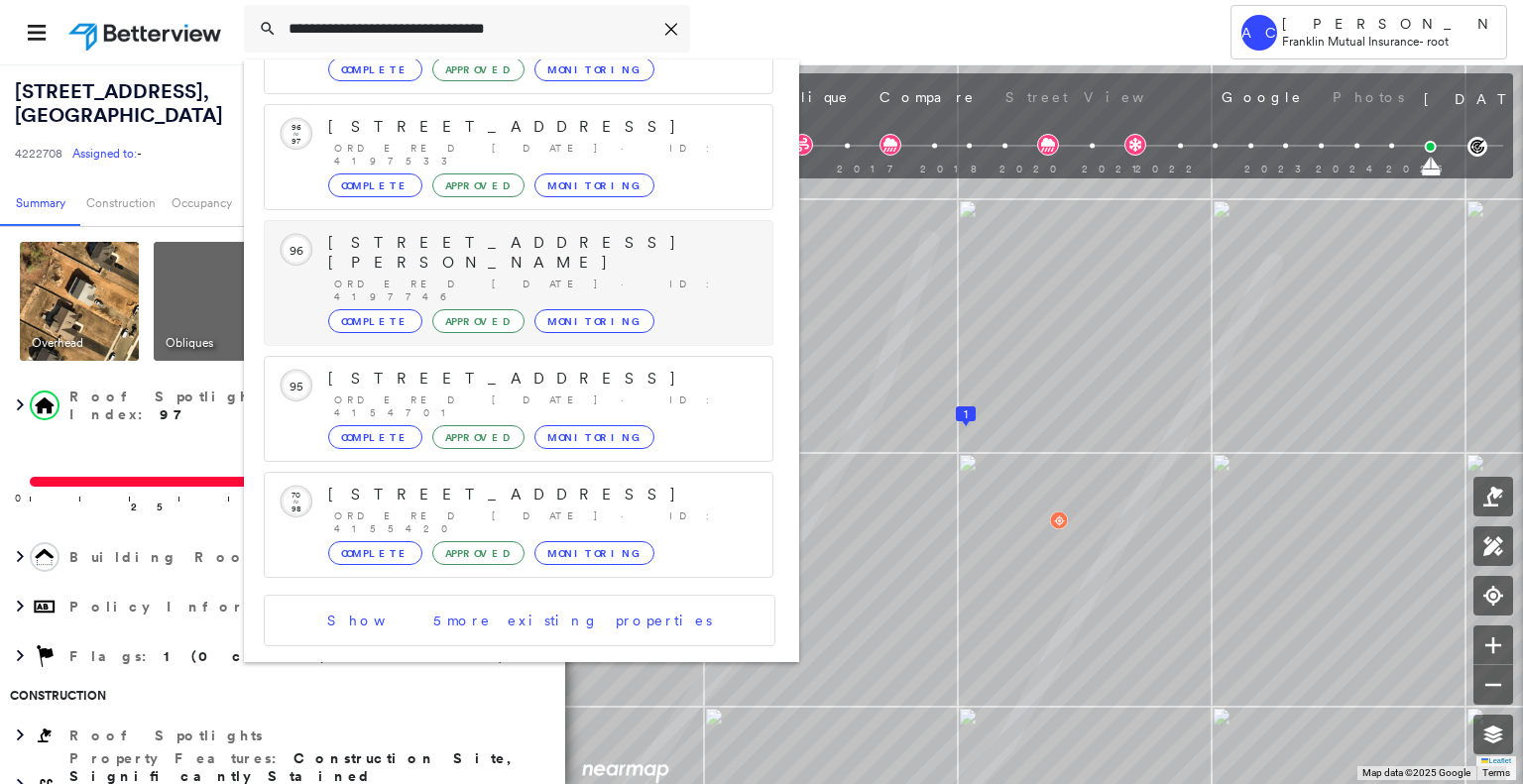 scroll, scrollTop: 206, scrollLeft: 0, axis: vertical 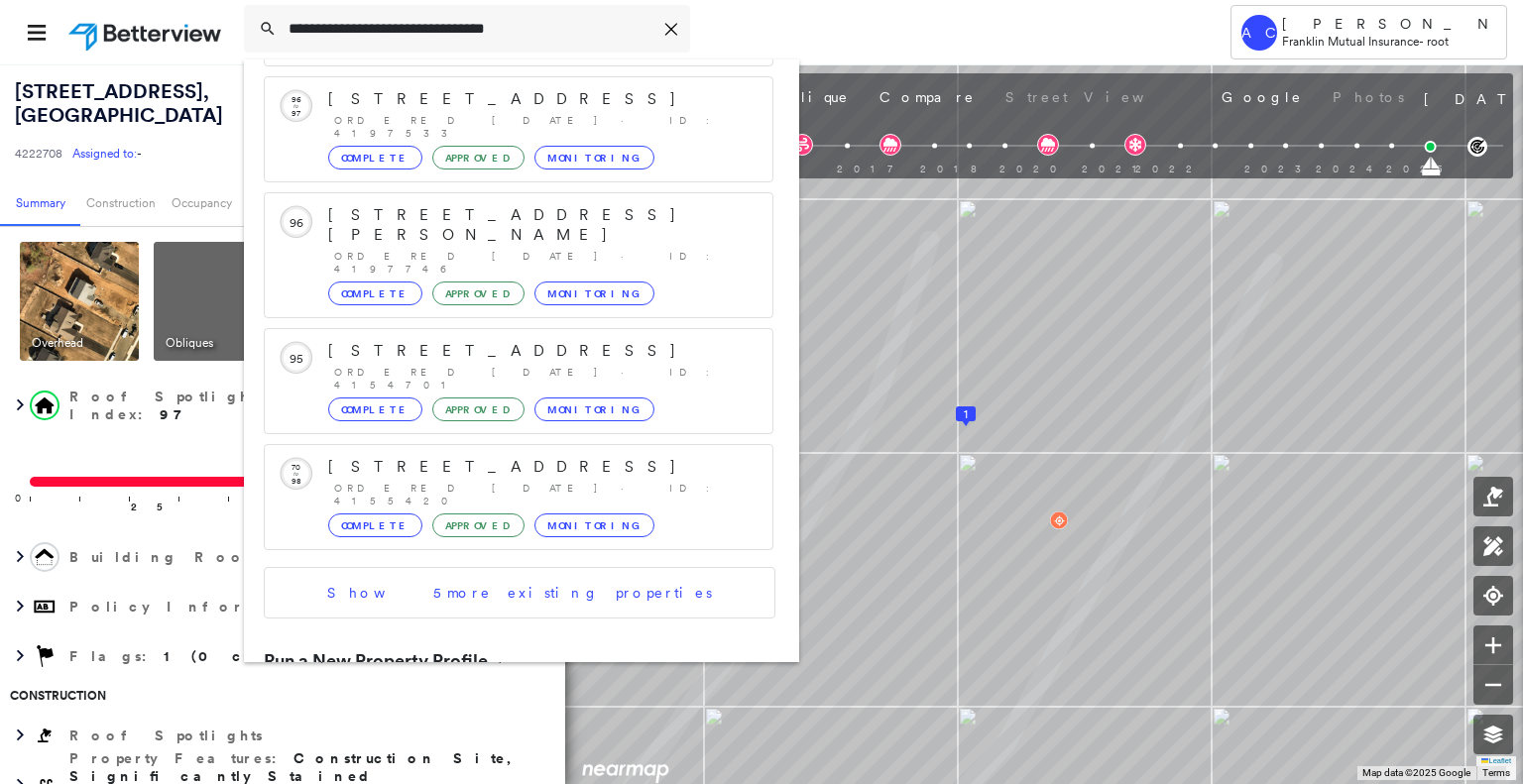 type on "**********" 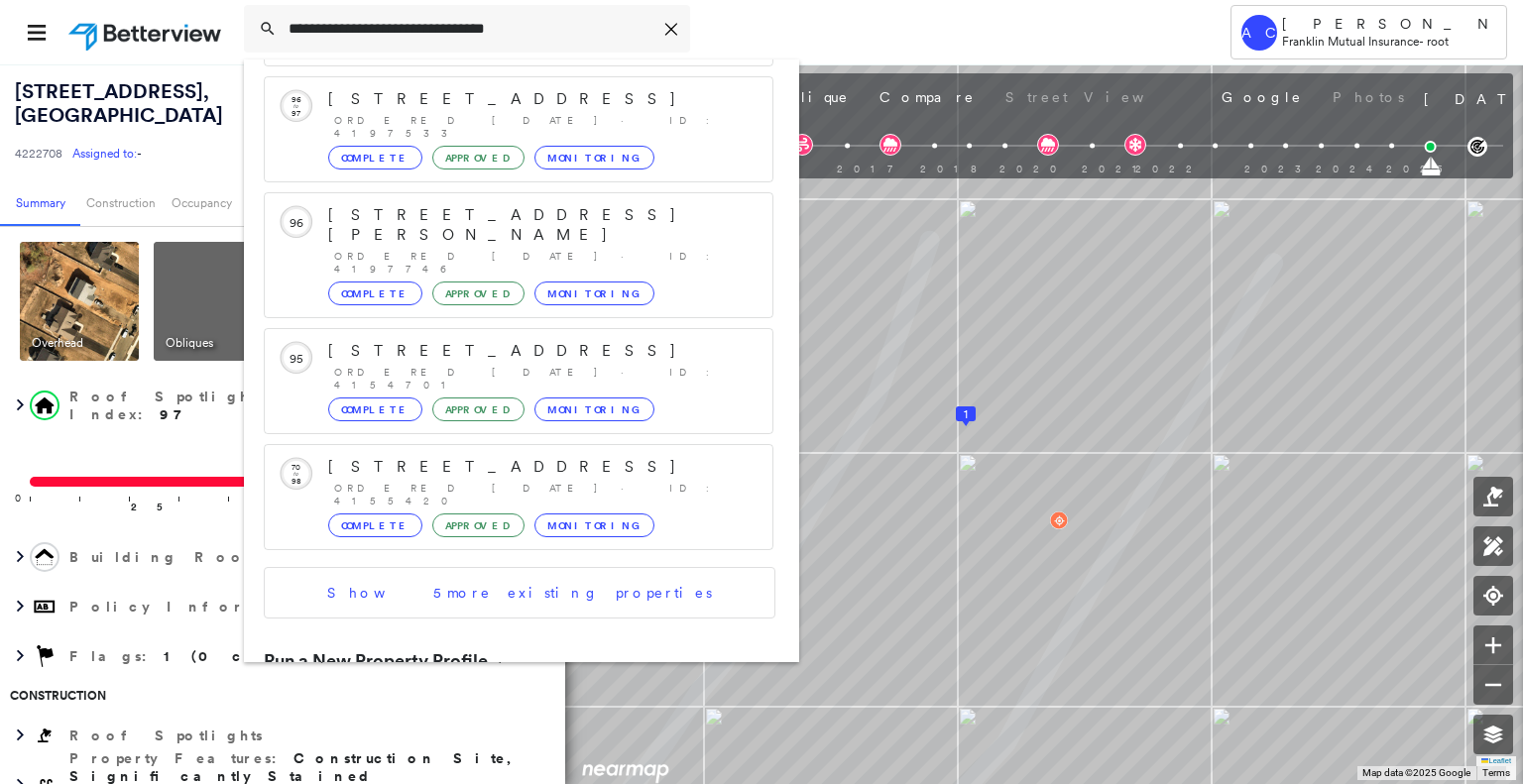 click on "556 Princeton St, New Milford, NJ 07646" at bounding box center [497, 729] 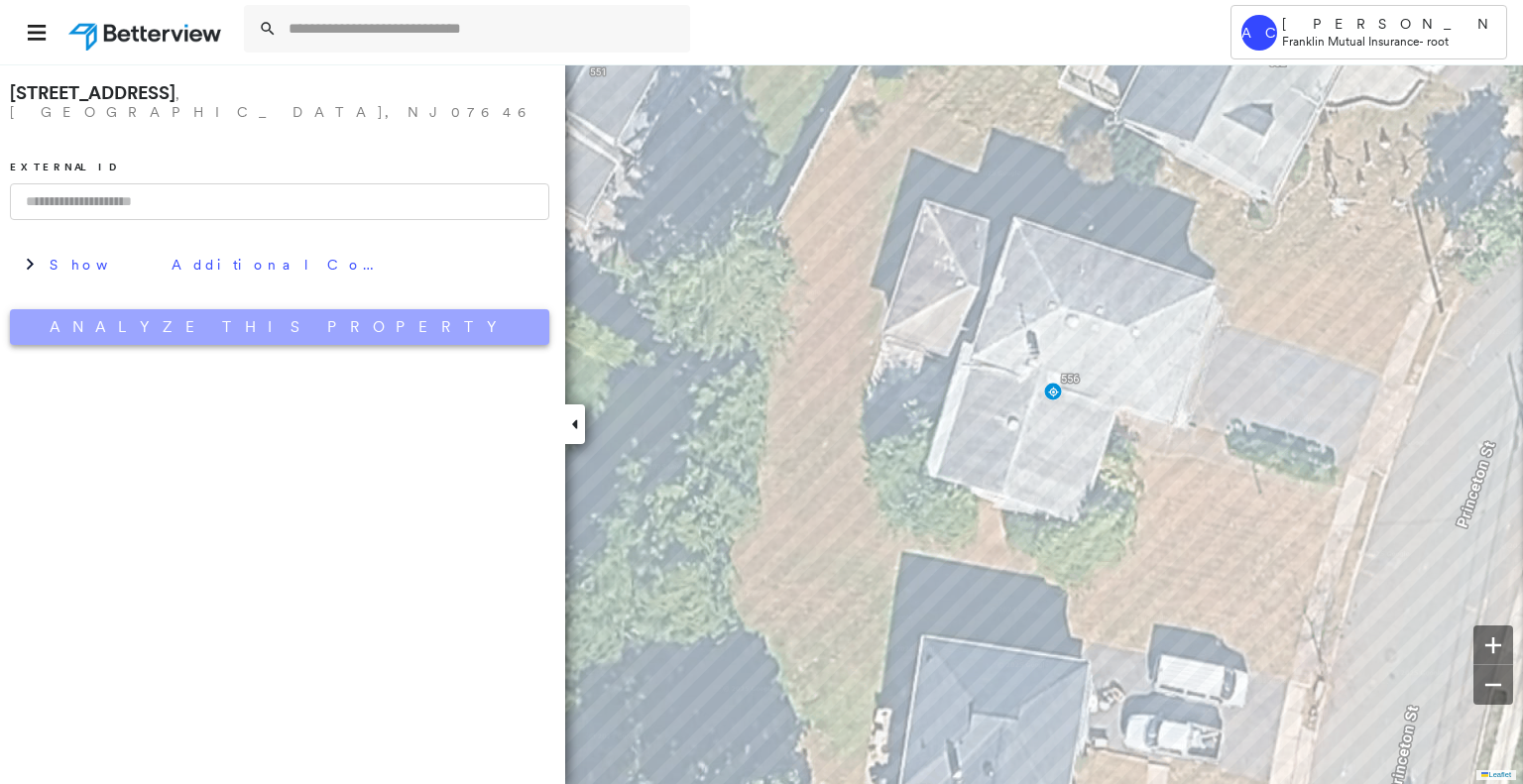 click on "Analyze This Property" at bounding box center (280, 327) 